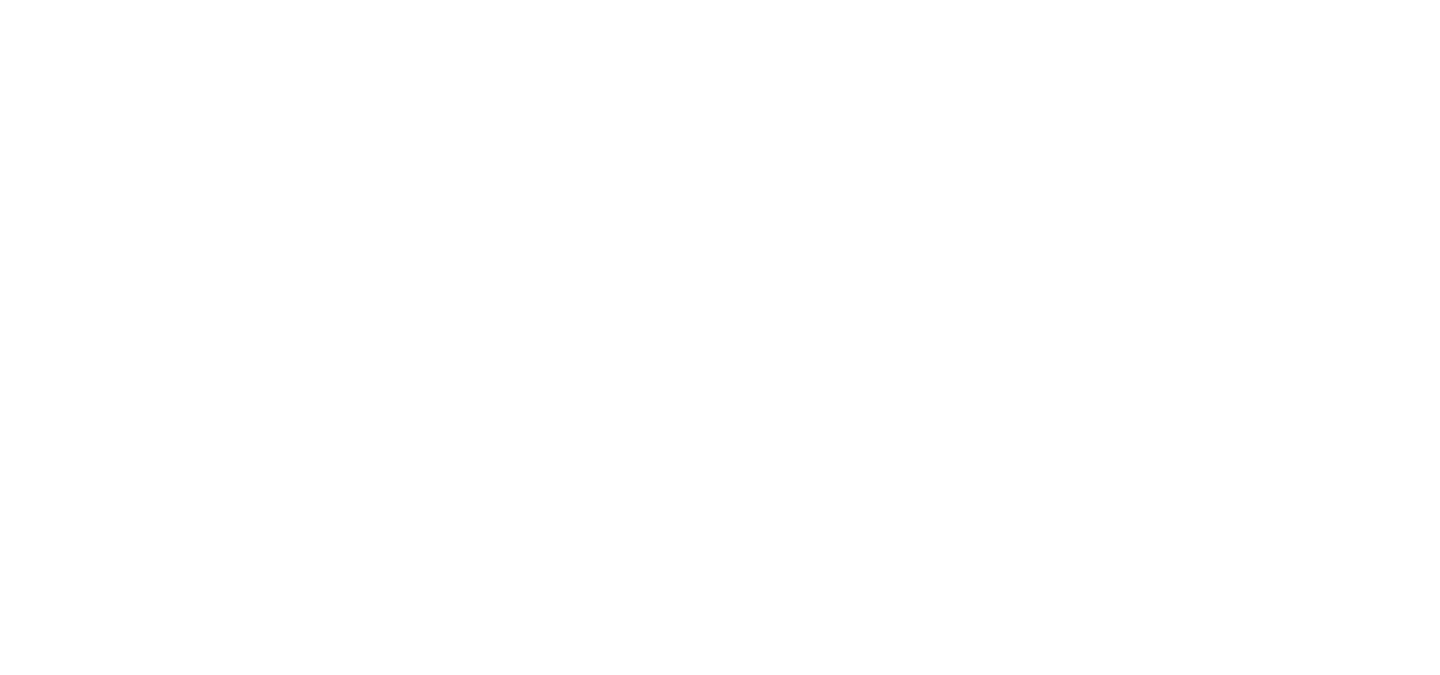 scroll, scrollTop: 0, scrollLeft: 0, axis: both 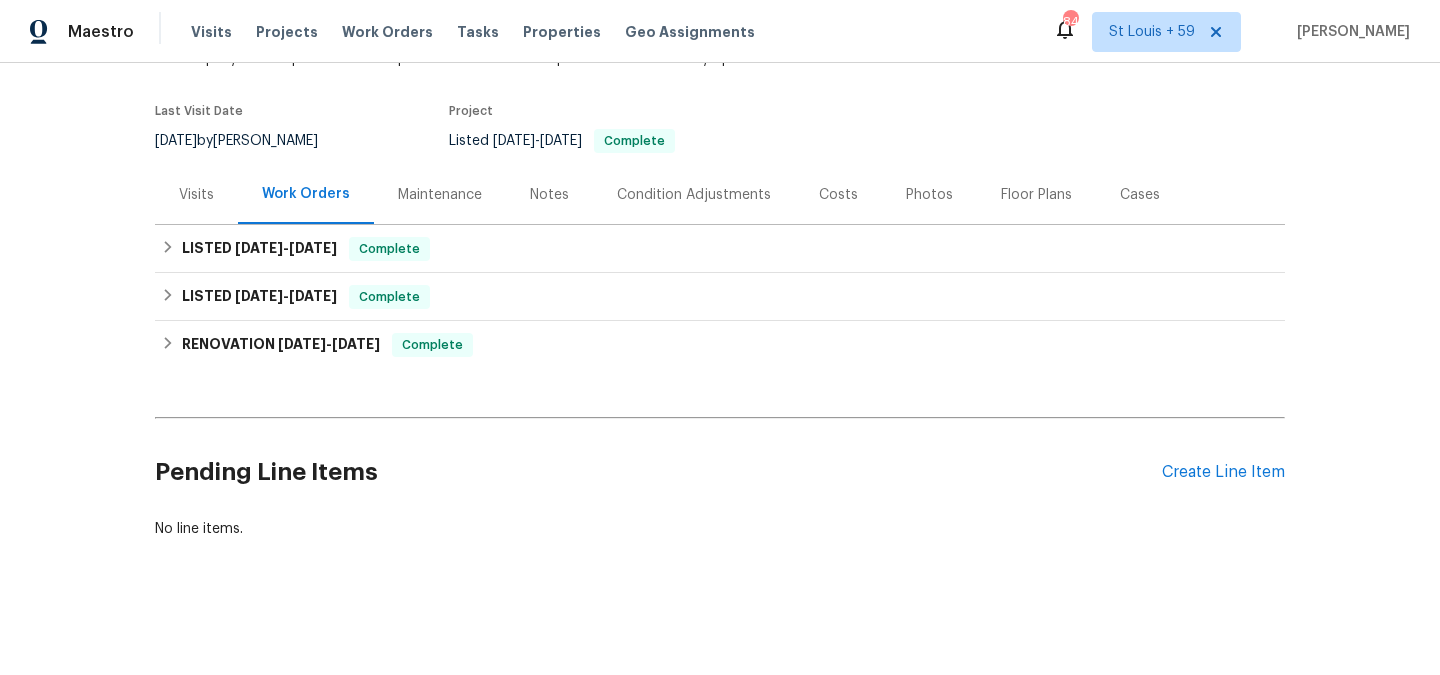 click on "Maintenance" at bounding box center [440, 195] 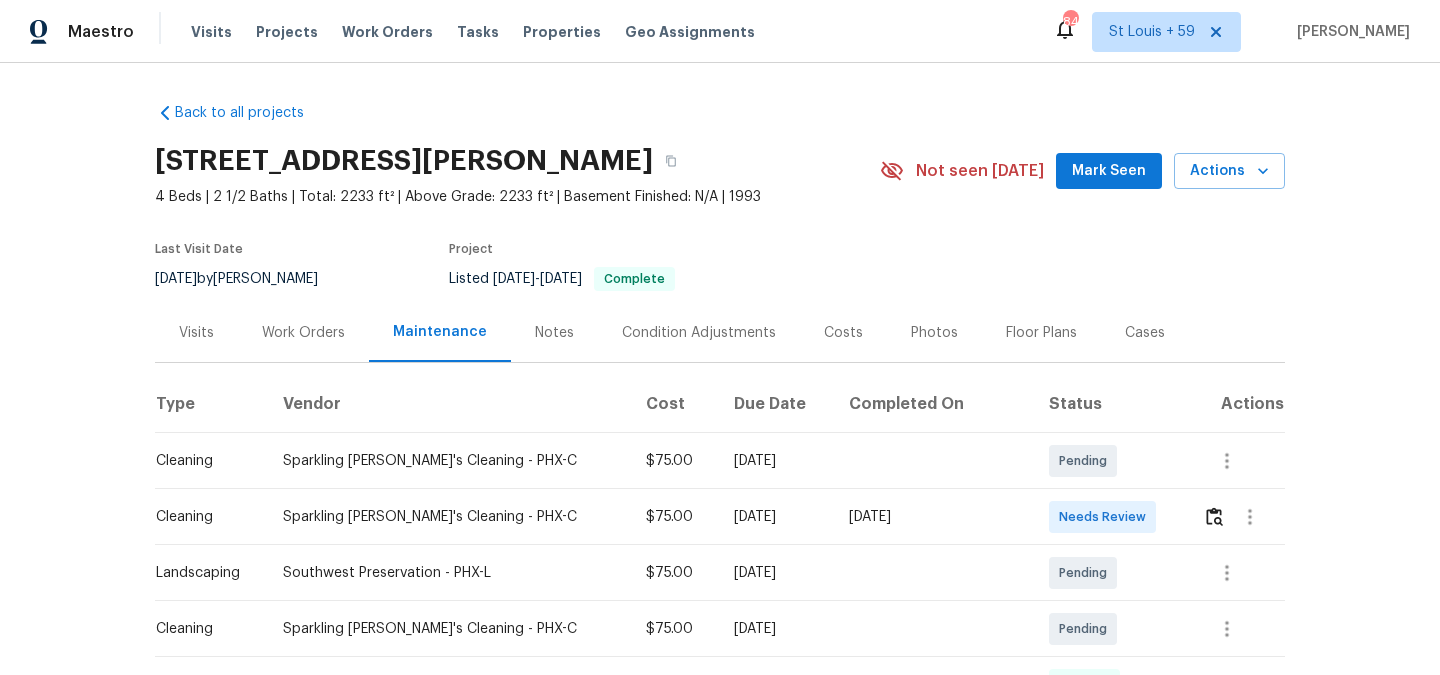 scroll, scrollTop: 313, scrollLeft: 0, axis: vertical 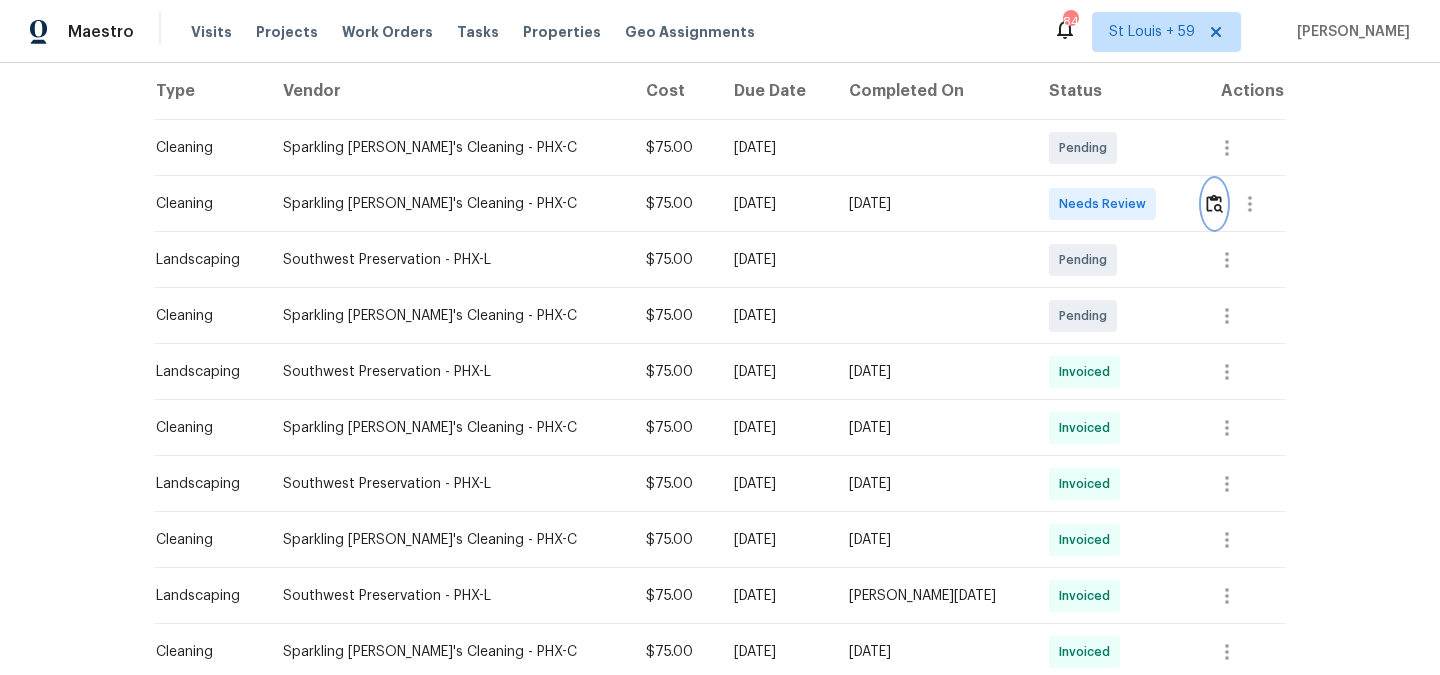 click at bounding box center [1214, 203] 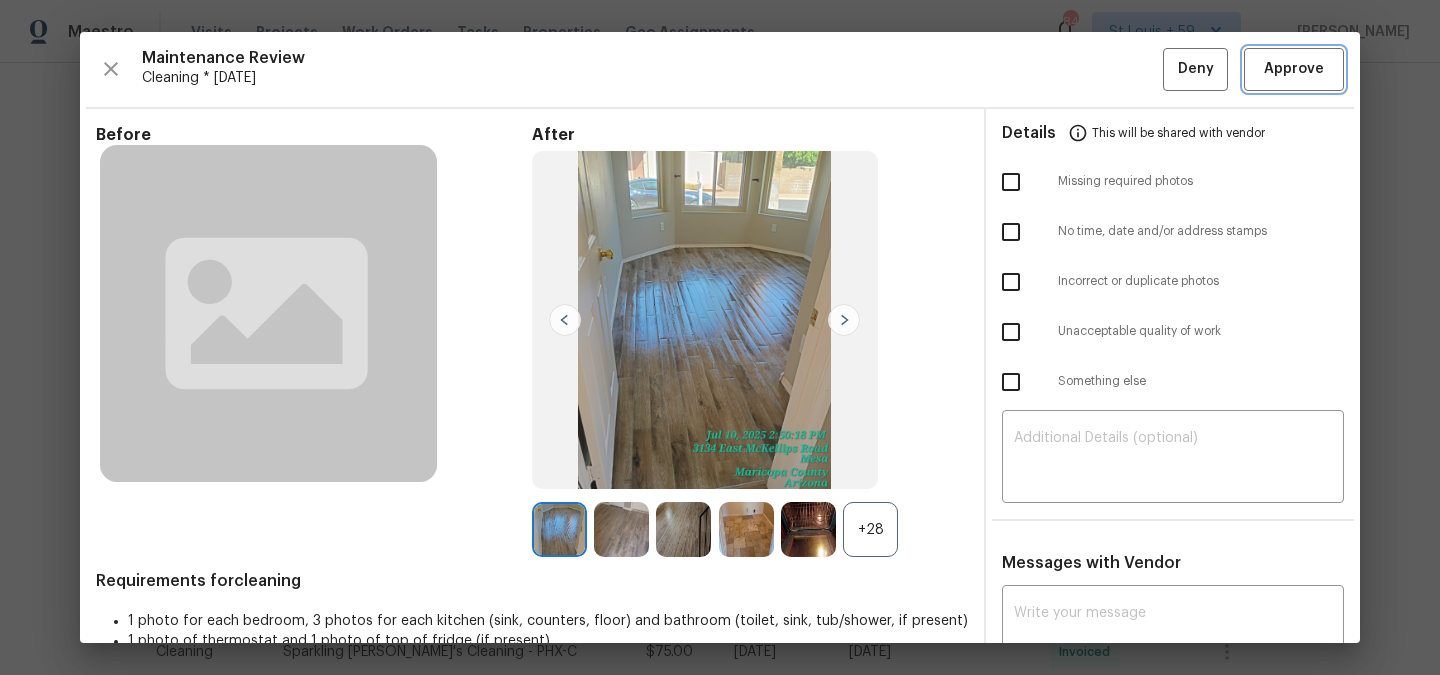 click on "Approve" at bounding box center [1294, 69] 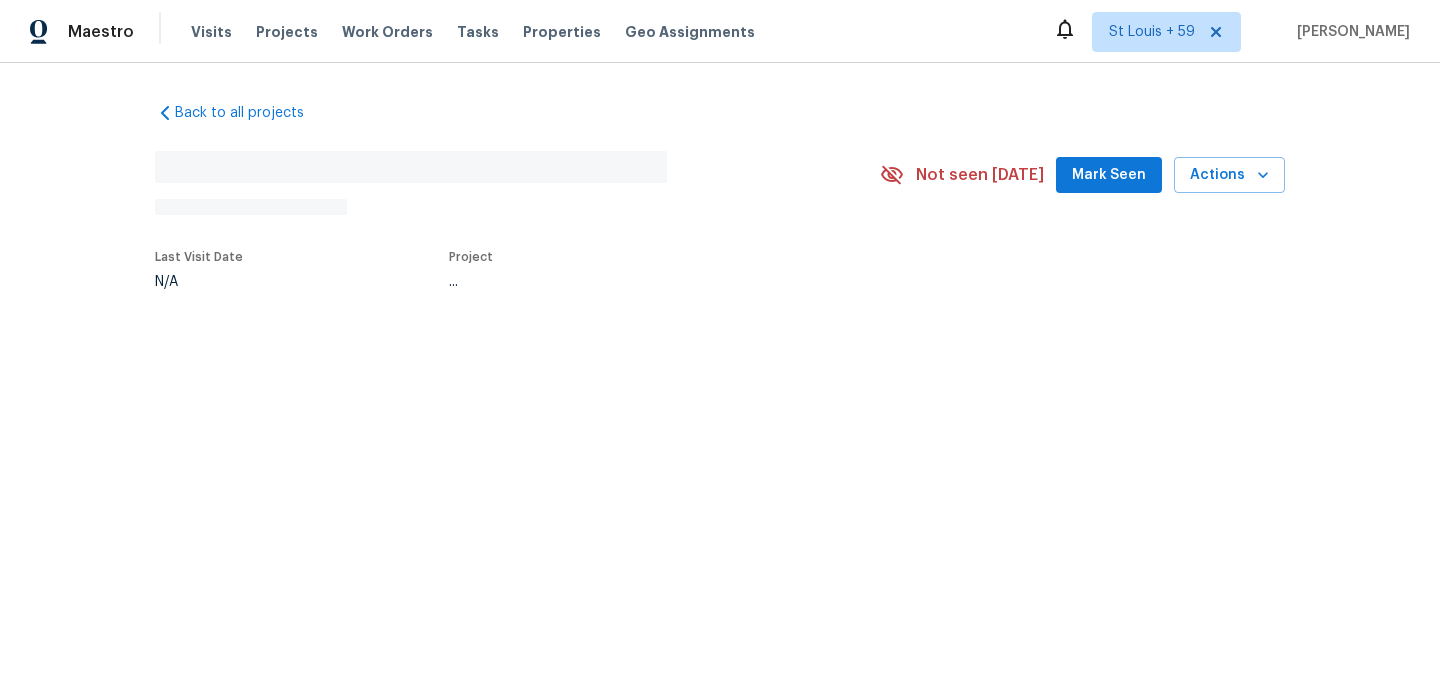scroll, scrollTop: 0, scrollLeft: 0, axis: both 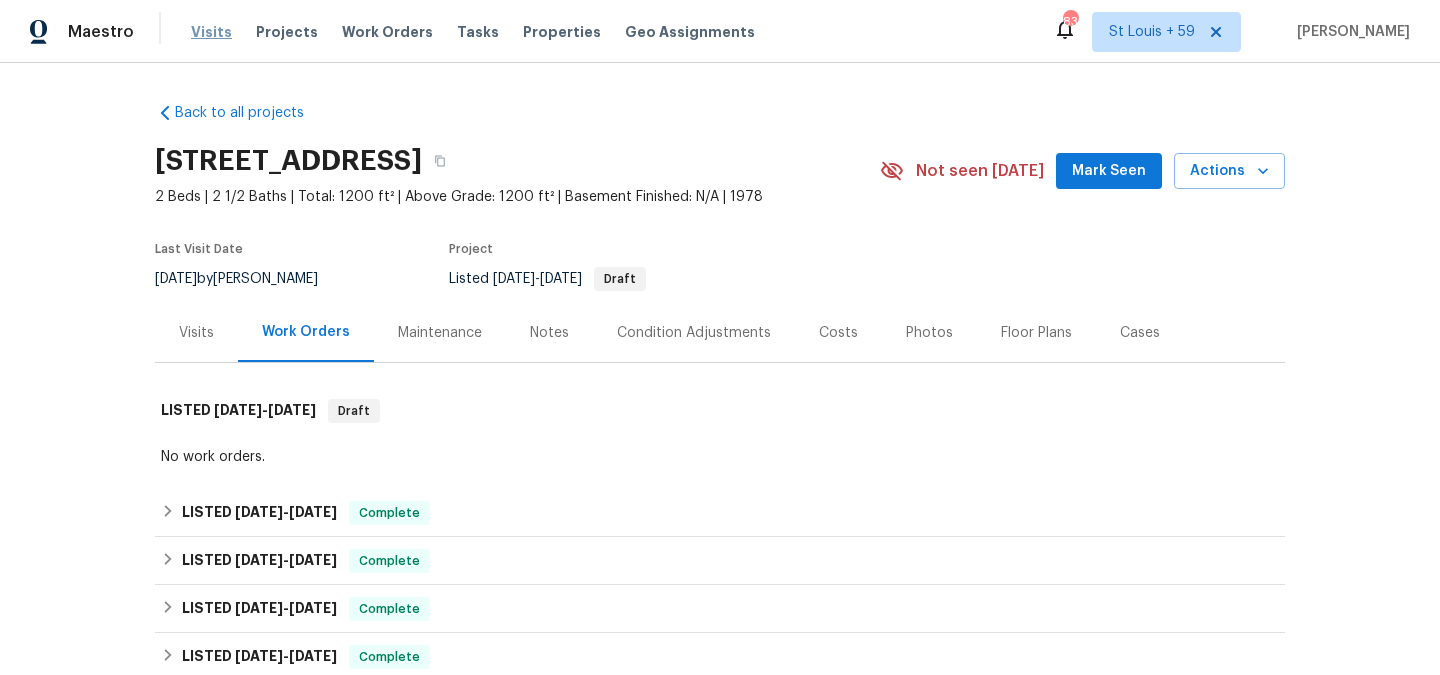 click on "Visits" at bounding box center [211, 32] 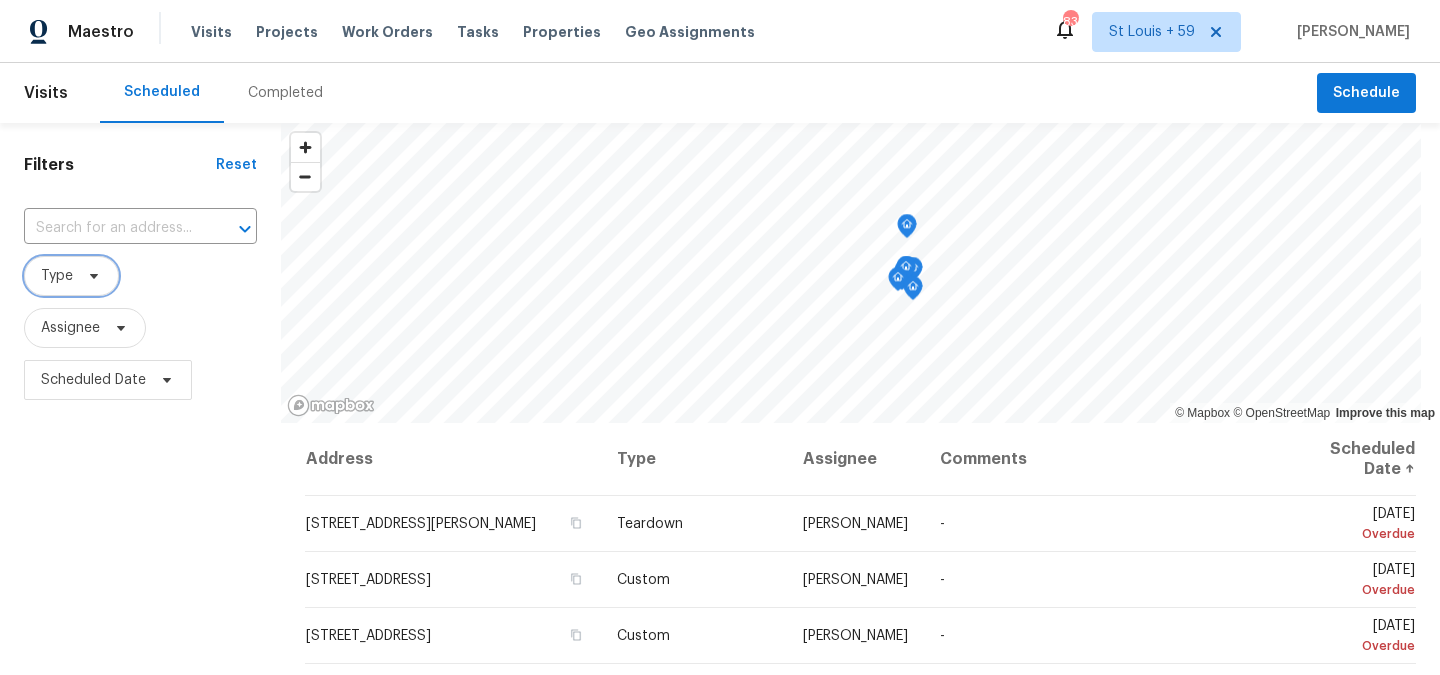 click 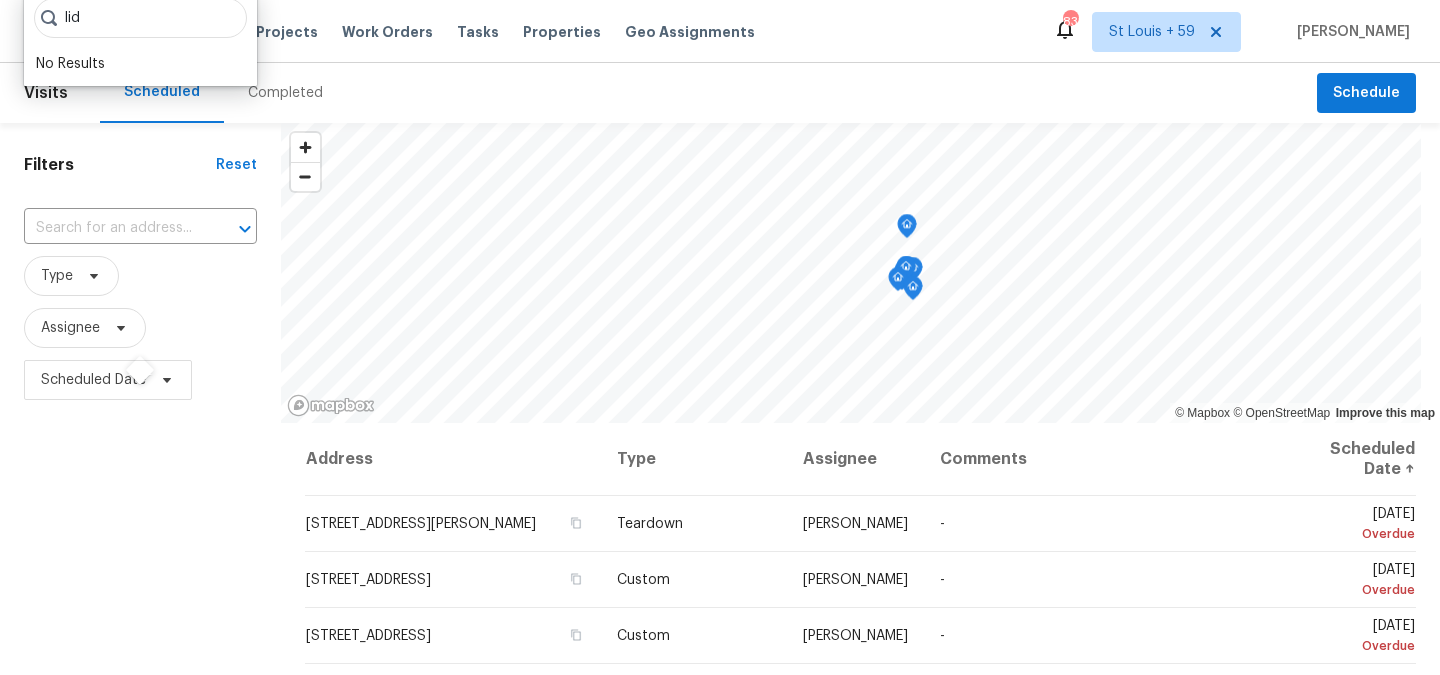 type on "lids" 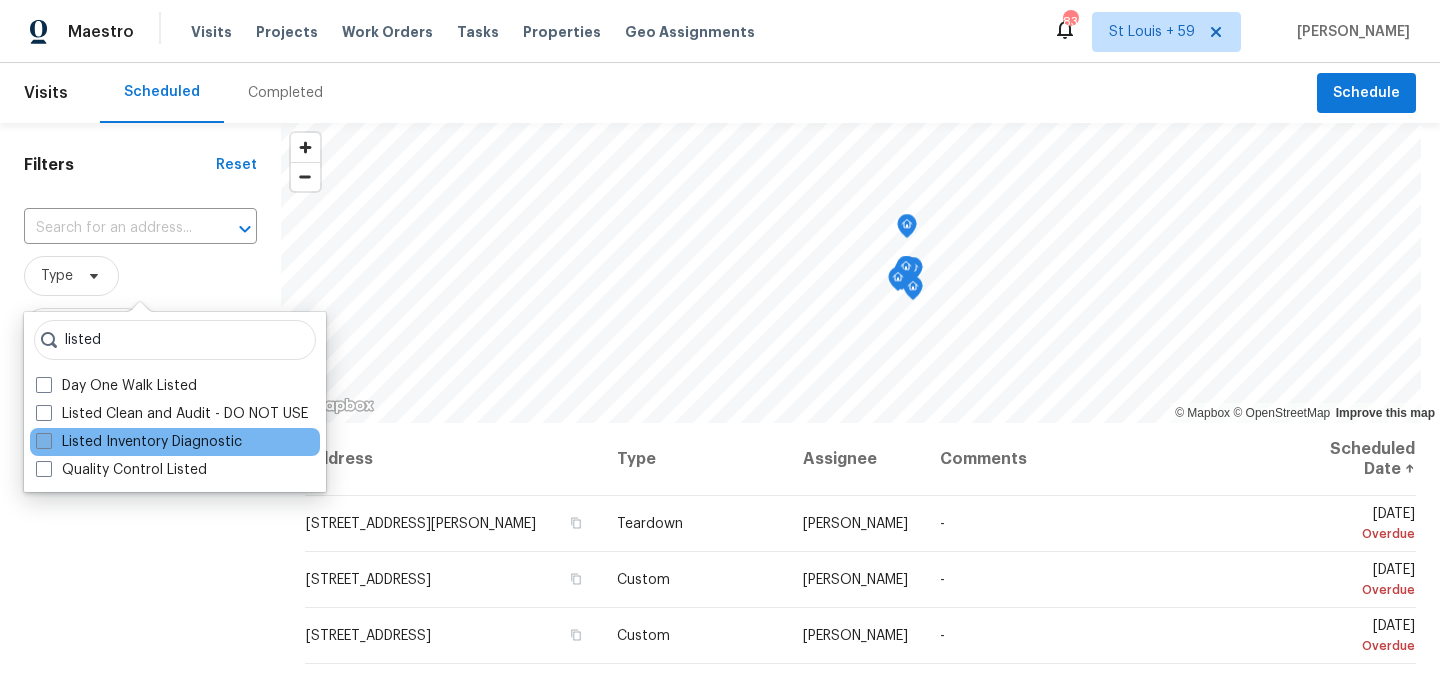type on "listed" 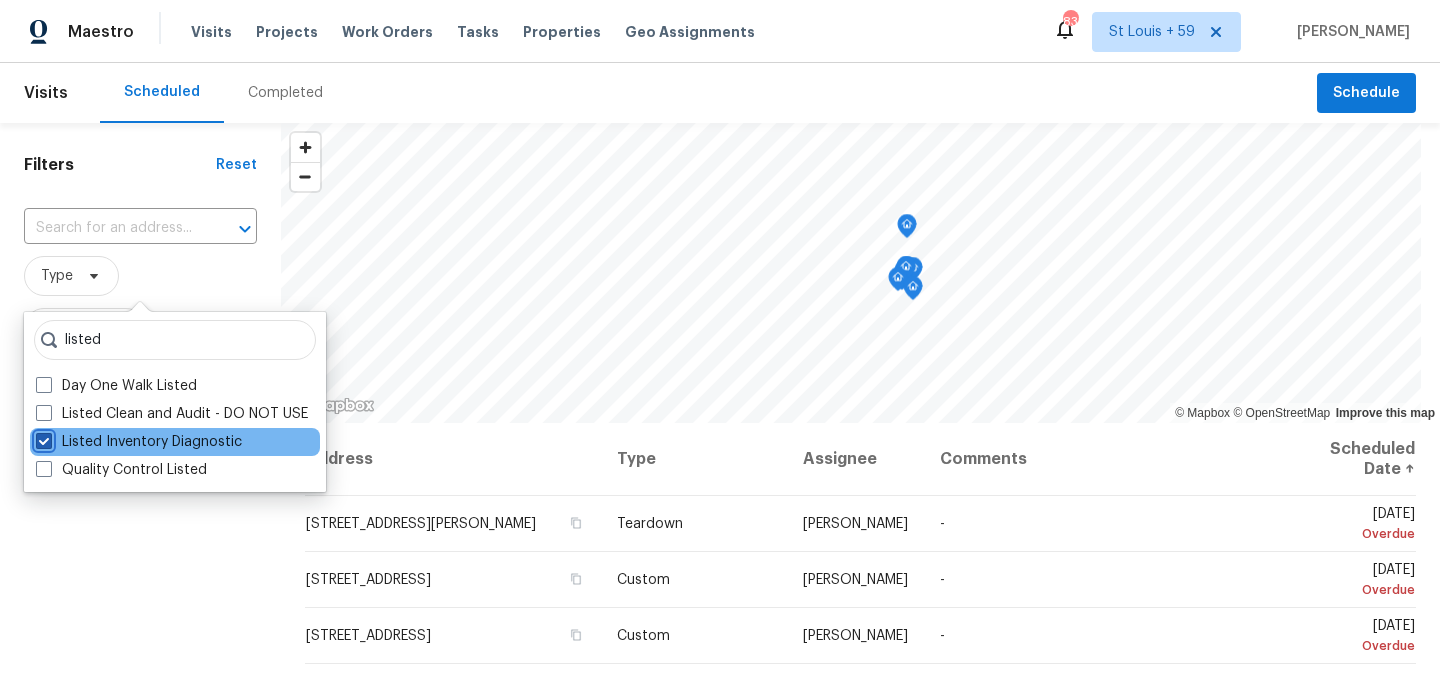 checkbox on "true" 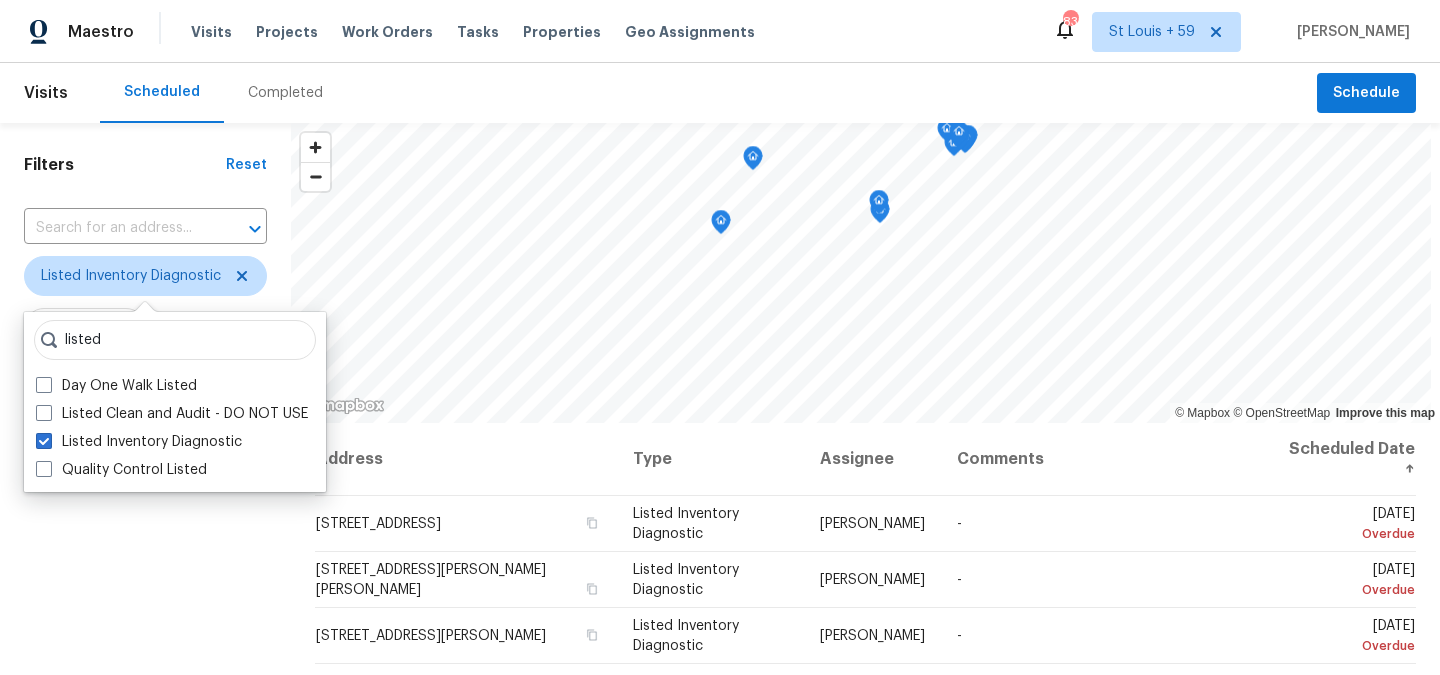 click on "Filters Reset ​ Listed Inventory Diagnostic Assignee Scheduled Date" at bounding box center [145, 543] 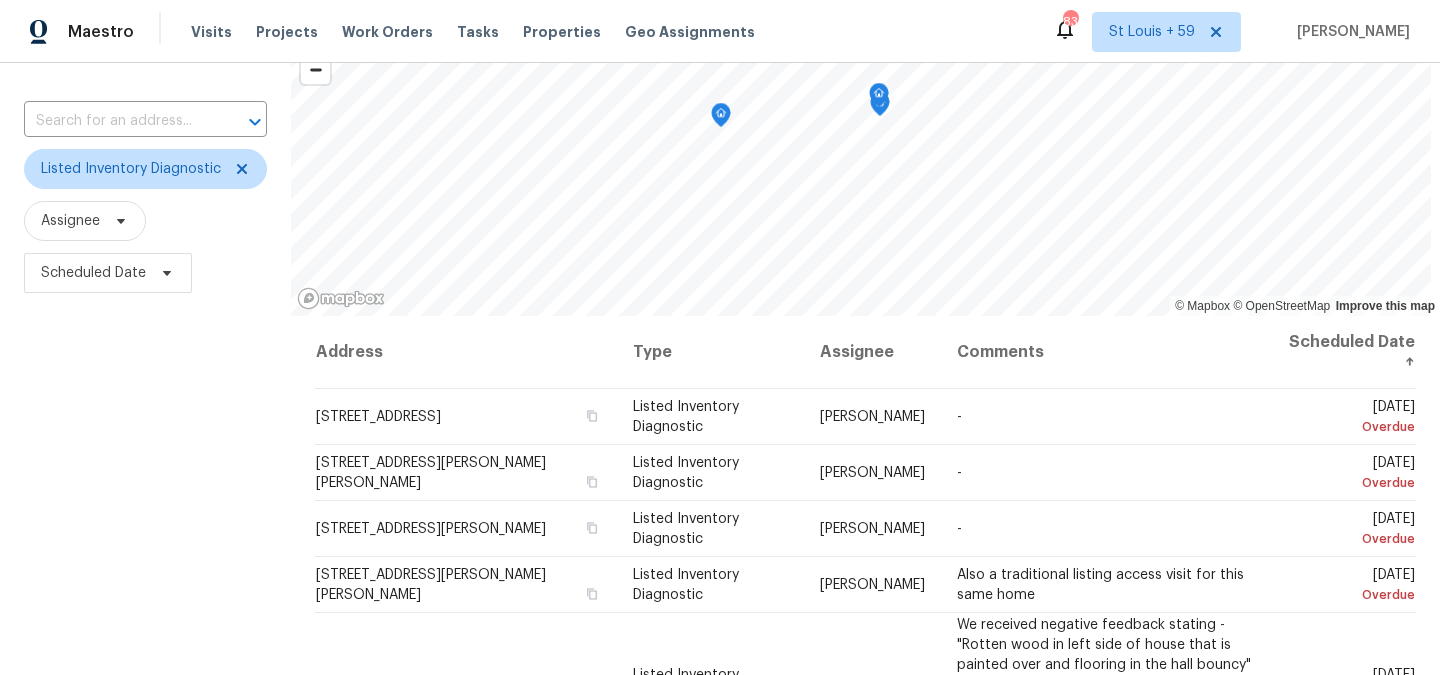scroll, scrollTop: 106, scrollLeft: 0, axis: vertical 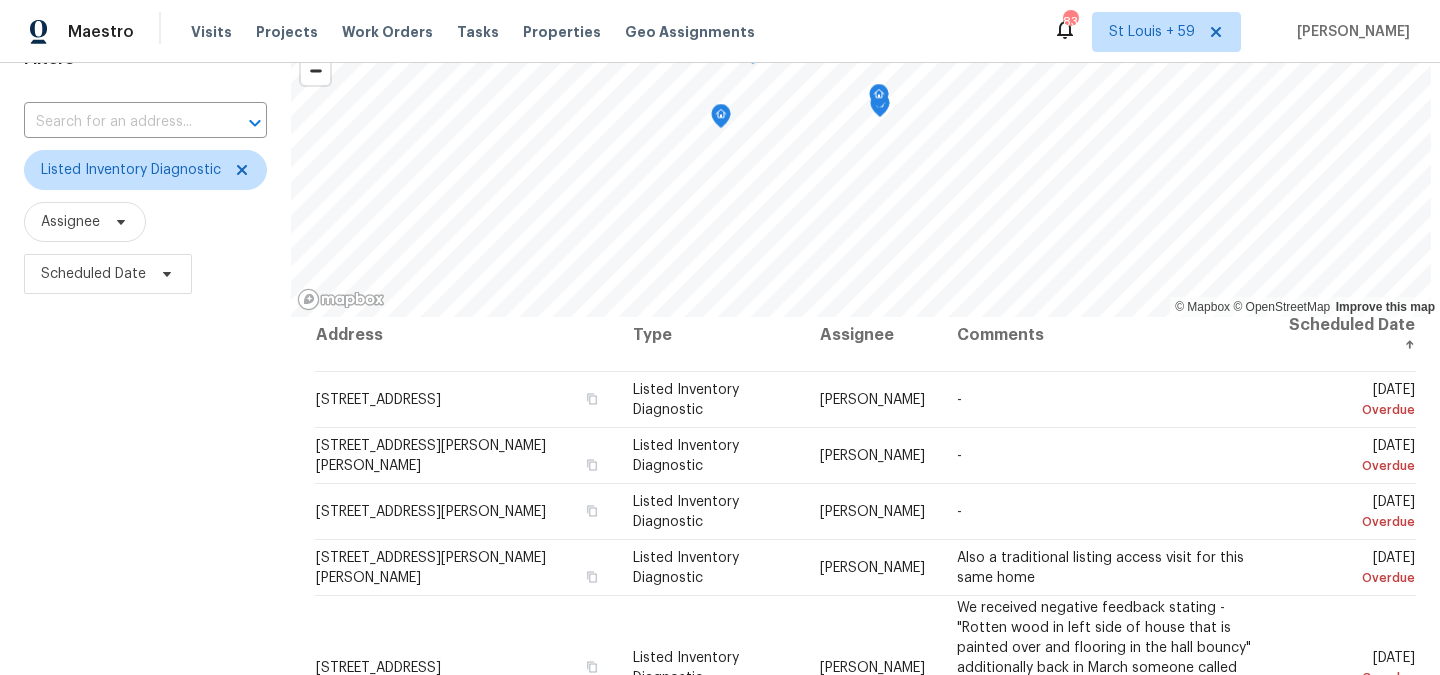 click on "Scheduled Date ↑" at bounding box center (1344, 335) 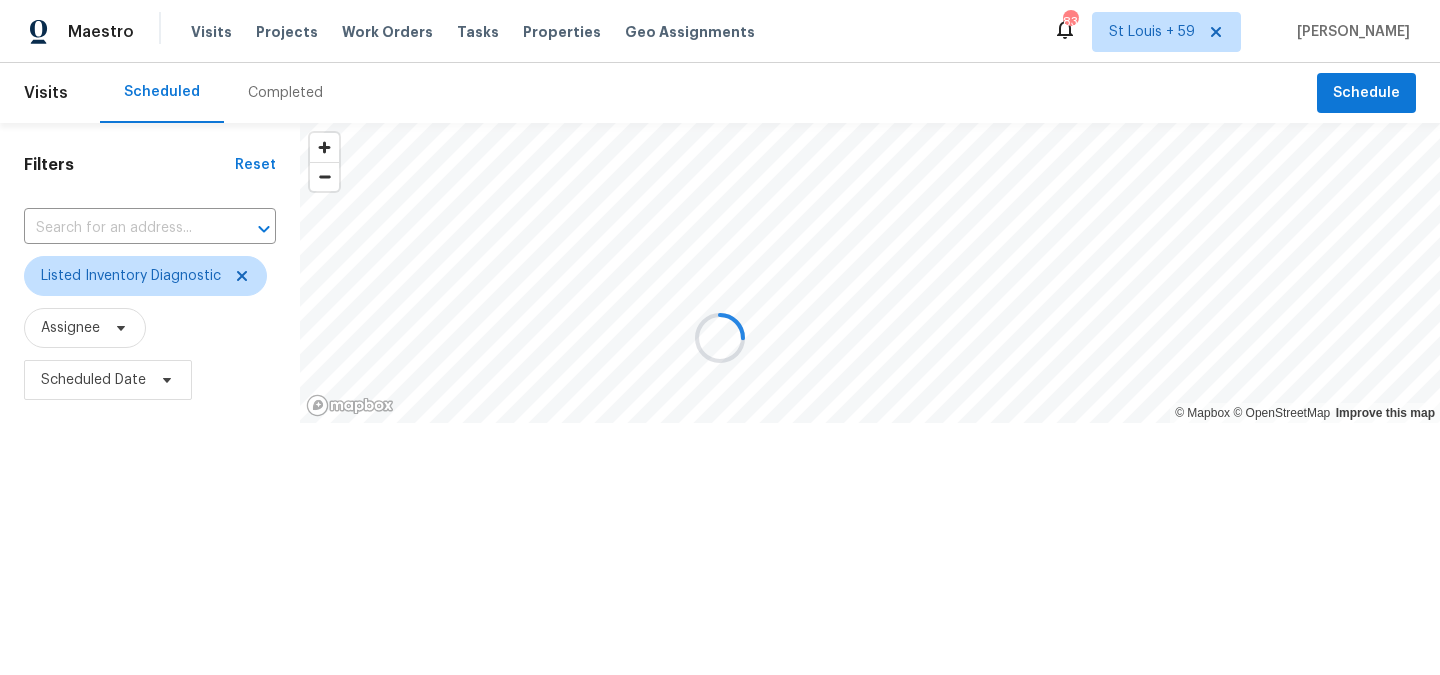 scroll, scrollTop: 0, scrollLeft: 0, axis: both 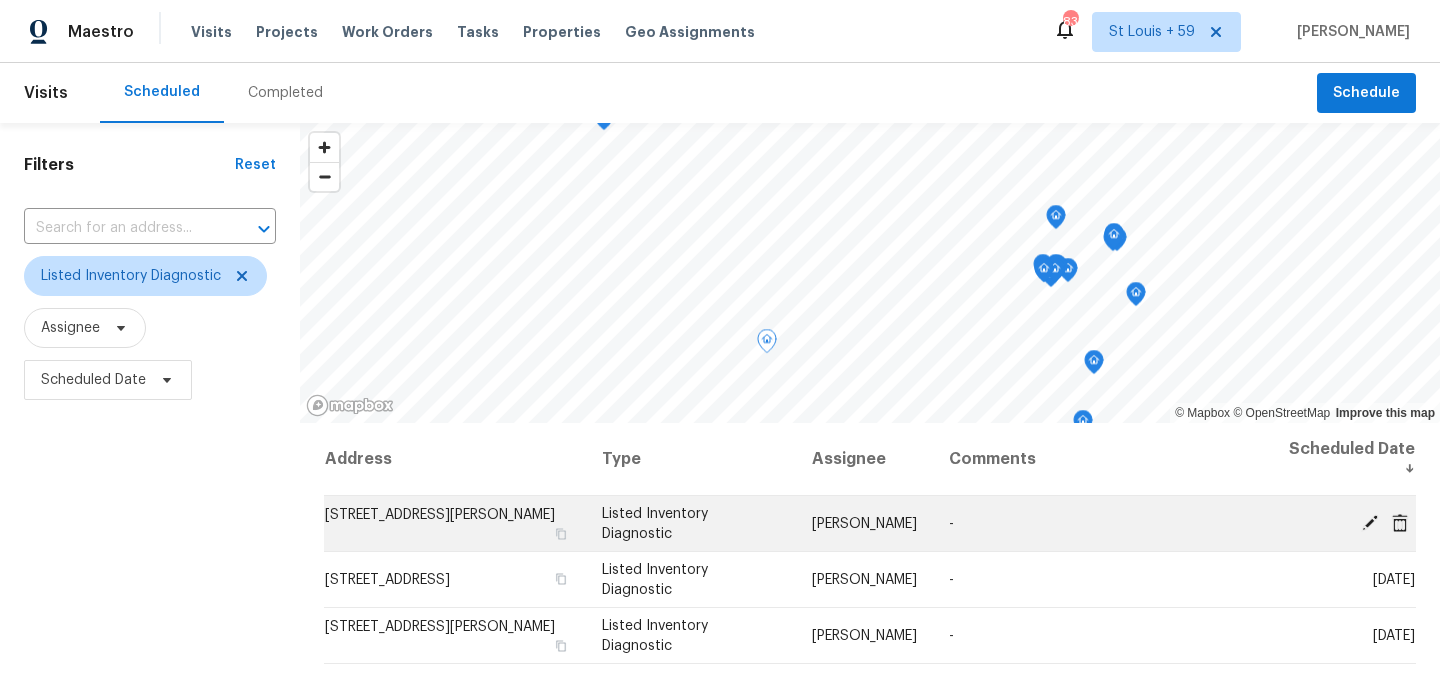 click on "Nelson Figueroa" at bounding box center [864, 524] 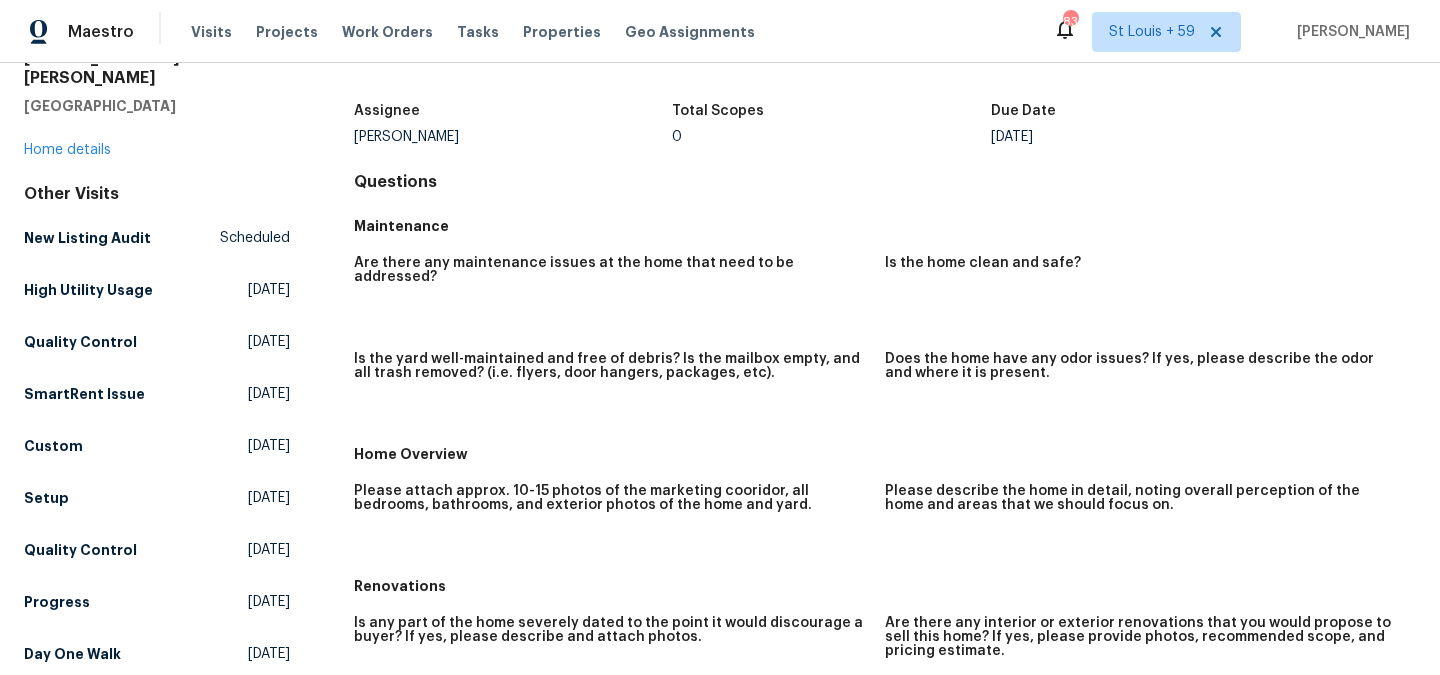 scroll, scrollTop: 112, scrollLeft: 0, axis: vertical 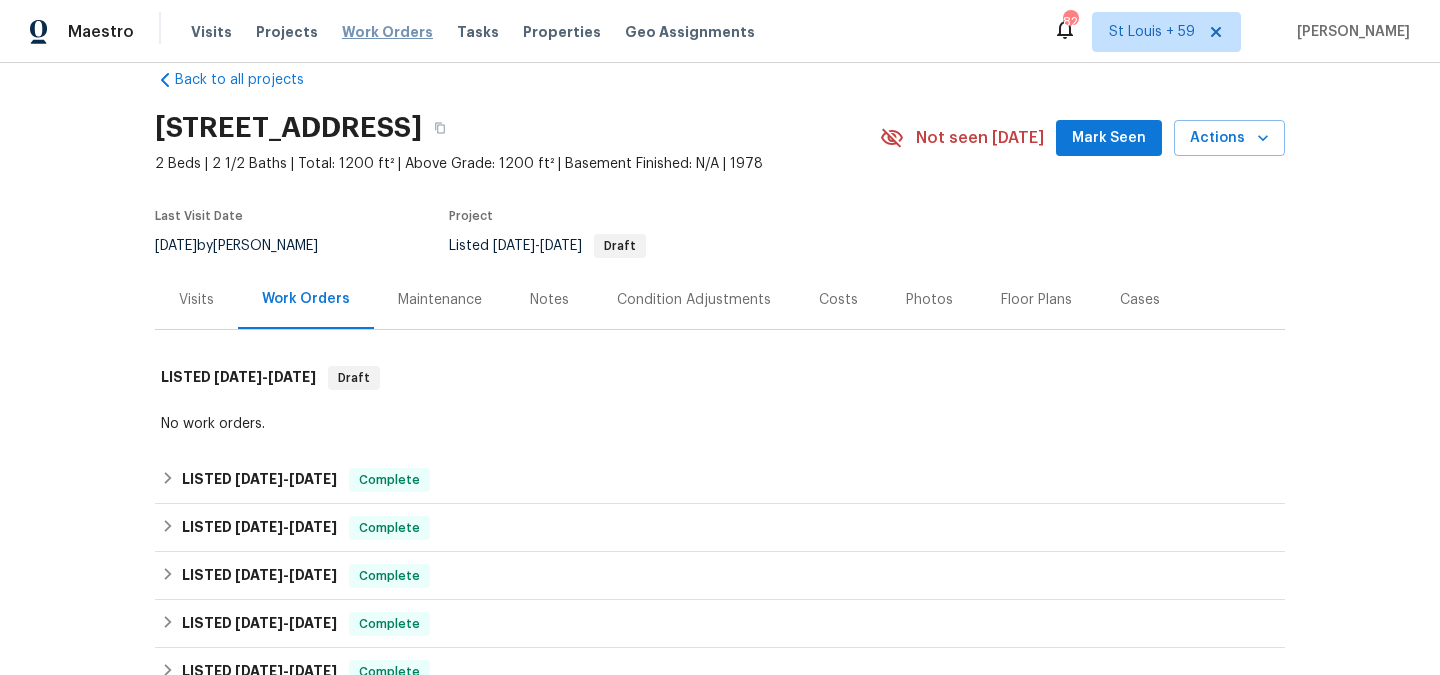 click on "Work Orders" at bounding box center (387, 32) 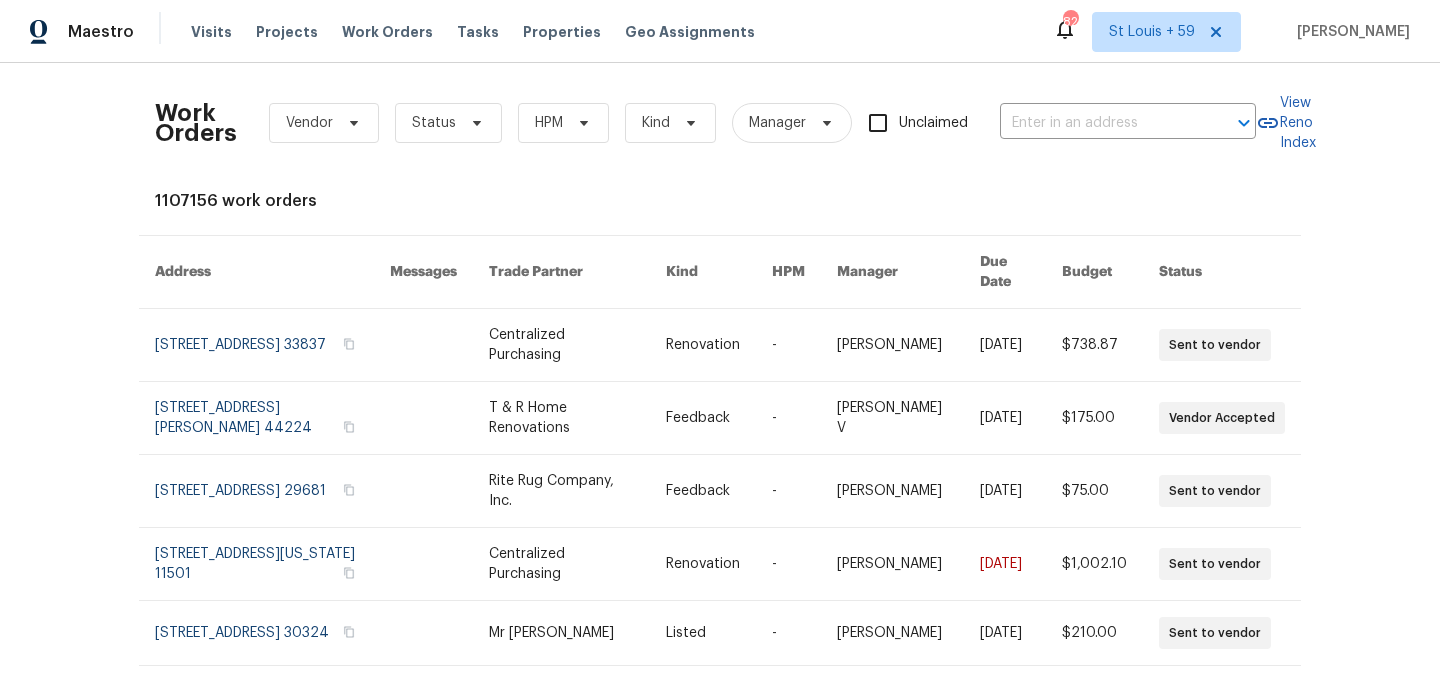 click on "Work Orders Vendor Status HPM Kind Manager Unclaimed ​" at bounding box center (705, 123) 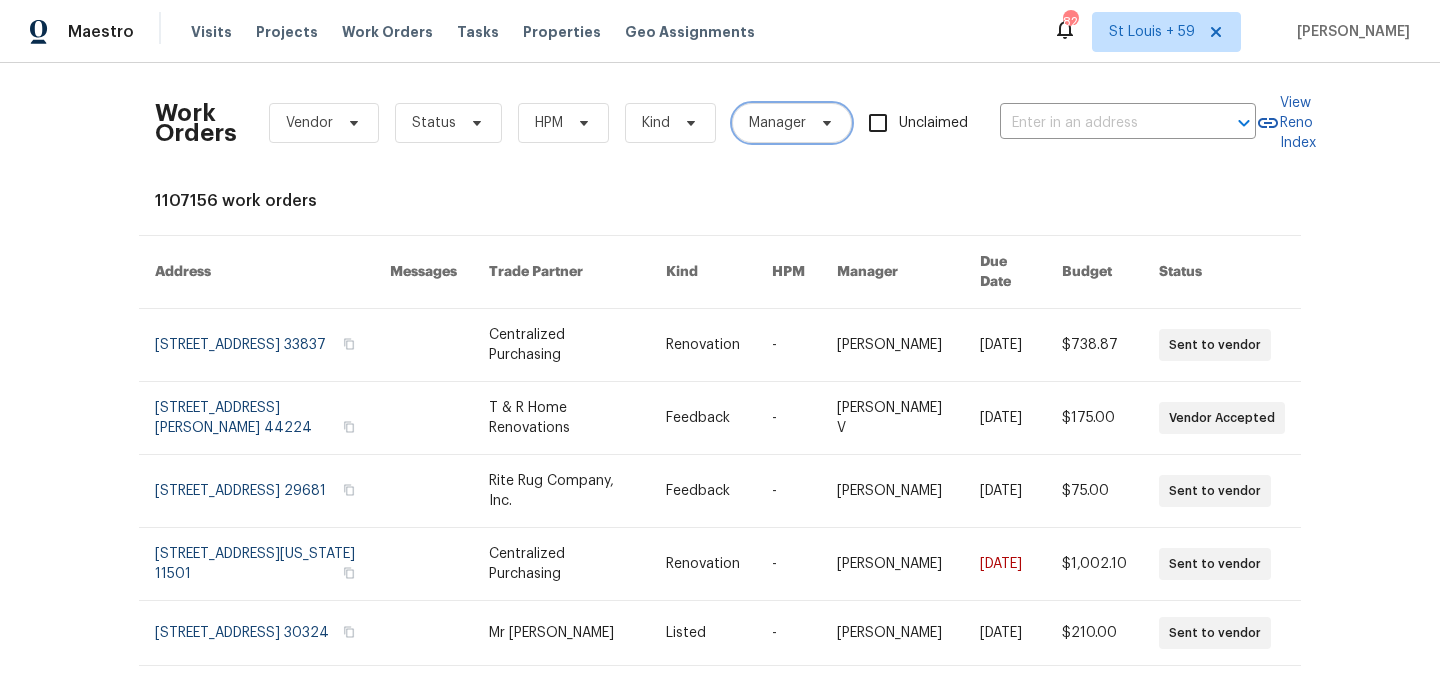 click on "Manager" at bounding box center [792, 123] 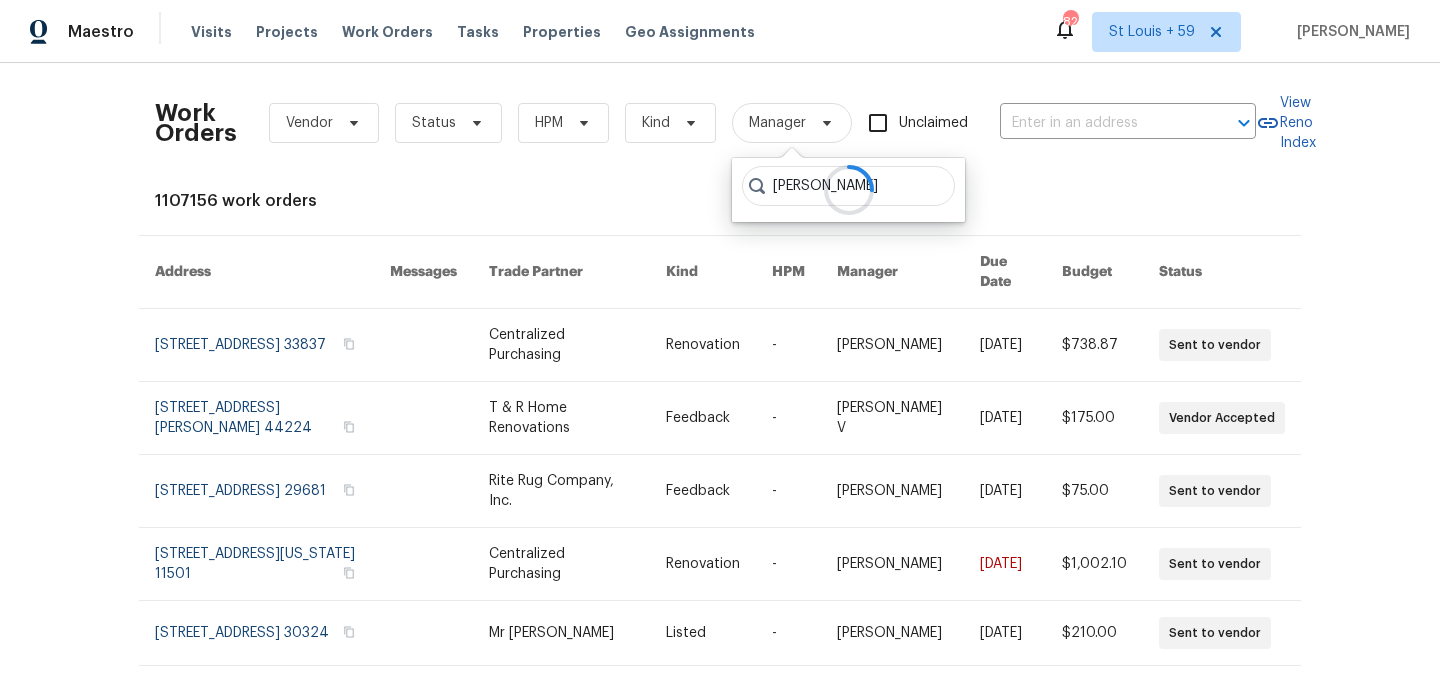 type on "natalie woods" 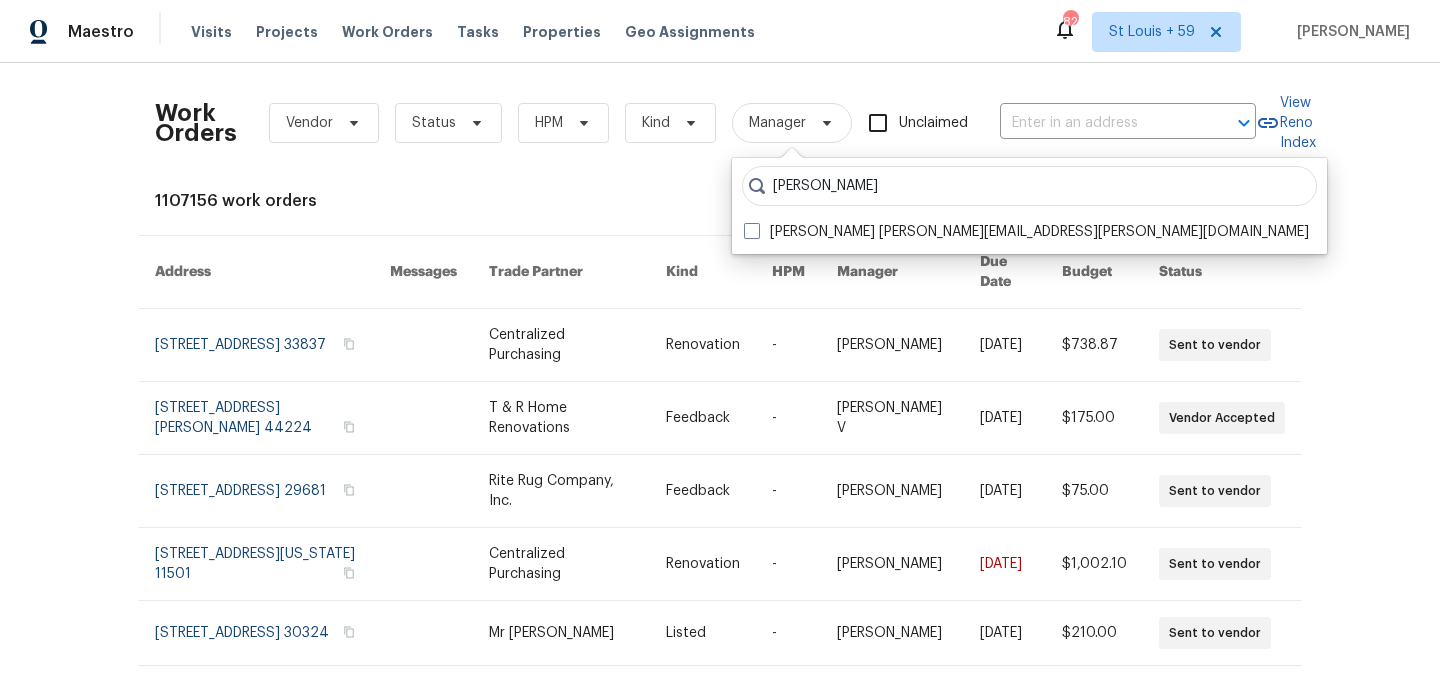 click on "Natalie Woods
natalie.woods@opendoor.com" at bounding box center (1026, 232) 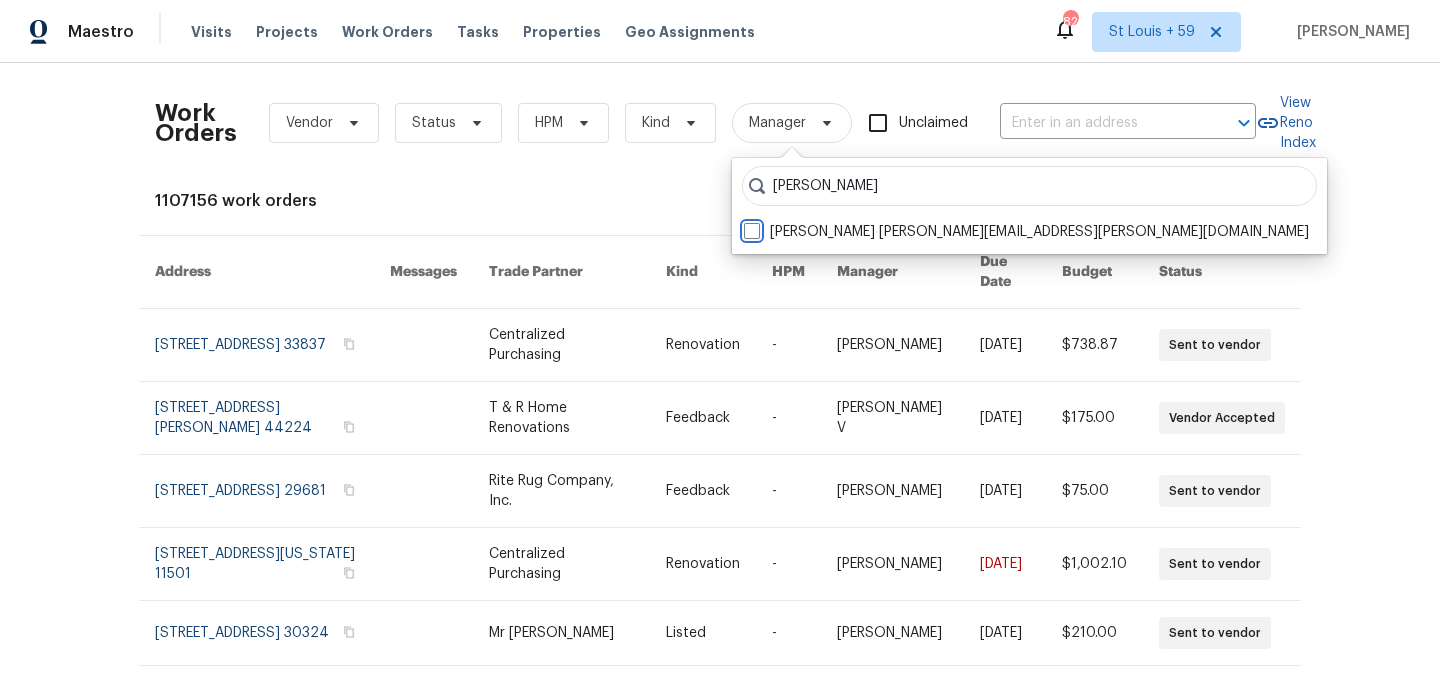 click on "Natalie Woods
natalie.woods@opendoor.com" at bounding box center [750, 228] 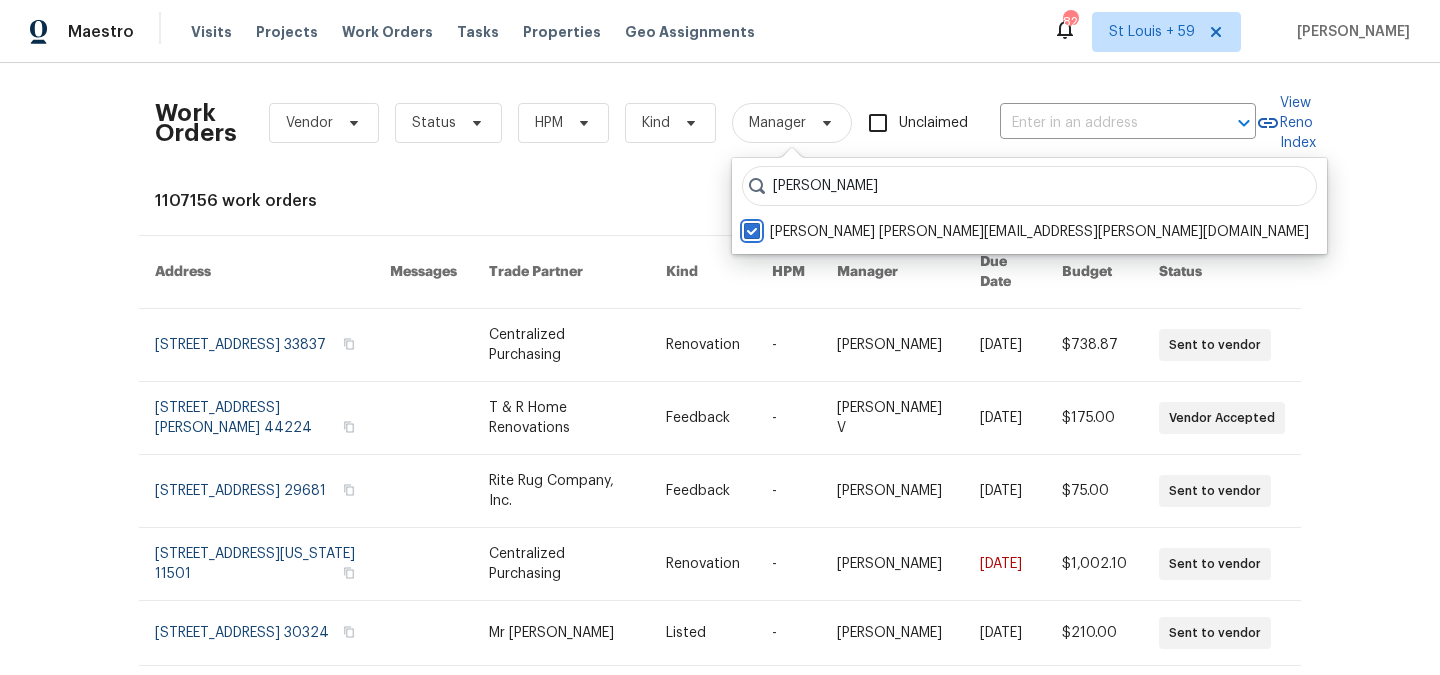 checkbox on "true" 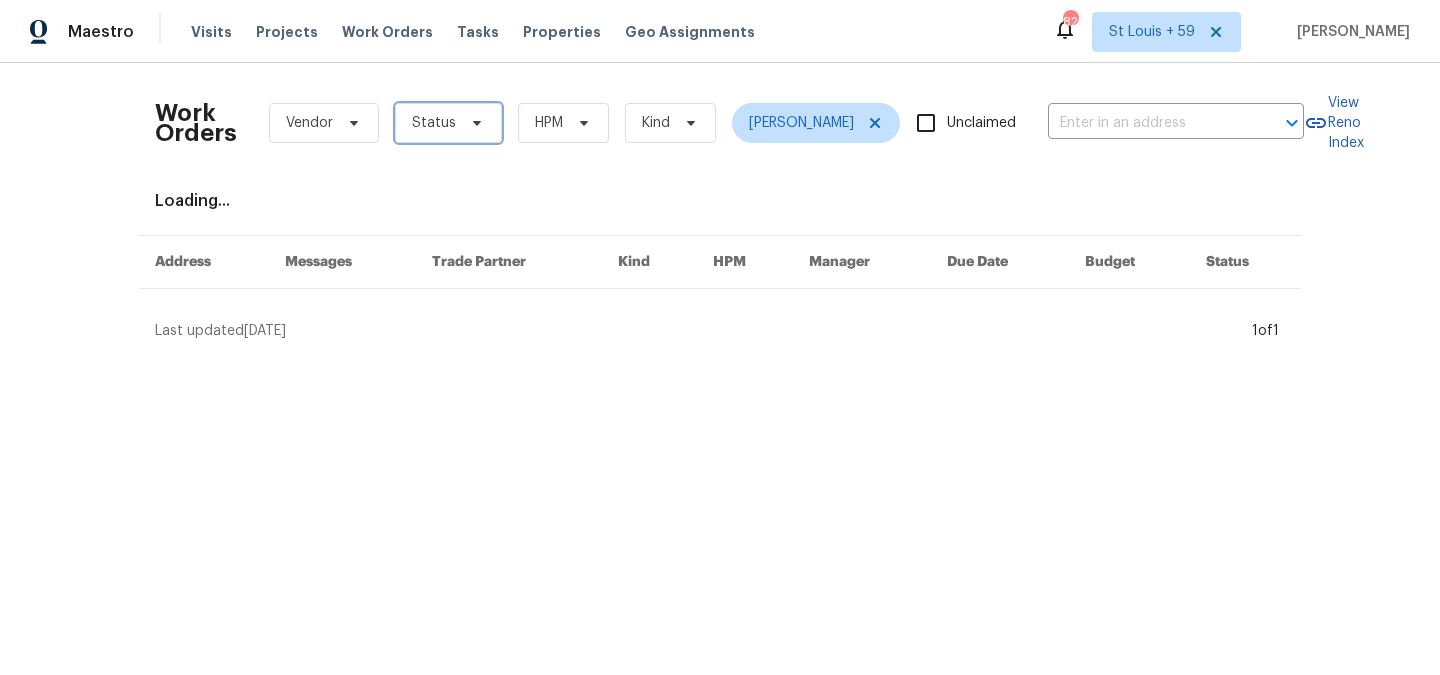 click on "Status" at bounding box center [448, 123] 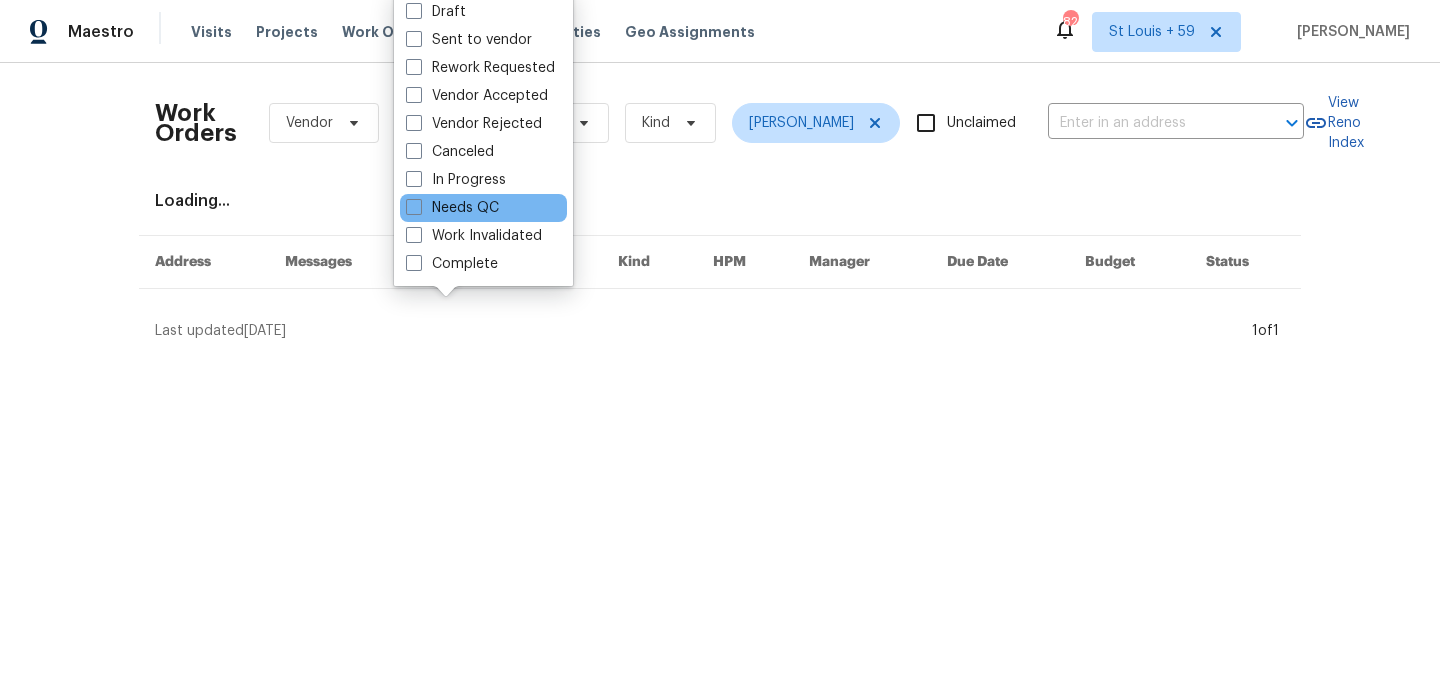 click on "Needs QC" at bounding box center (483, 208) 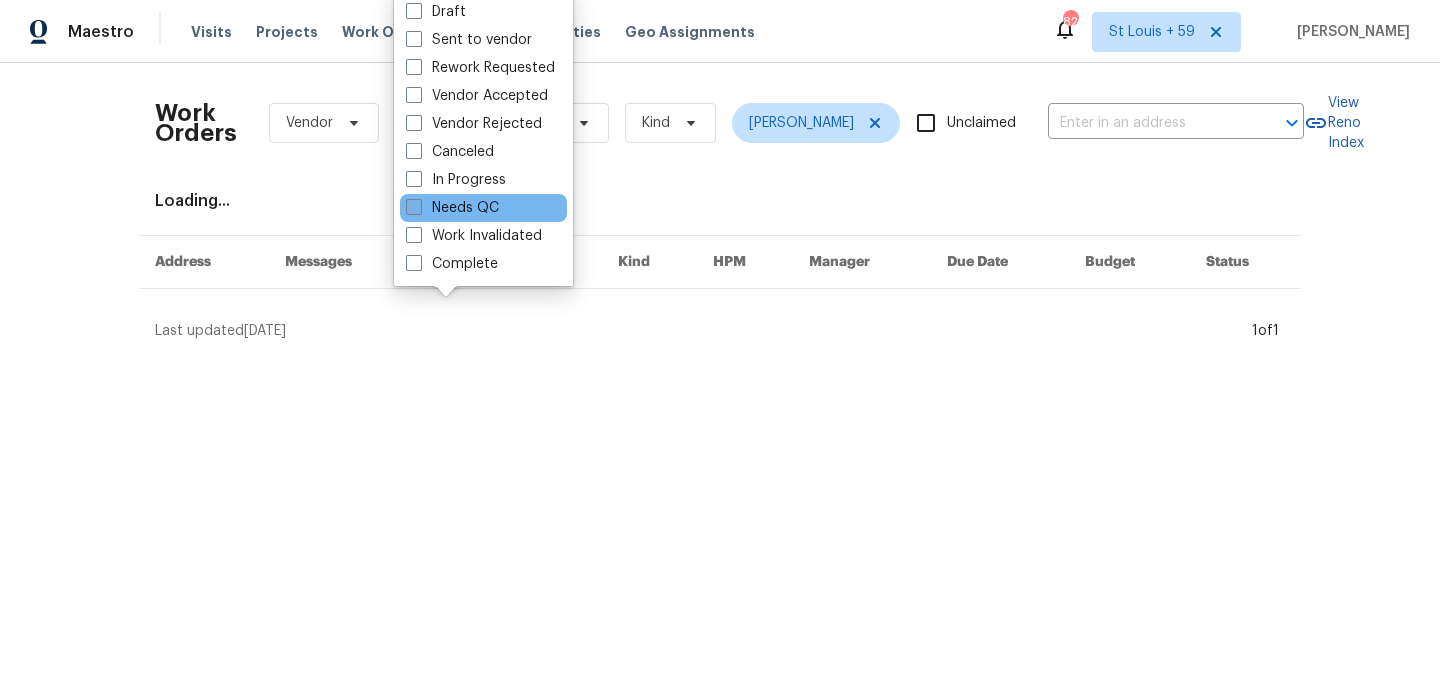 click on "Needs QC" at bounding box center (452, 208) 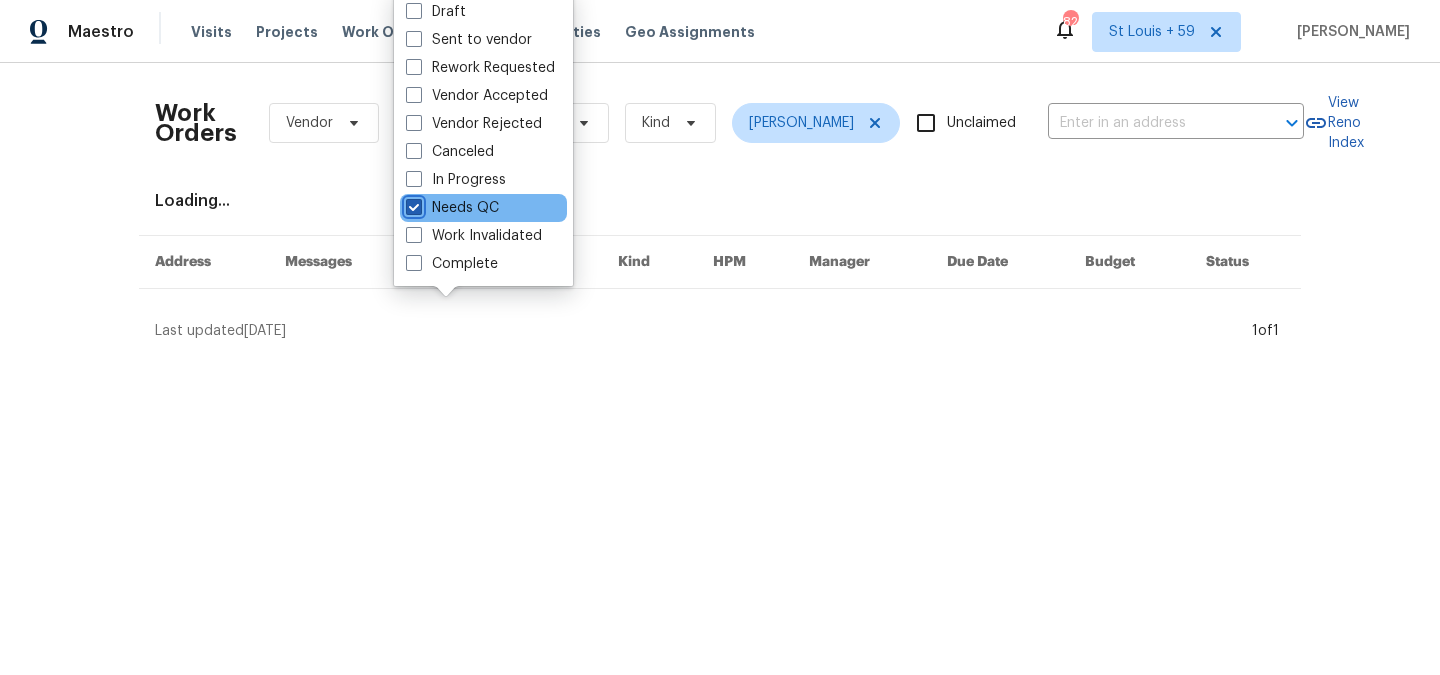 checkbox on "true" 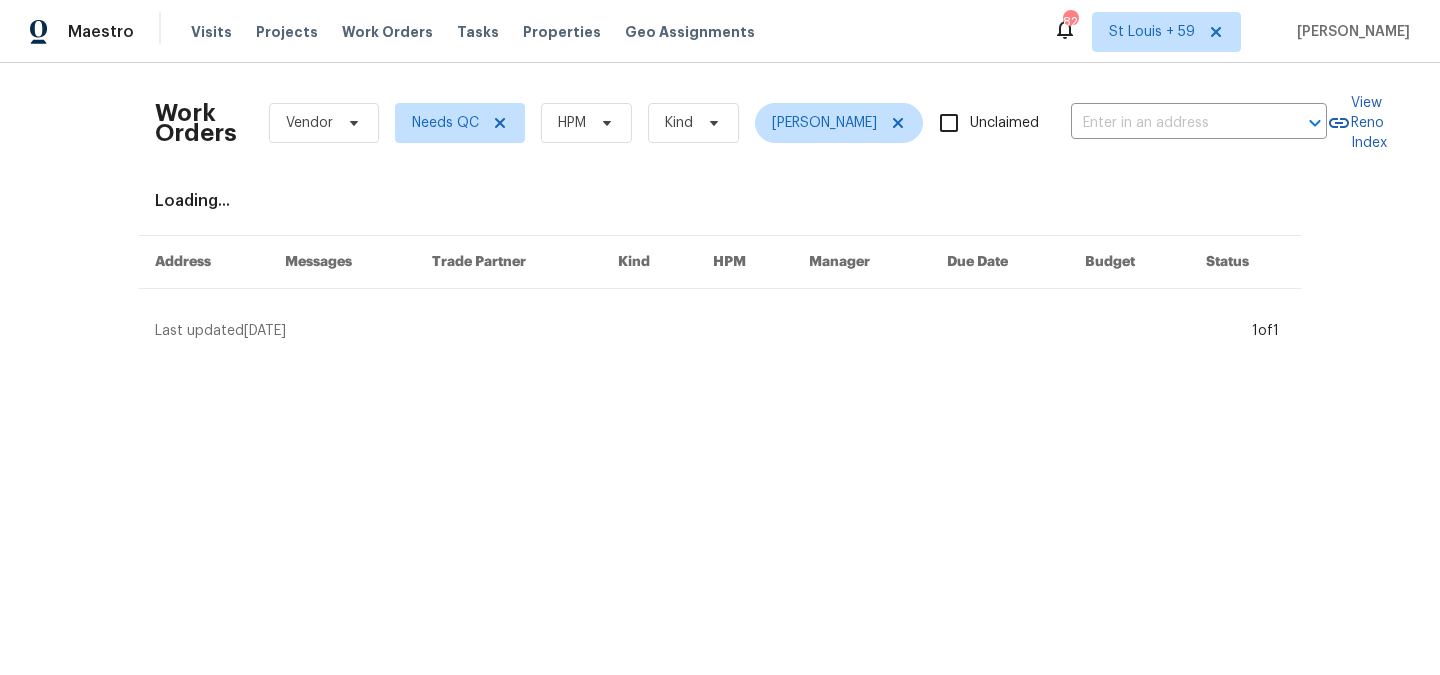 click on "Work Orders Vendor Needs QC HPM Kind Natalie Woods Unclaimed ​ View Reno Index Loading... Address Messages Trade Partner Kind HPM Manager Due Date Budget Status Last updated  7/21/2025 1  of  1" at bounding box center (720, 210) 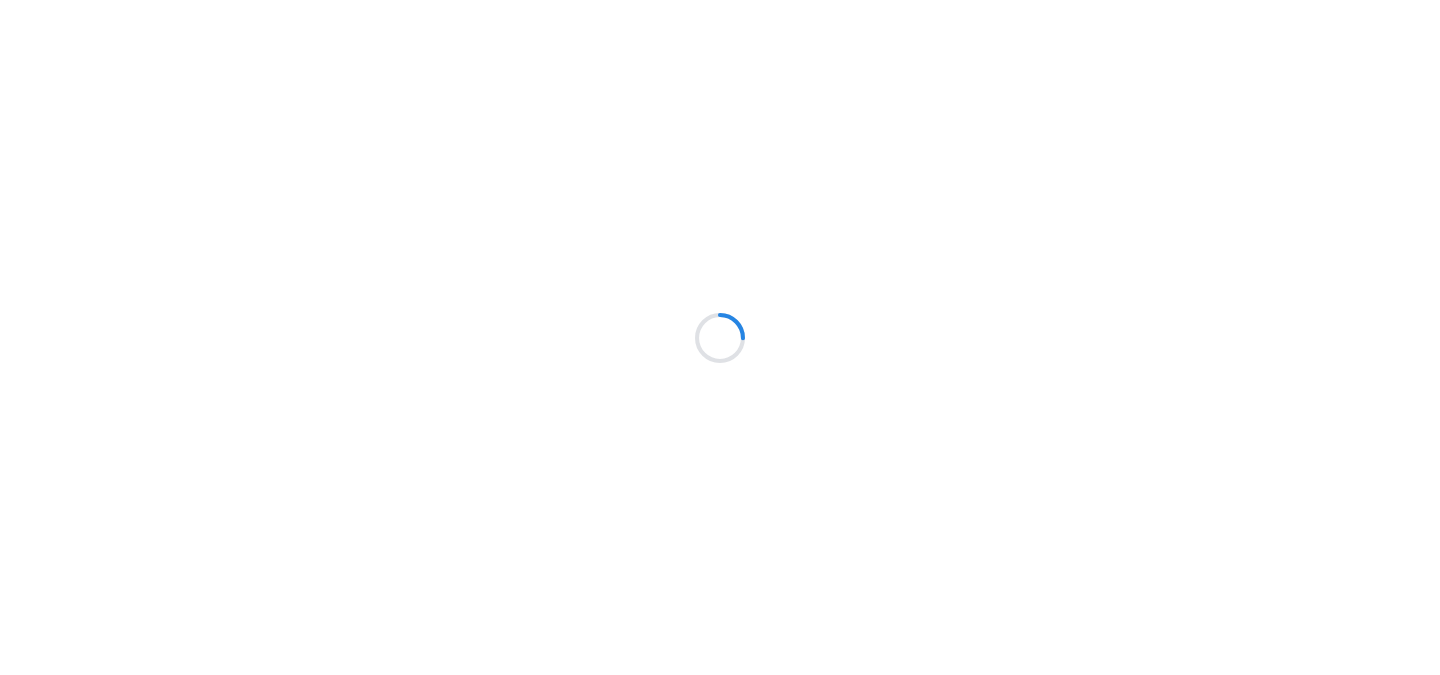 scroll, scrollTop: 0, scrollLeft: 0, axis: both 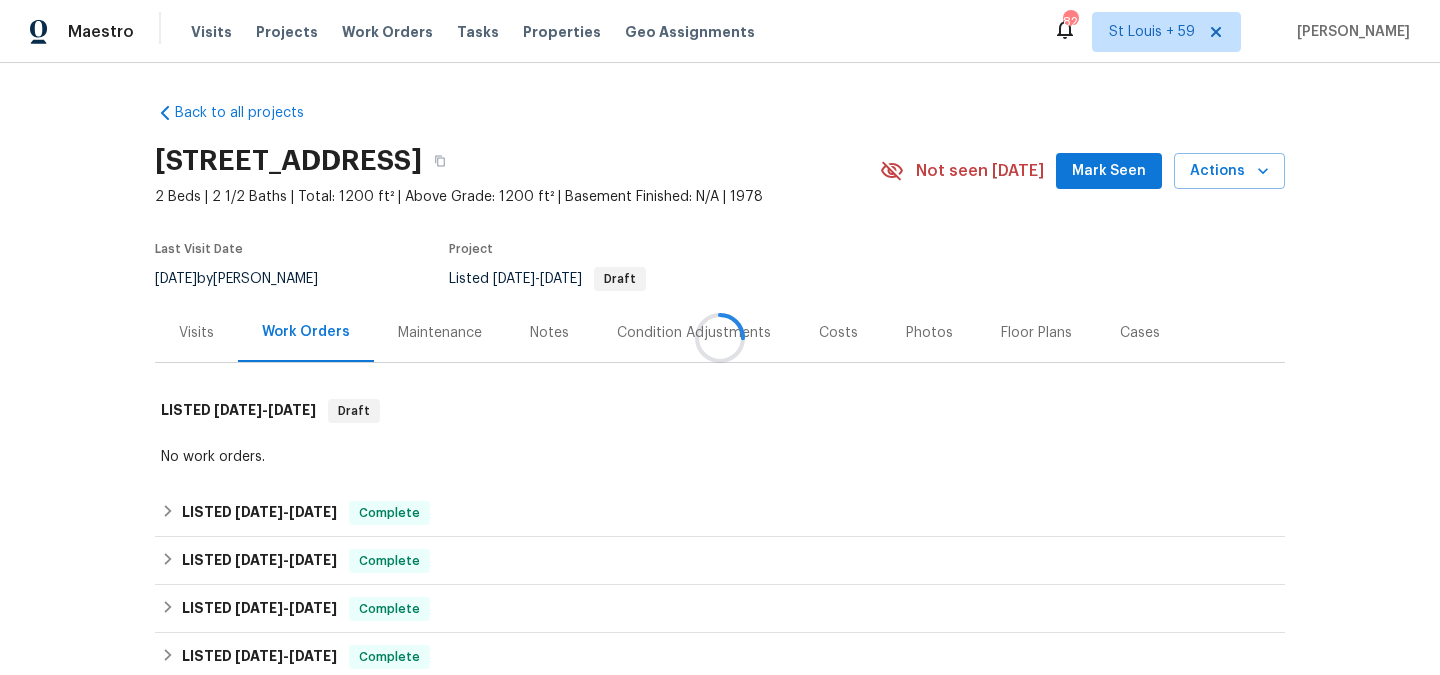 click at bounding box center (720, 337) 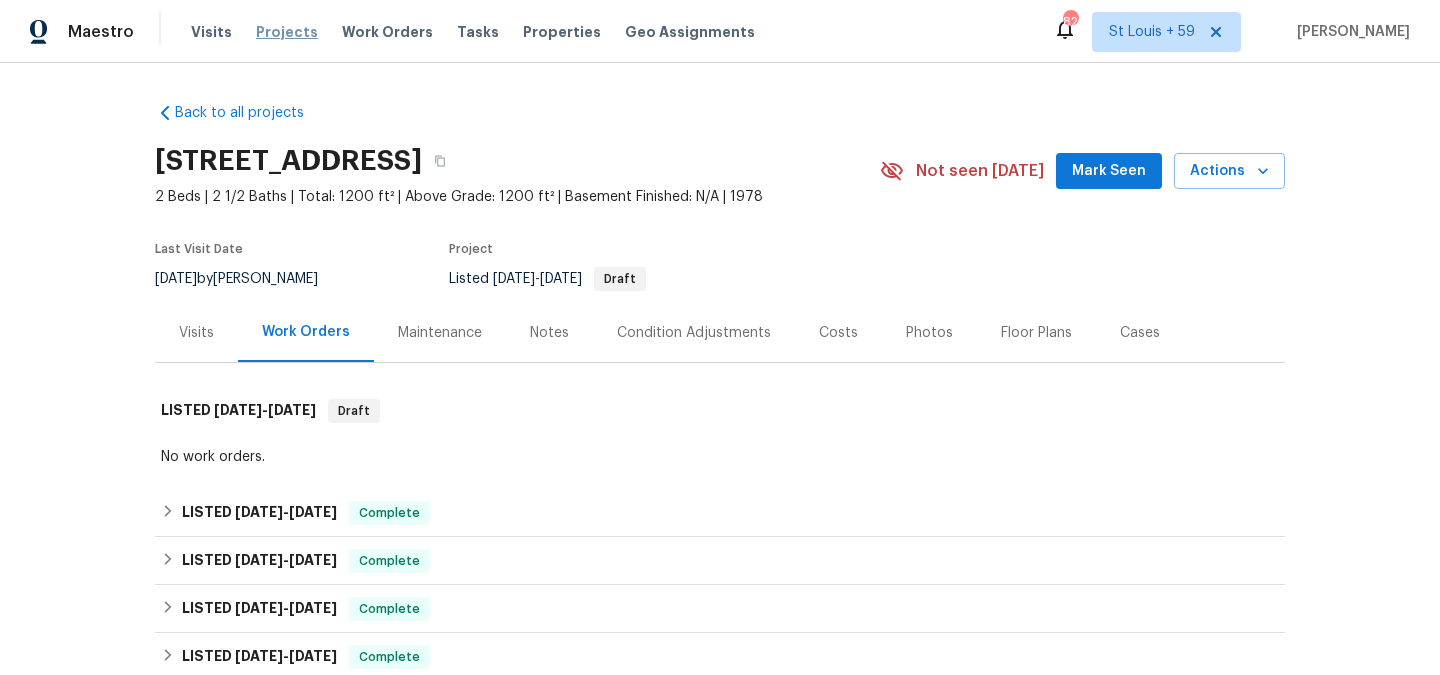 click on "Projects" at bounding box center [287, 32] 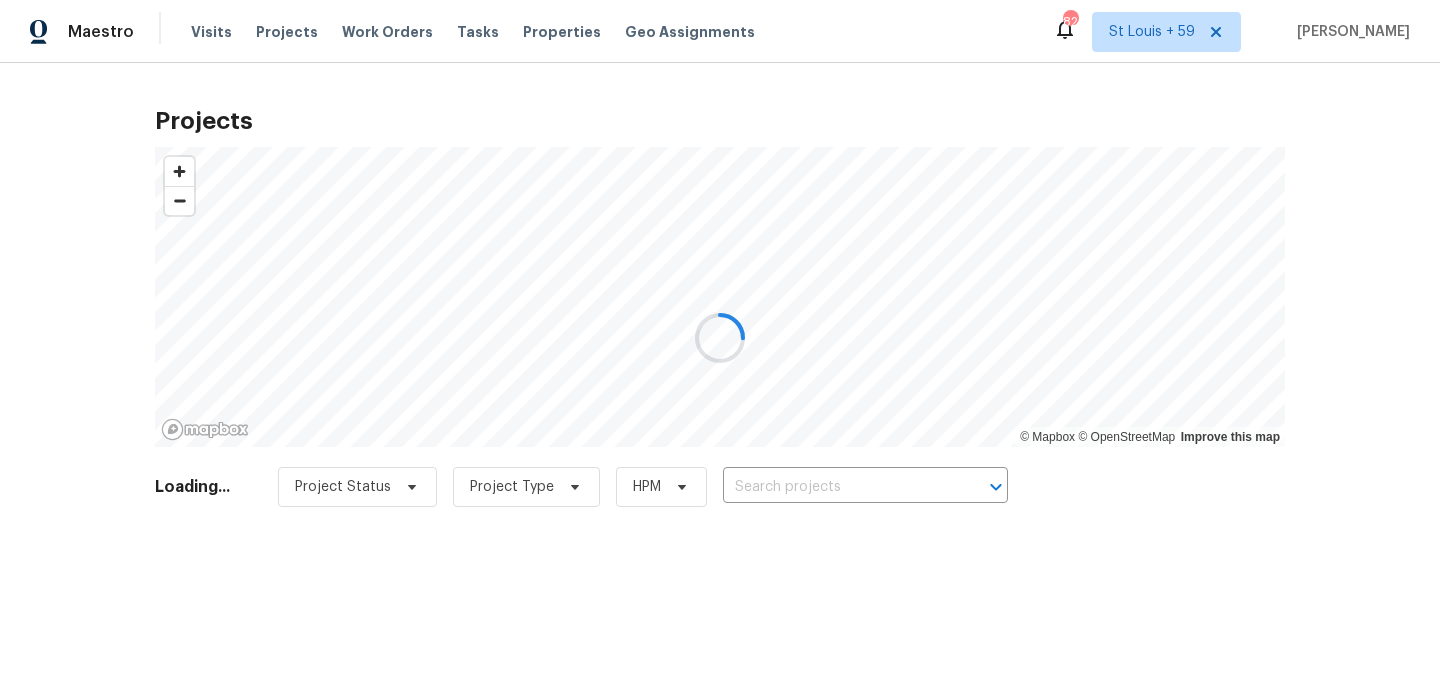 click at bounding box center (720, 337) 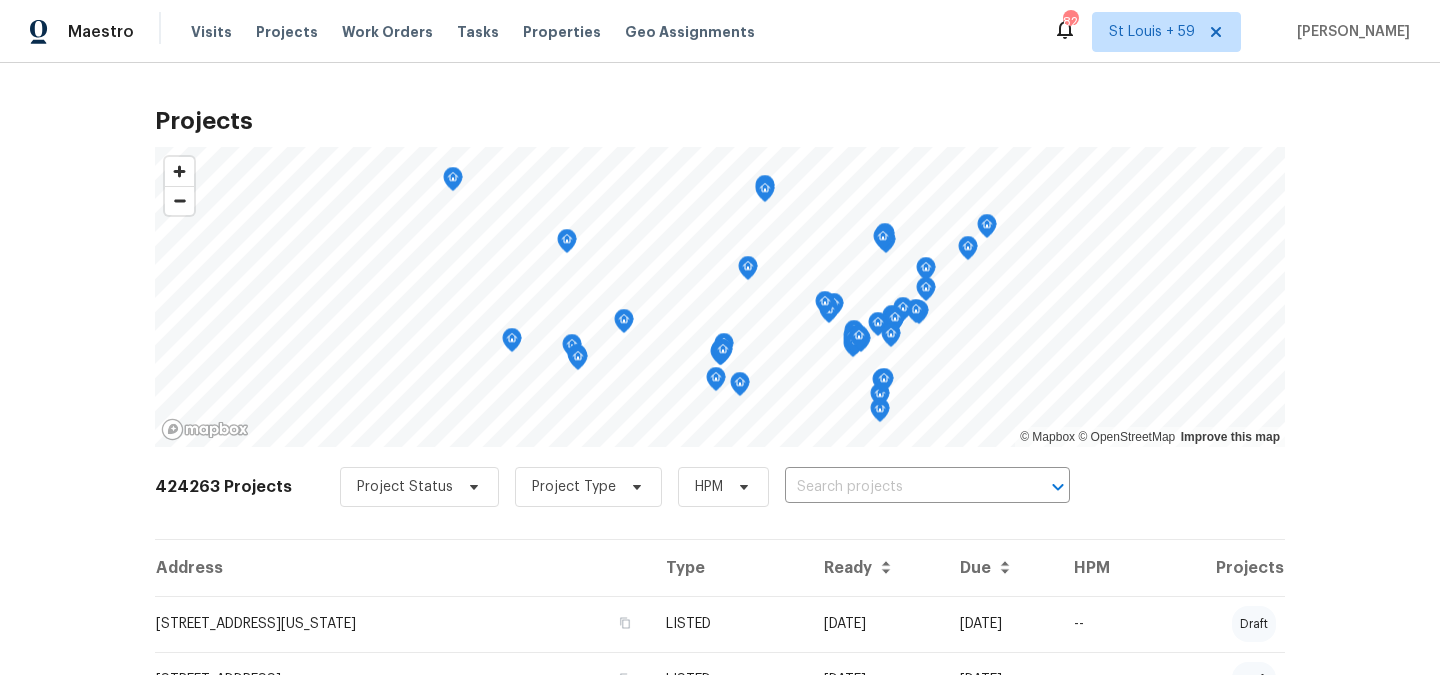 click at bounding box center (899, 487) 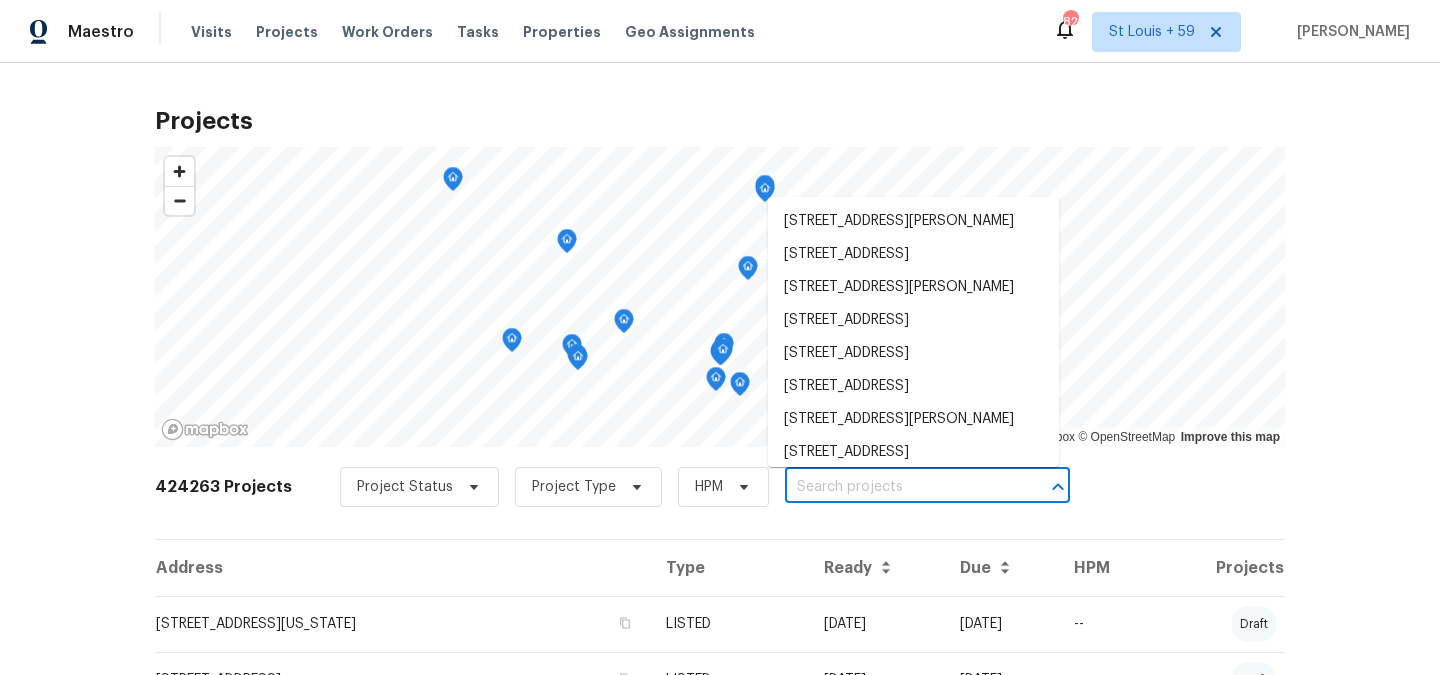 paste on "[STREET_ADDRESS]" 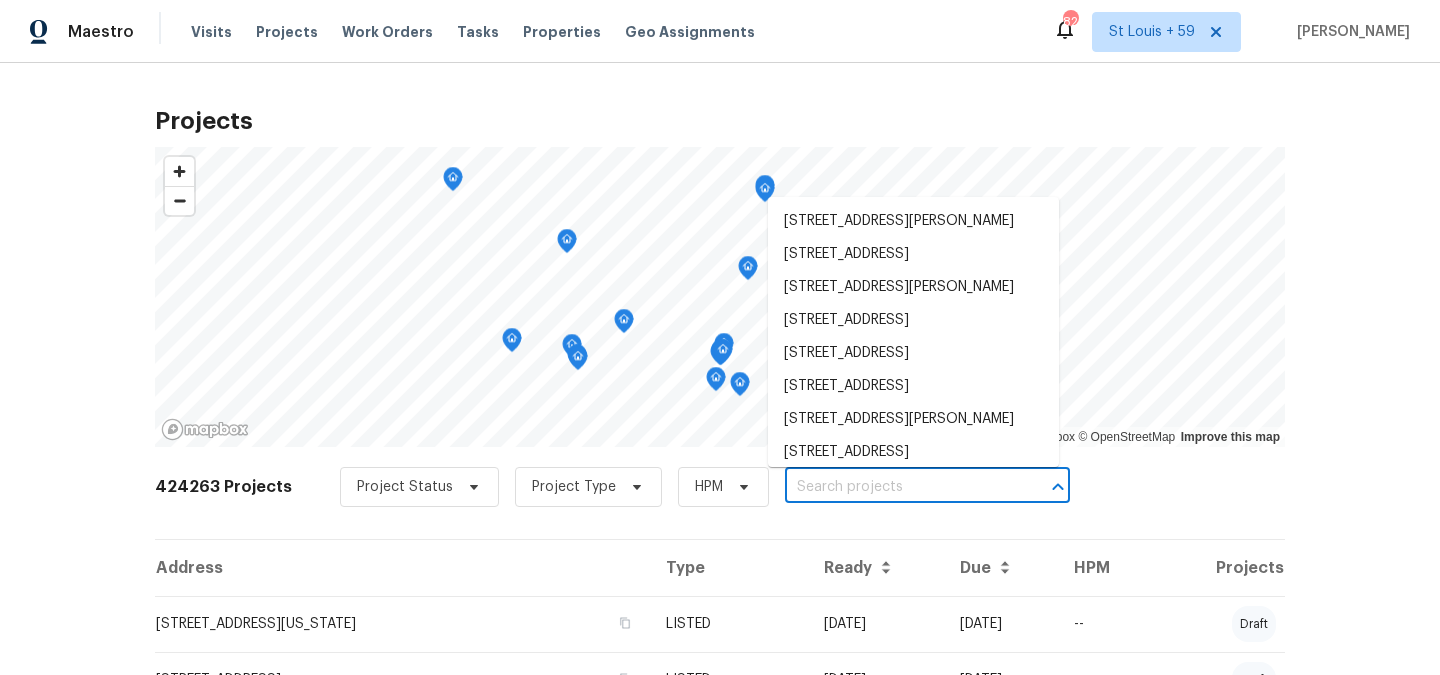 type on "[STREET_ADDRESS]" 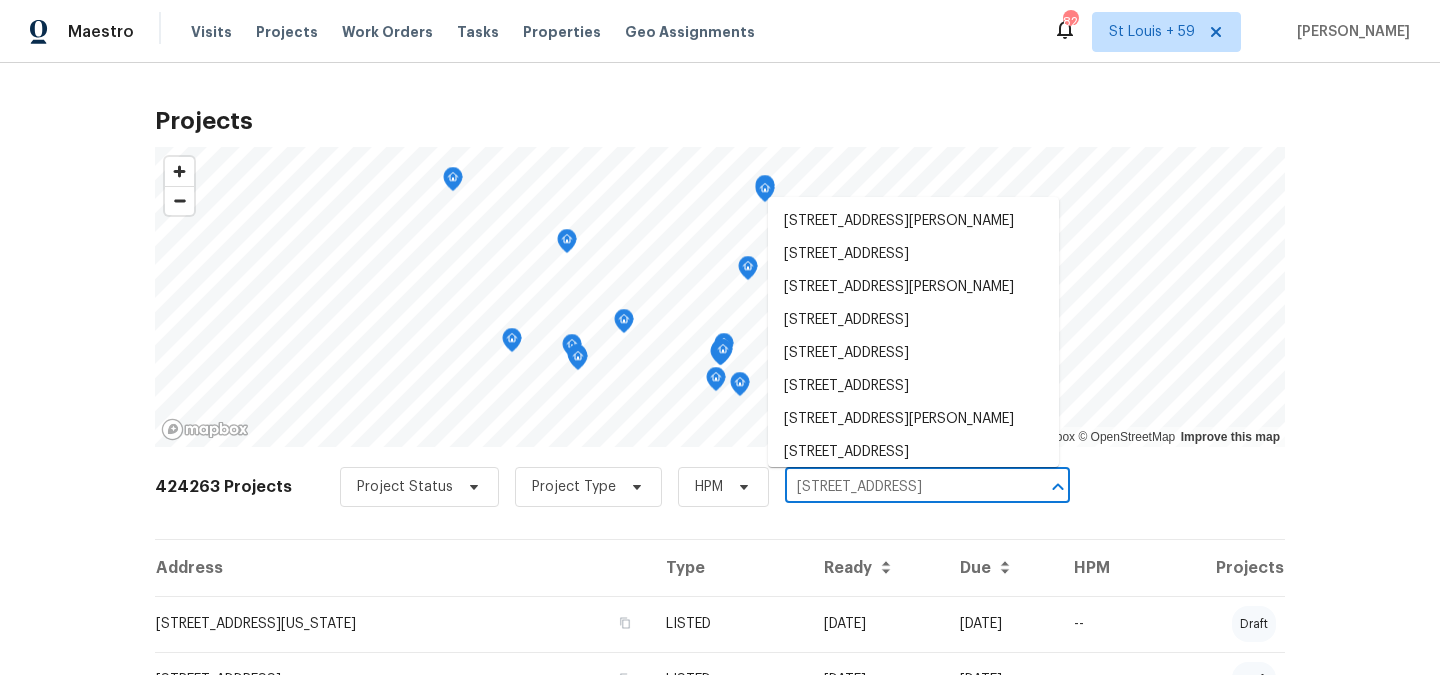 scroll, scrollTop: 0, scrollLeft: 30, axis: horizontal 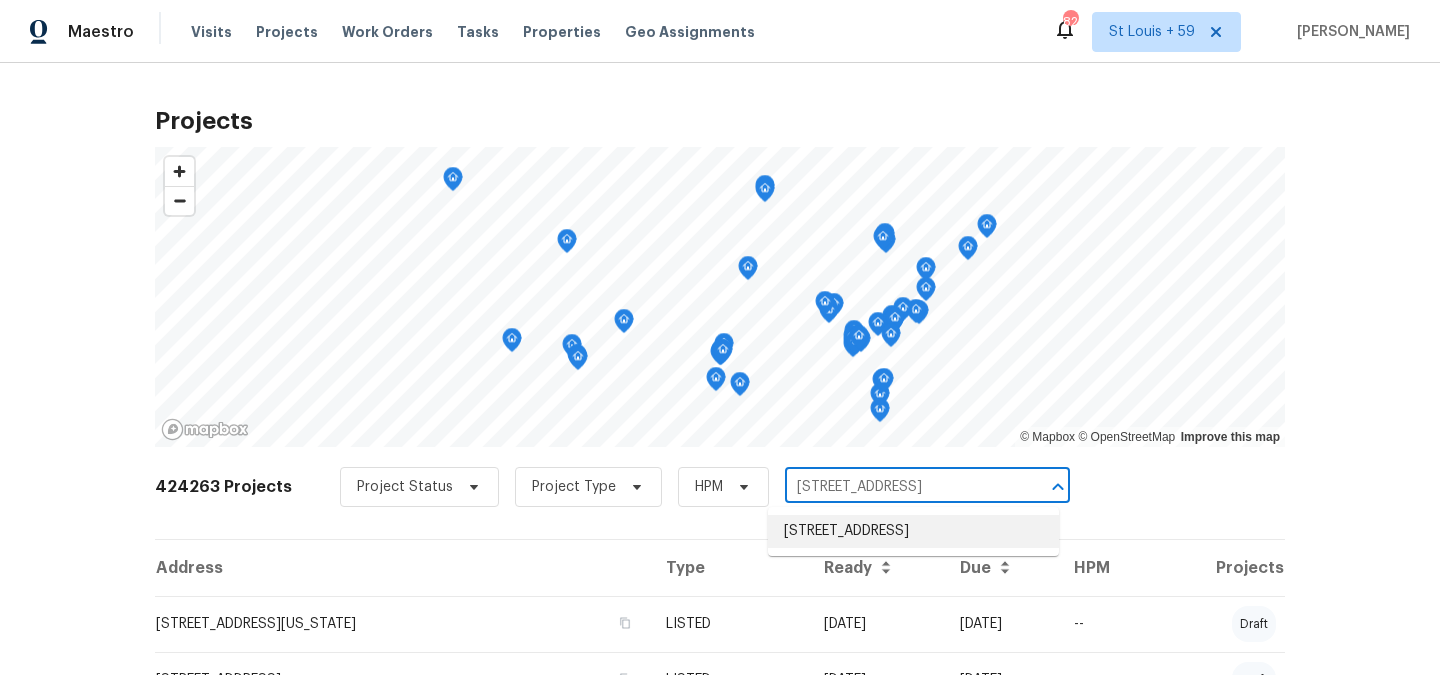 click on "[STREET_ADDRESS]" at bounding box center [913, 531] 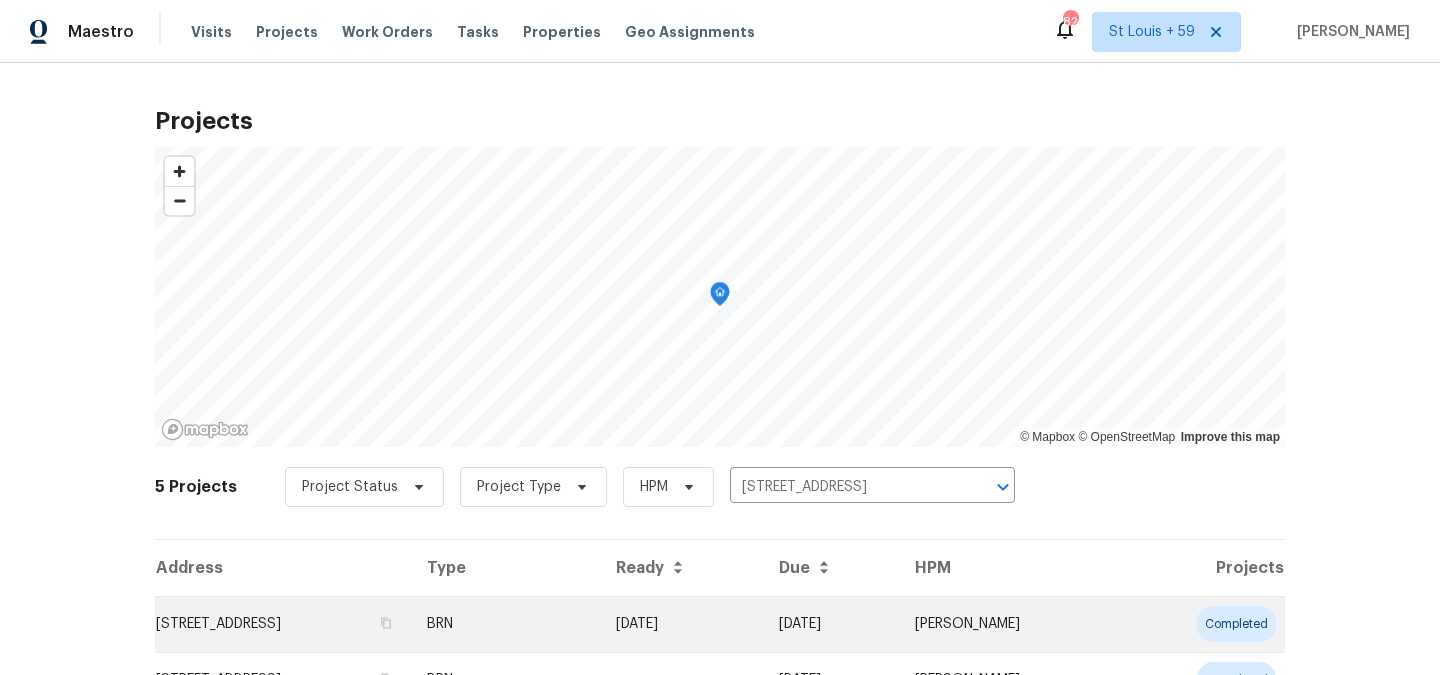 click on "[STREET_ADDRESS]" at bounding box center (283, 624) 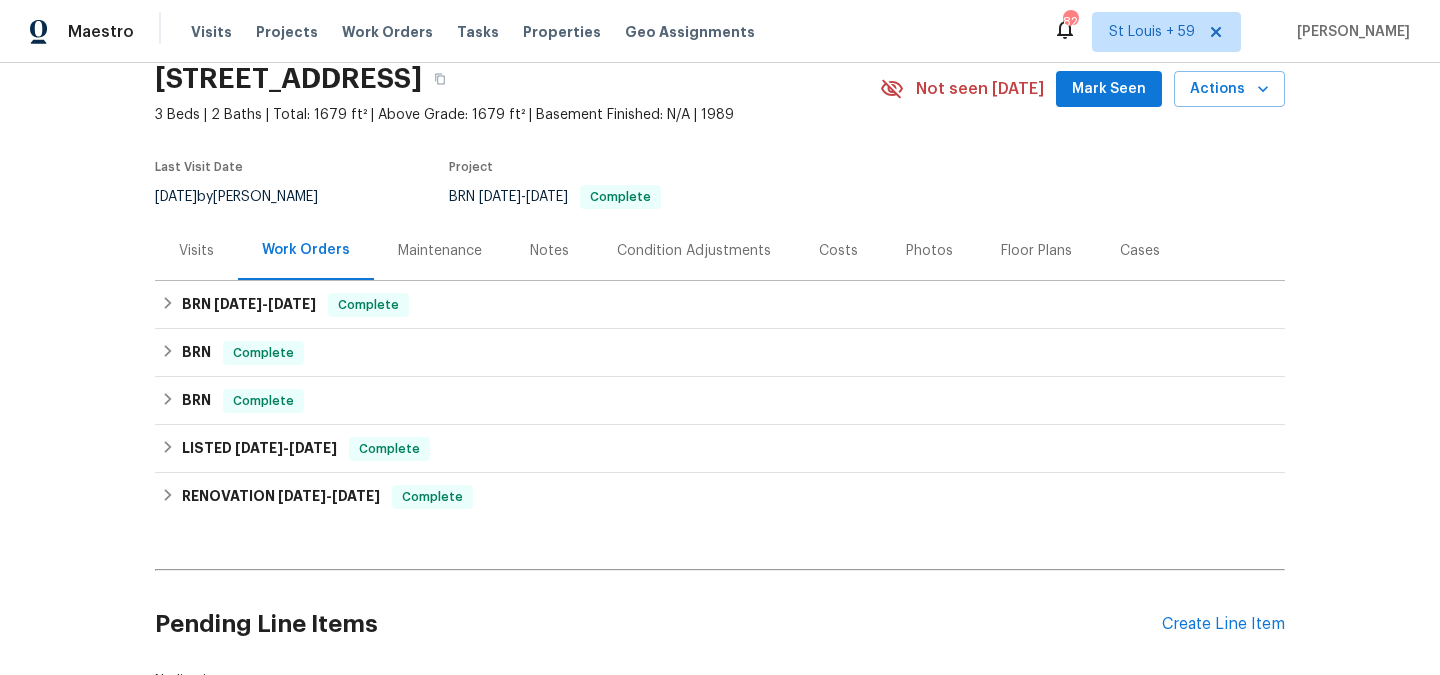 scroll, scrollTop: 157, scrollLeft: 0, axis: vertical 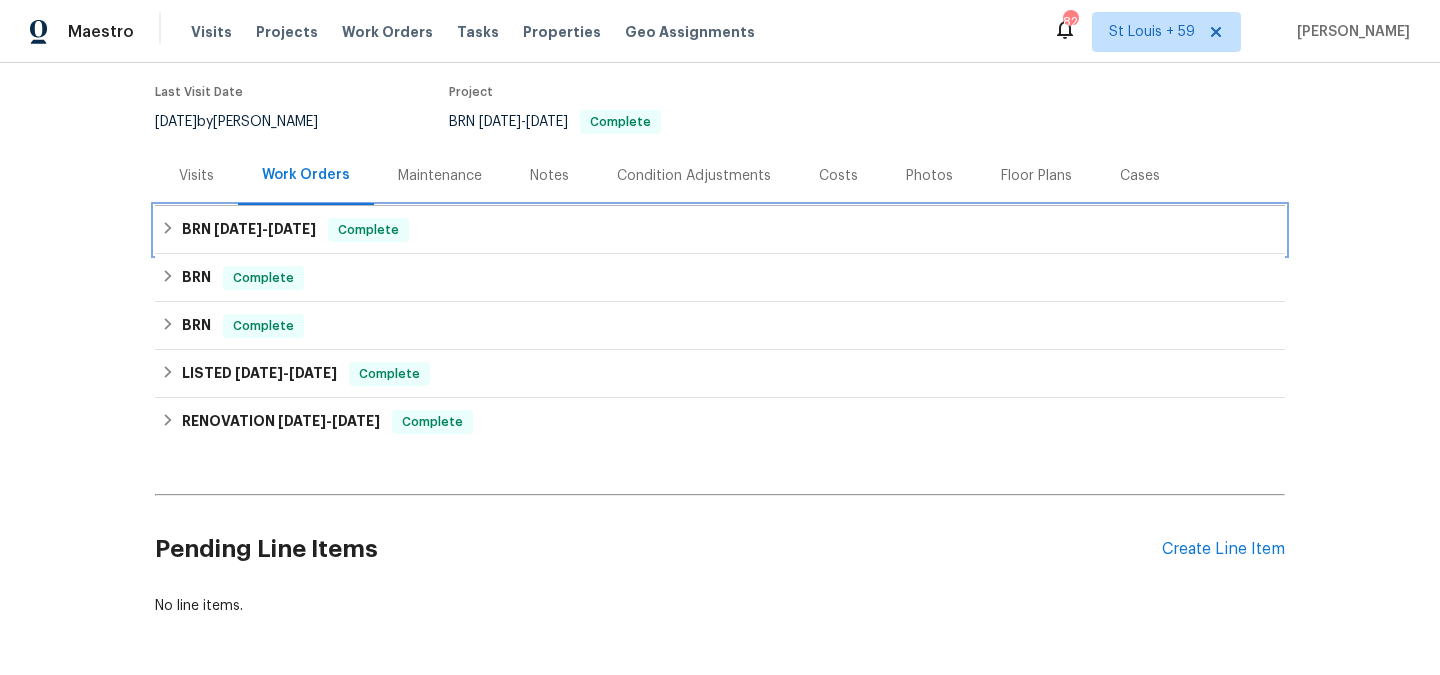 click on "BRN   7/17/25  -  7/17/25" at bounding box center [249, 230] 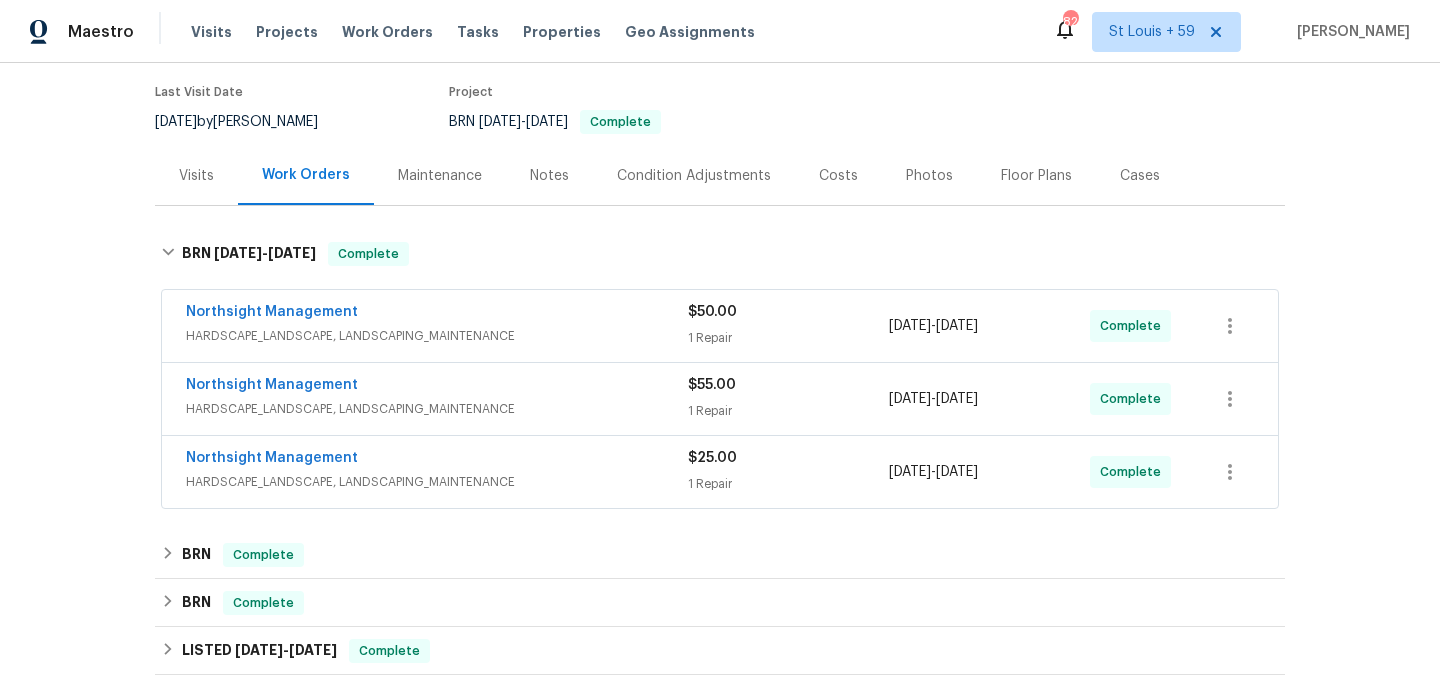click on "Back to all projects 10723 Aquila Ct, Jacksonville, FL 32257 3 Beds | 2 Baths | Total: 1679 ft² | Above Grade: 1679 ft² | Basement Finished: N/A | 1989 Not seen today Mark Seen Actions Last Visit Date 7/2/2025  by  William Sparks   Project BRN   7/17/2025  -  7/17/2025 Complete Visits Work Orders Maintenance Notes Condition Adjustments Costs Photos Floor Plans Cases BRN   7/17/25  -  7/17/25 Complete Northsight Management HARDSCAPE_LANDSCAPE, LANDSCAPING_MAINTENANCE $50.00 1 Repair 7/17/2025  -  7/17/2025 Complete Northsight Management HARDSCAPE_LANDSCAPE, LANDSCAPING_MAINTENANCE $55.00 1 Repair 7/17/2025  -  7/17/2025 Complete Northsight Management HARDSCAPE_LANDSCAPE, LANDSCAPING_MAINTENANCE $25.00 1 Repair 7/17/2025  -  7/17/2025 Complete BRN   Complete Jax Network Construction HANDYMAN, BRN_AND_LRR $590.00 6/25/2025  -  6/27/2025 Complete BRN   Complete Express Heating and Air HVAC, BRN_AND_LRR $150.00 6/17/2025  -  6/17/2025 Complete Jax Network Construction HANDYMAN, BRN_AND_LRR $850.00 6/17/2025  -" at bounding box center [720, 369] 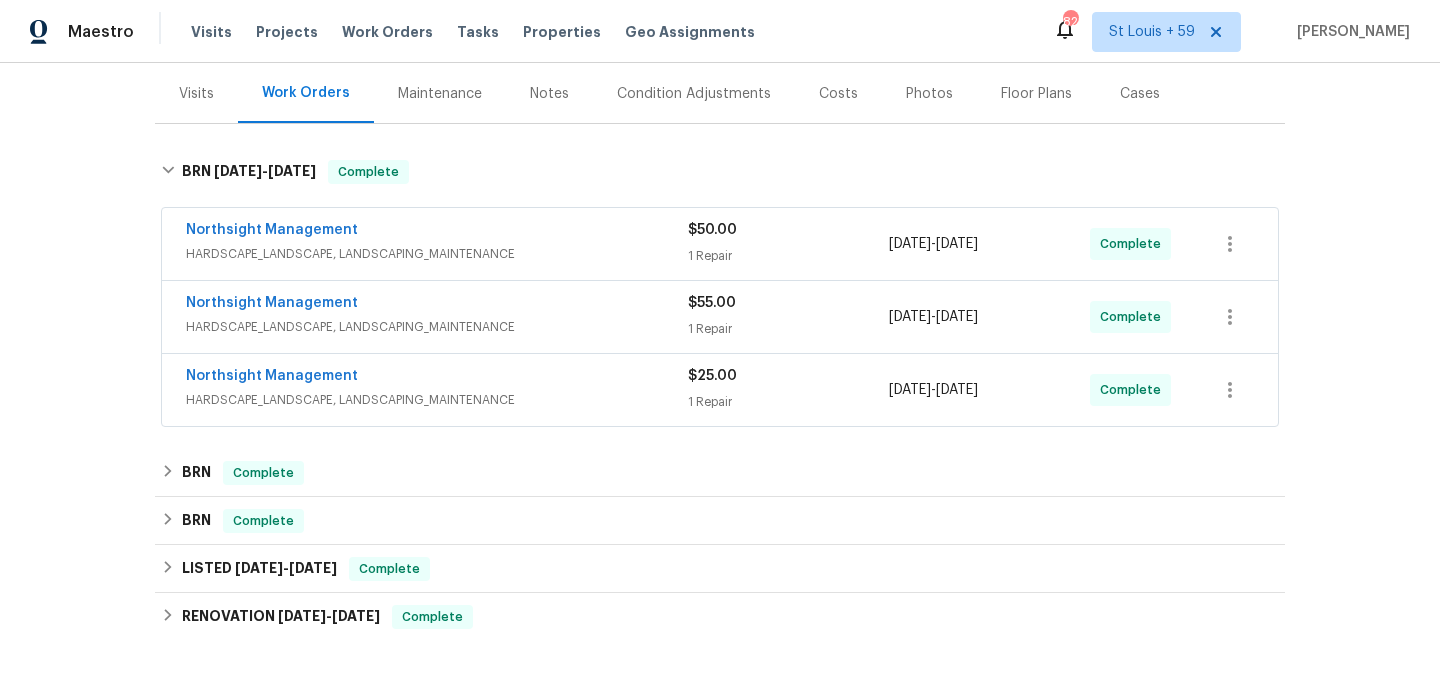 scroll, scrollTop: 250, scrollLeft: 0, axis: vertical 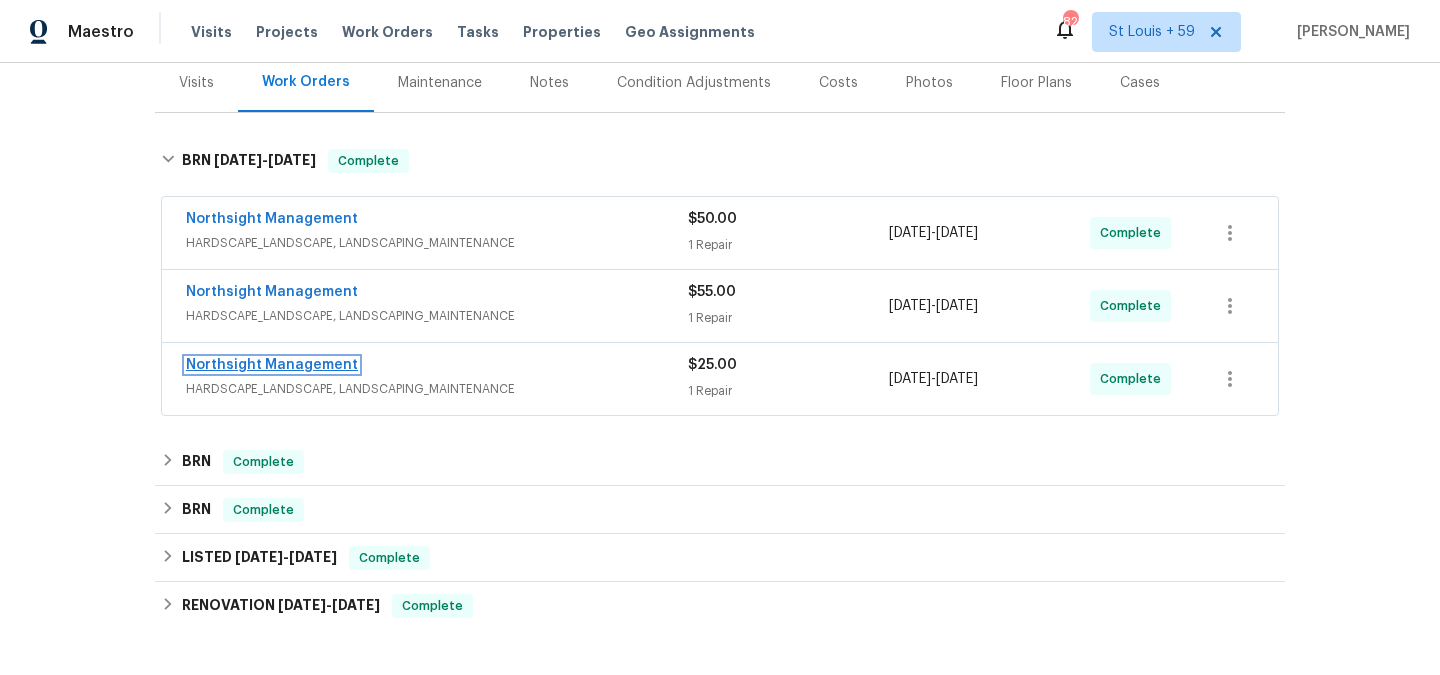 click on "Northsight Management" at bounding box center [272, 365] 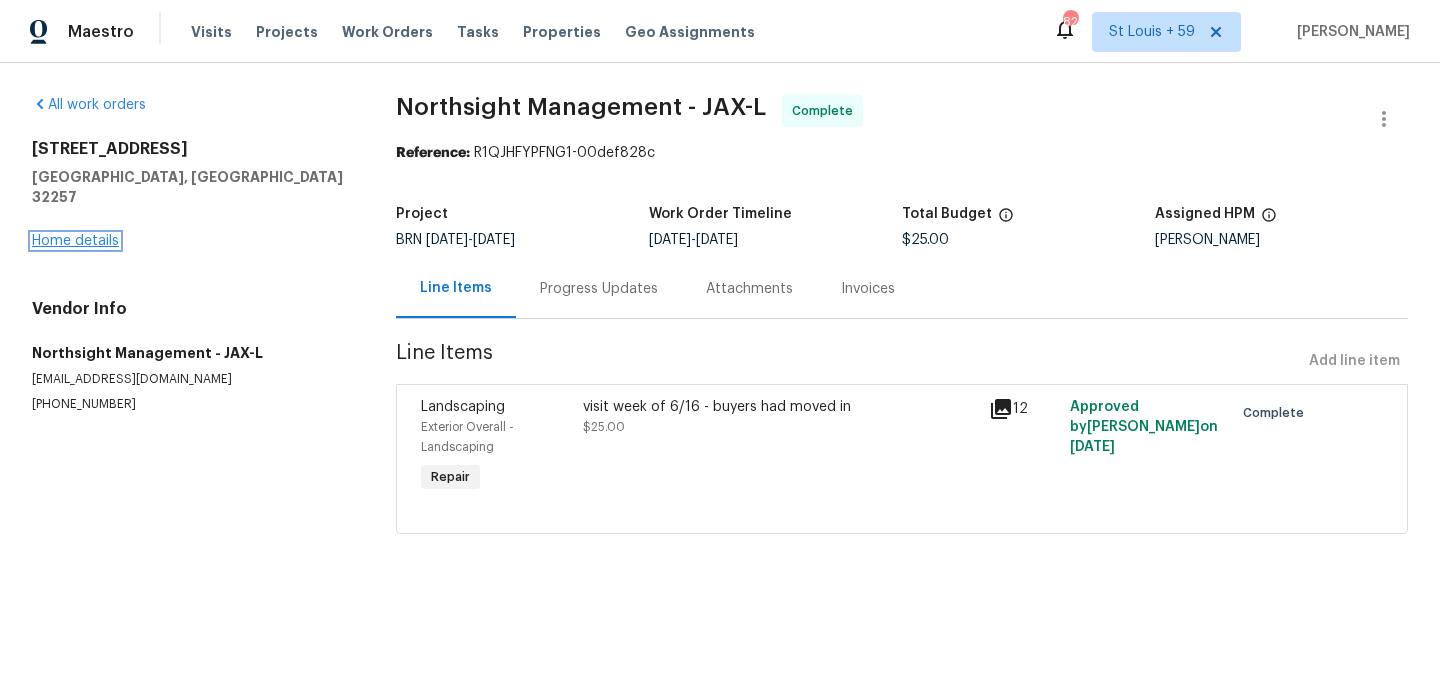 click on "Home details" at bounding box center [75, 241] 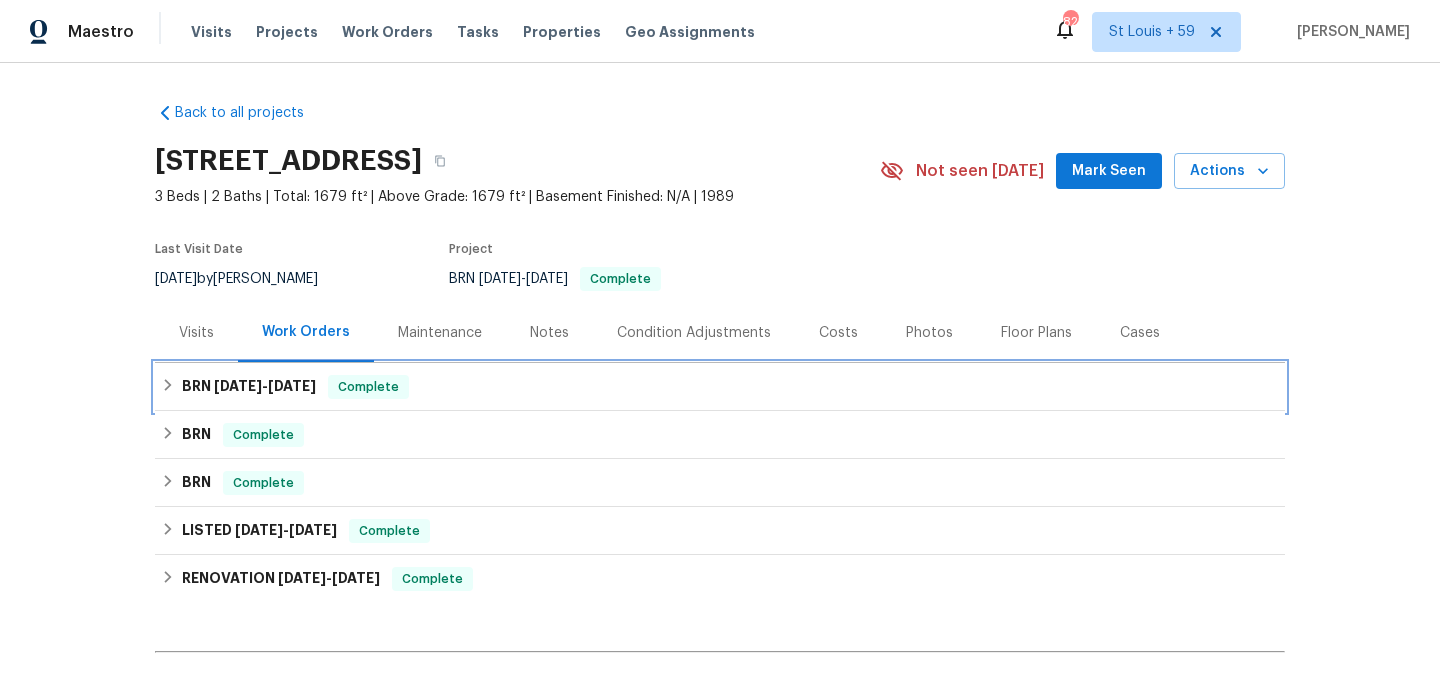 click on "BRN   7/17/25  -  7/17/25" at bounding box center [249, 387] 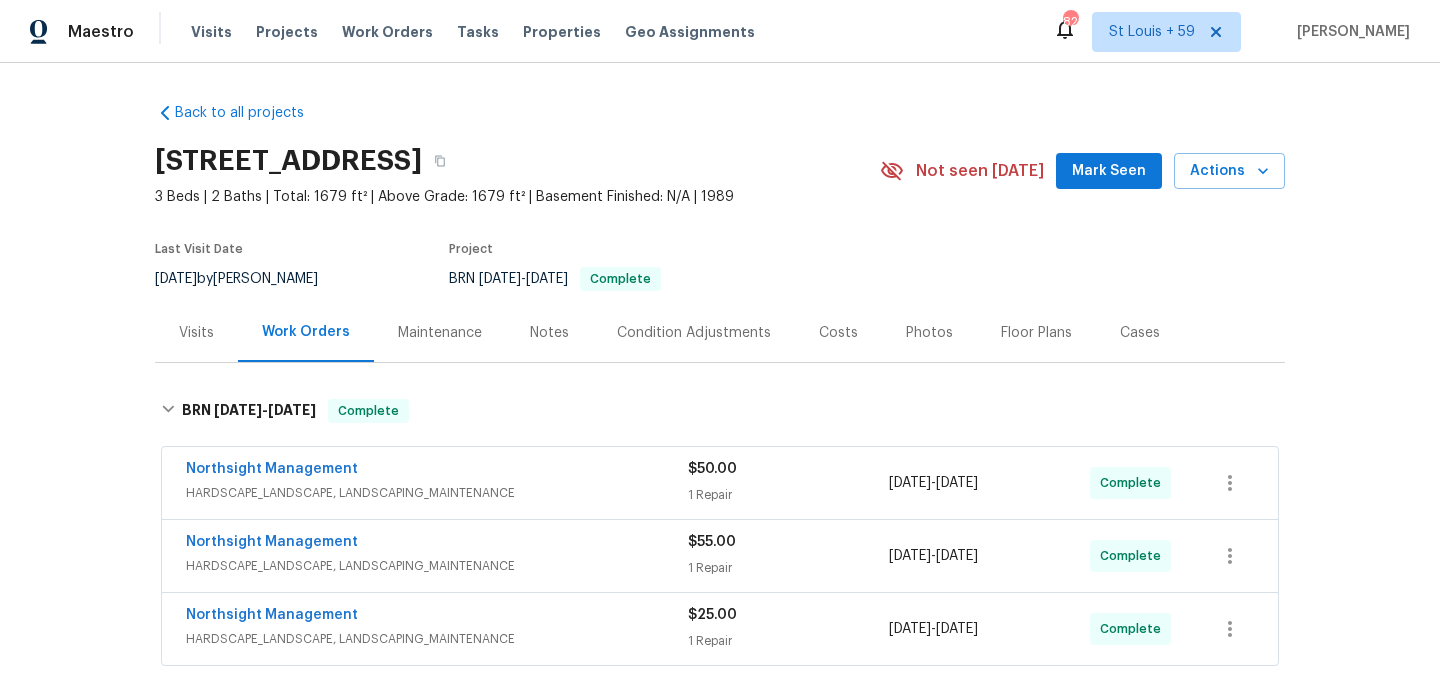 click on "Northsight Management" at bounding box center (272, 542) 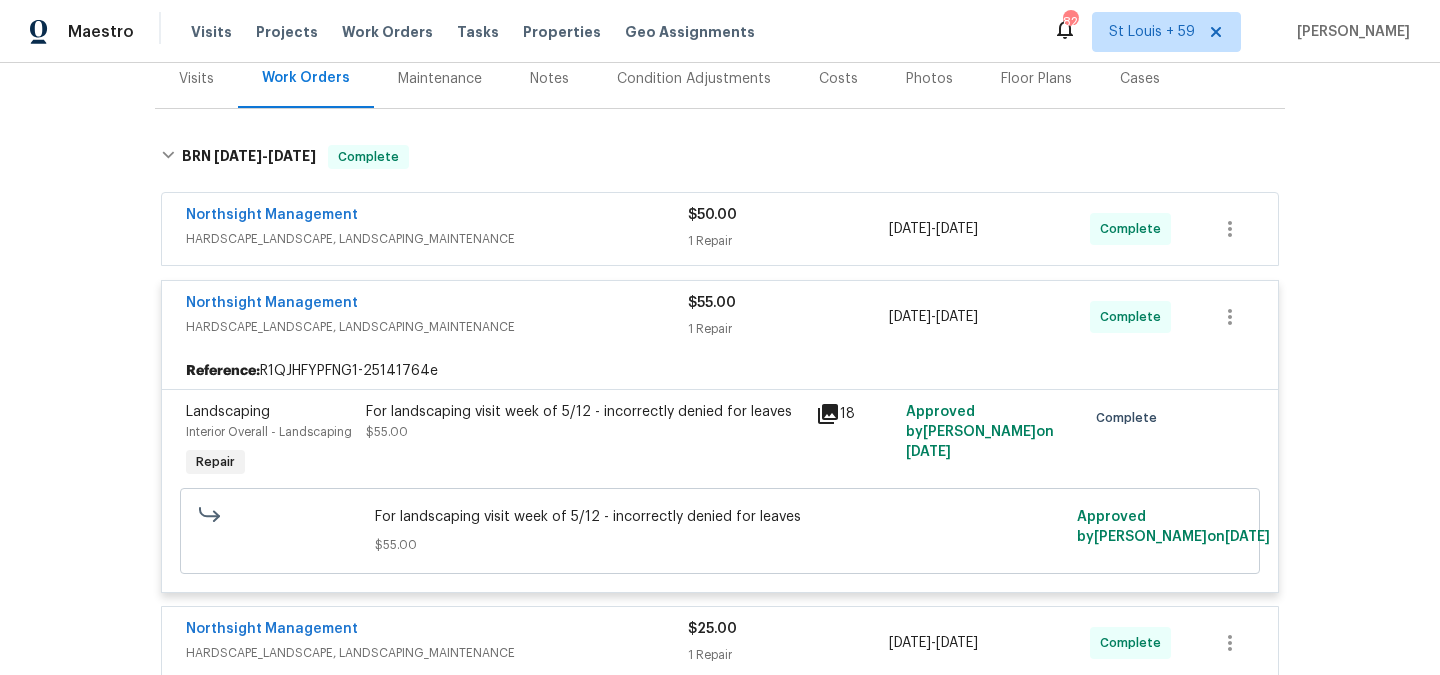 scroll, scrollTop: 264, scrollLeft: 0, axis: vertical 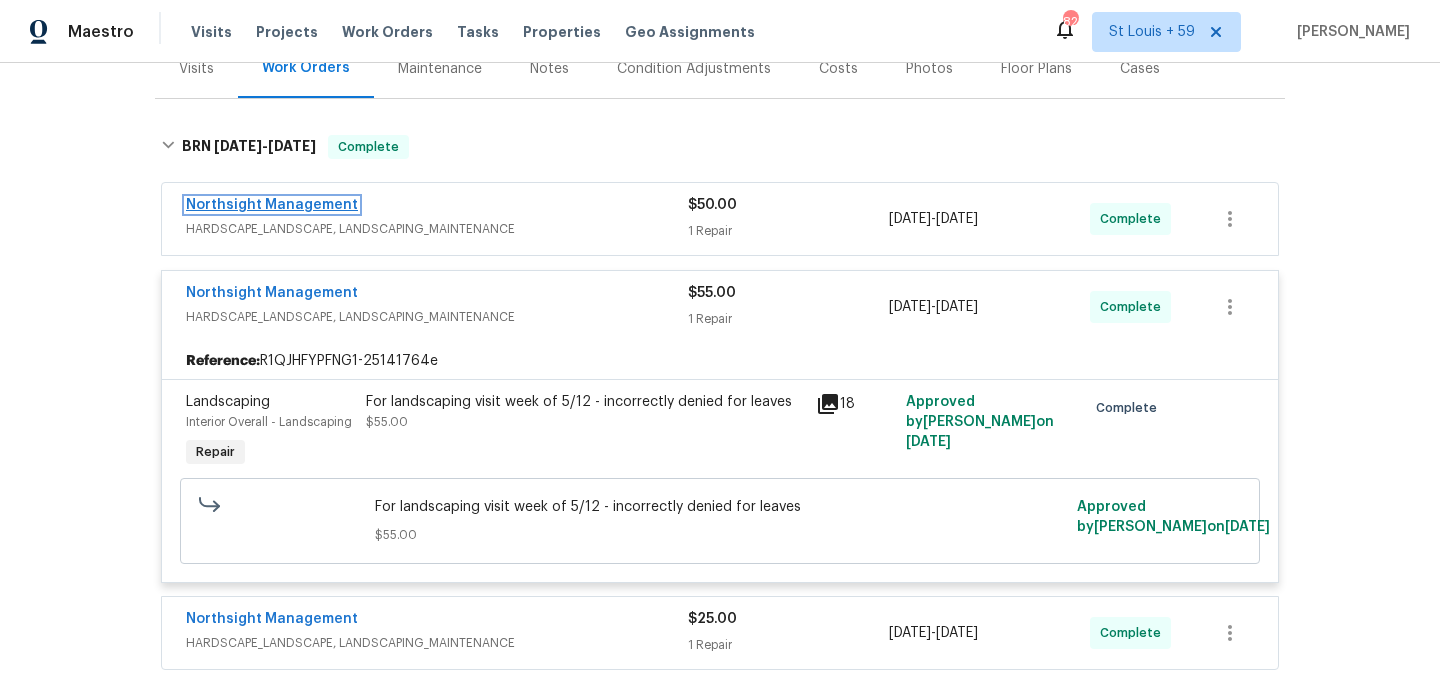 click on "Northsight Management" at bounding box center [272, 205] 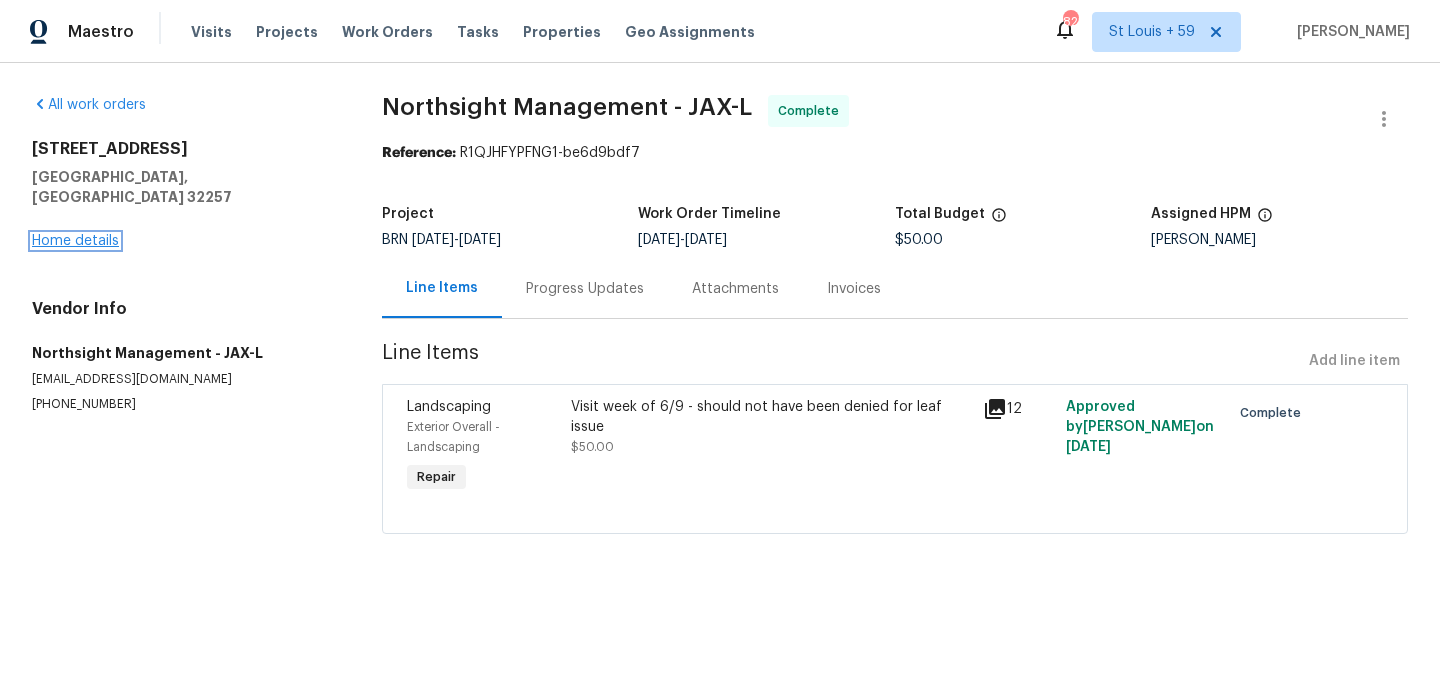 click on "Home details" at bounding box center (75, 241) 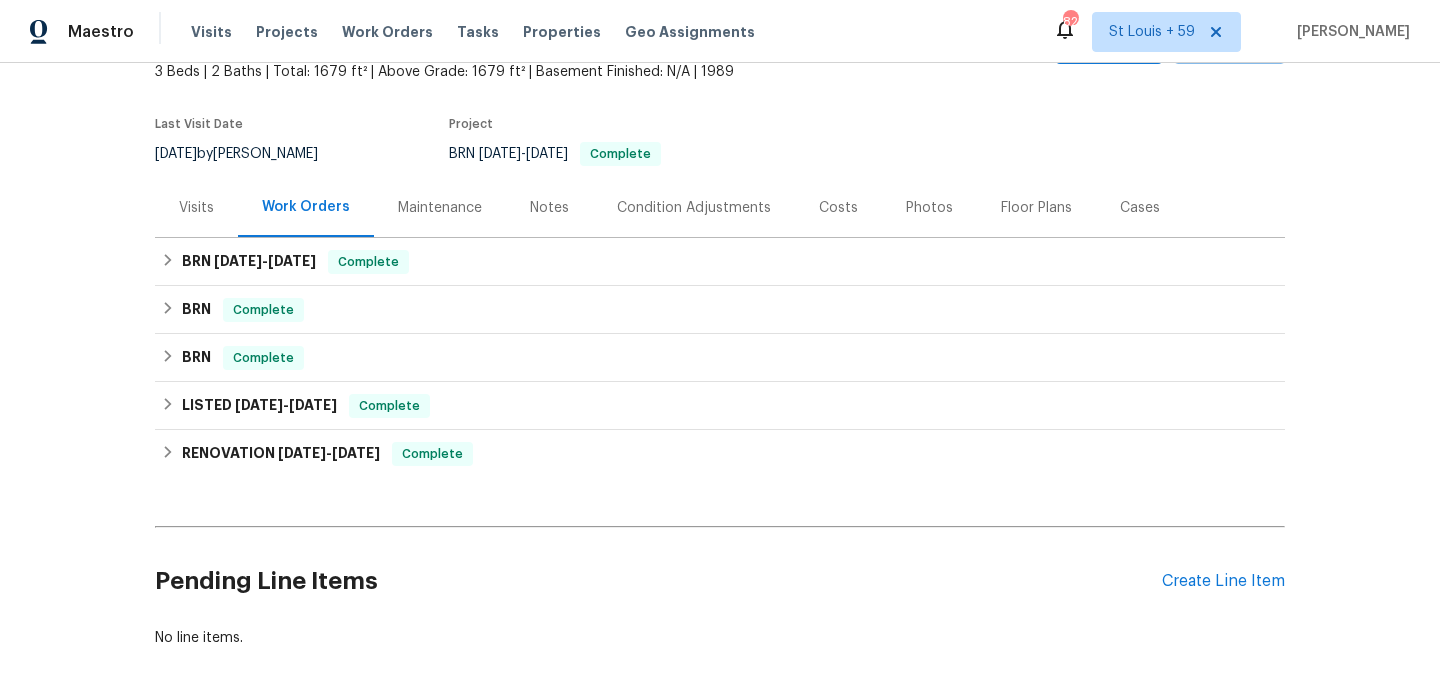 scroll, scrollTop: 182, scrollLeft: 0, axis: vertical 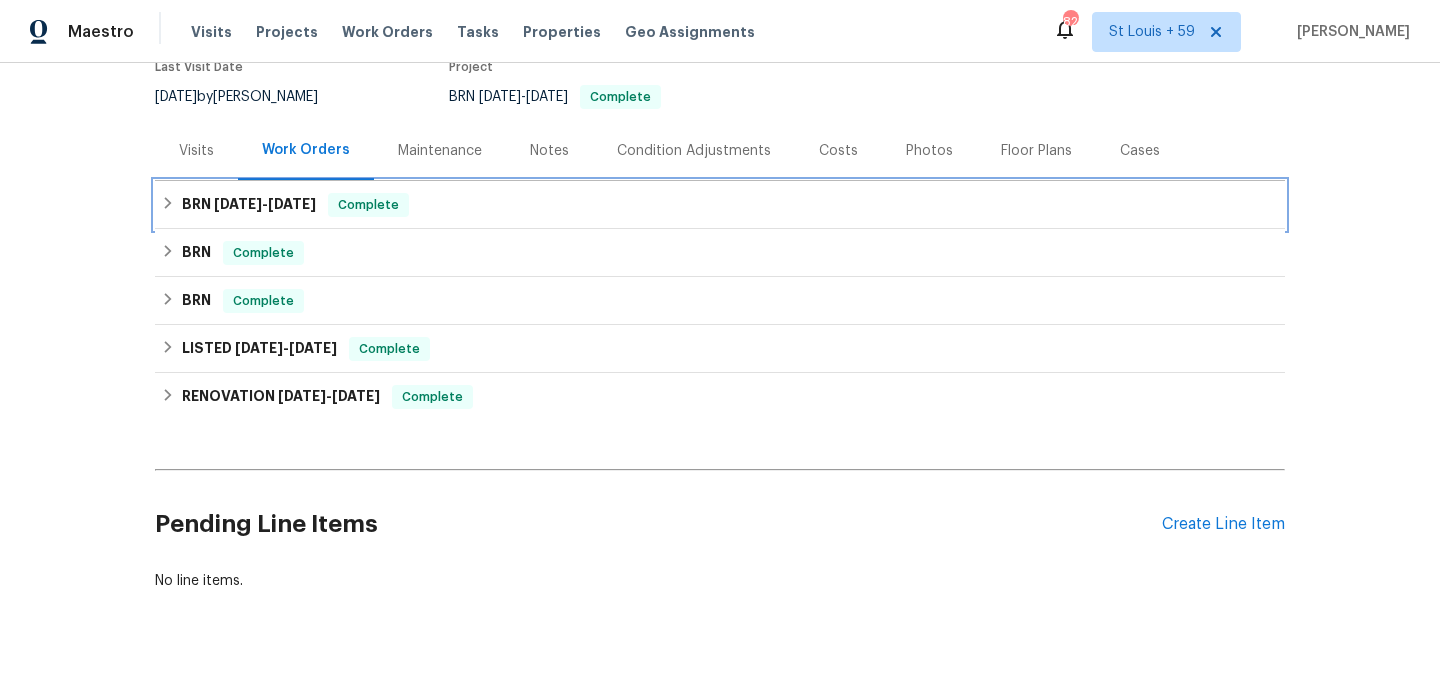 click on "BRN   7/17/25  -  7/17/25" at bounding box center [249, 205] 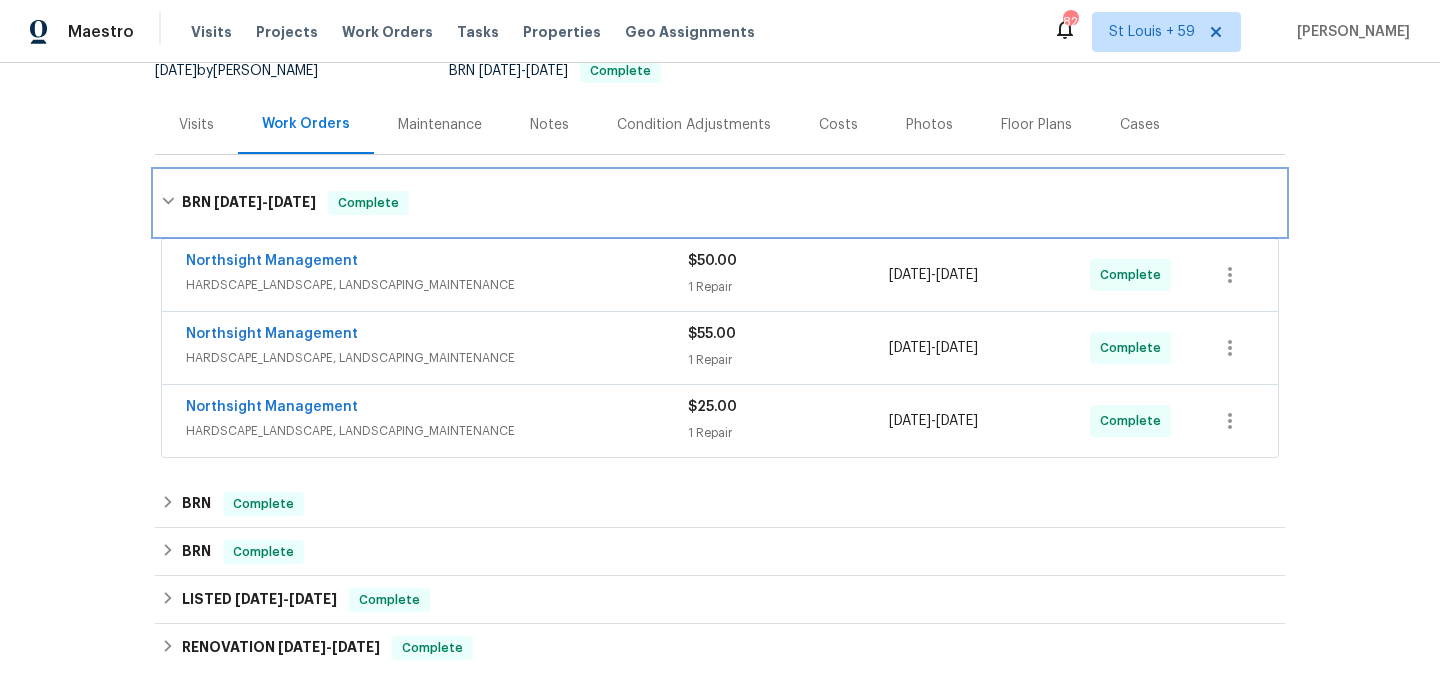 scroll, scrollTop: 210, scrollLeft: 0, axis: vertical 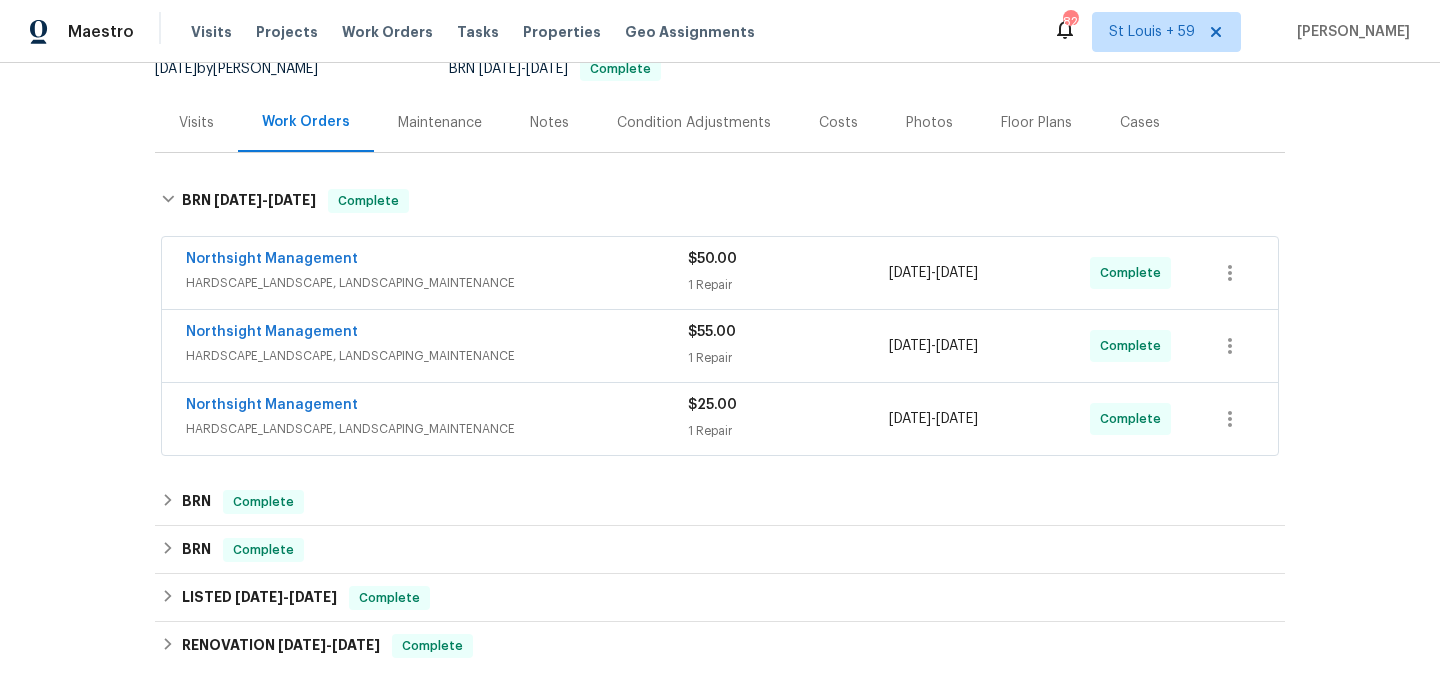 click on "HARDSCAPE_LANDSCAPE, LANDSCAPING_MAINTENANCE" at bounding box center [437, 429] 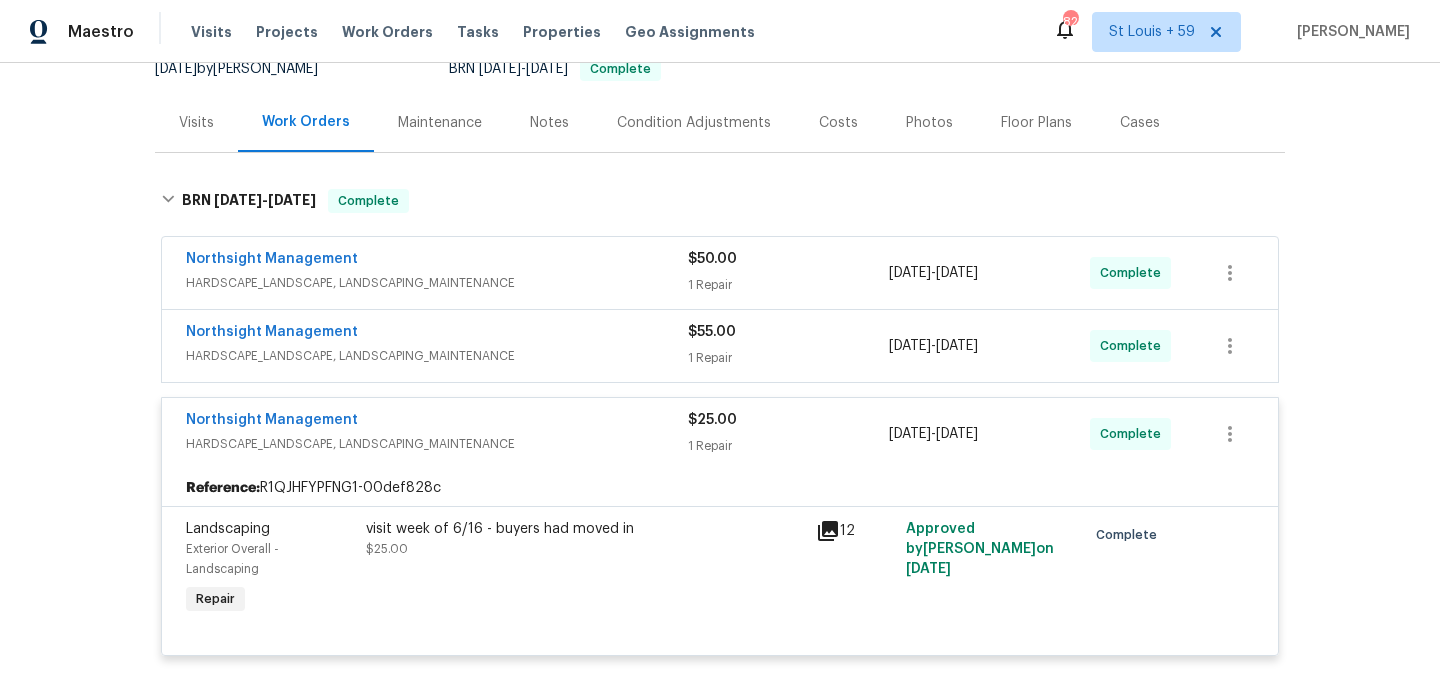 click on "HARDSCAPE_LANDSCAPE, LANDSCAPING_MAINTENANCE" at bounding box center [437, 356] 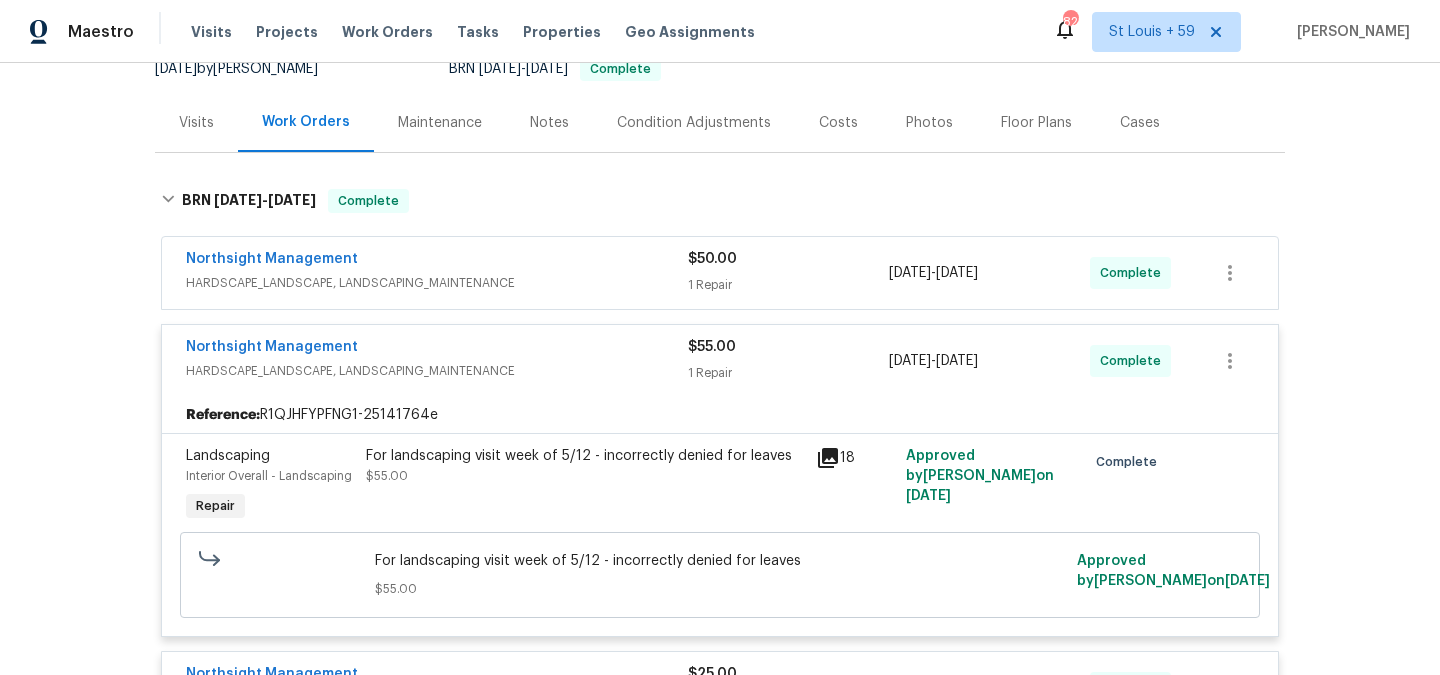 click on "Northsight Management" at bounding box center [437, 261] 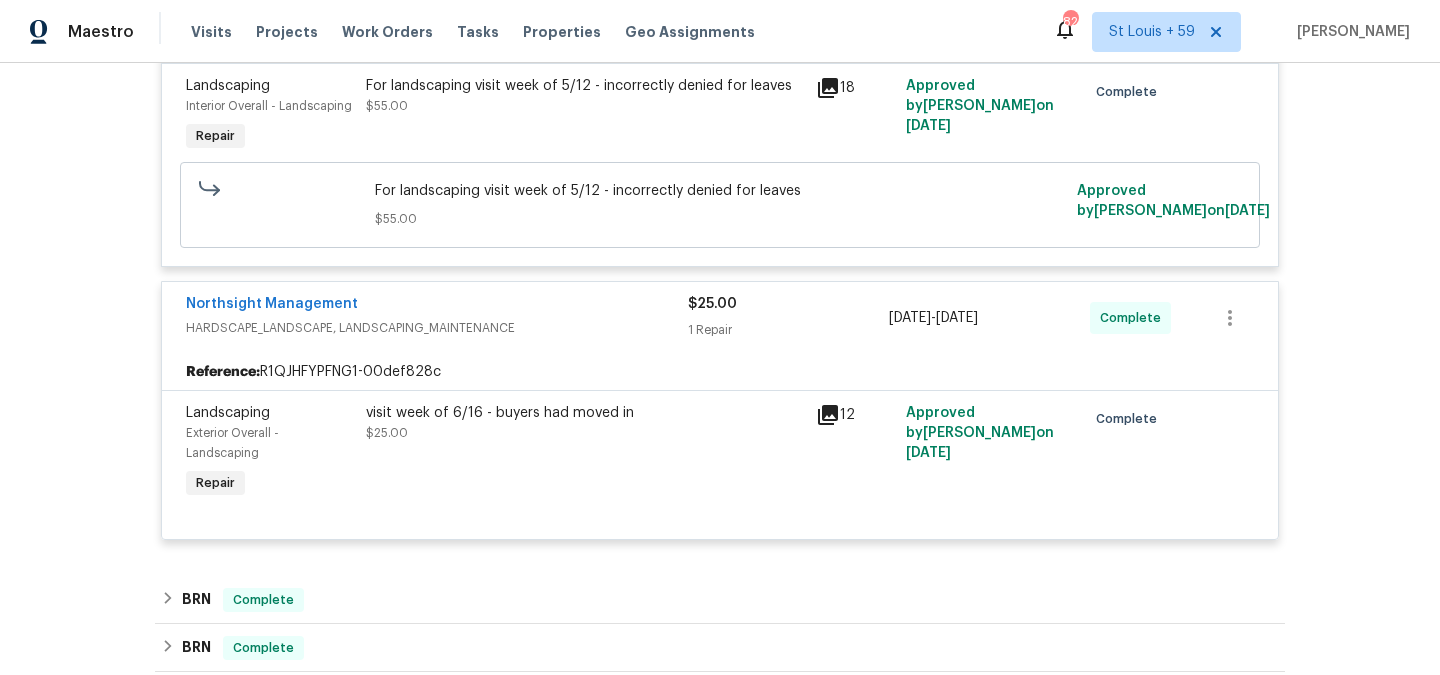 scroll, scrollTop: 1181, scrollLeft: 0, axis: vertical 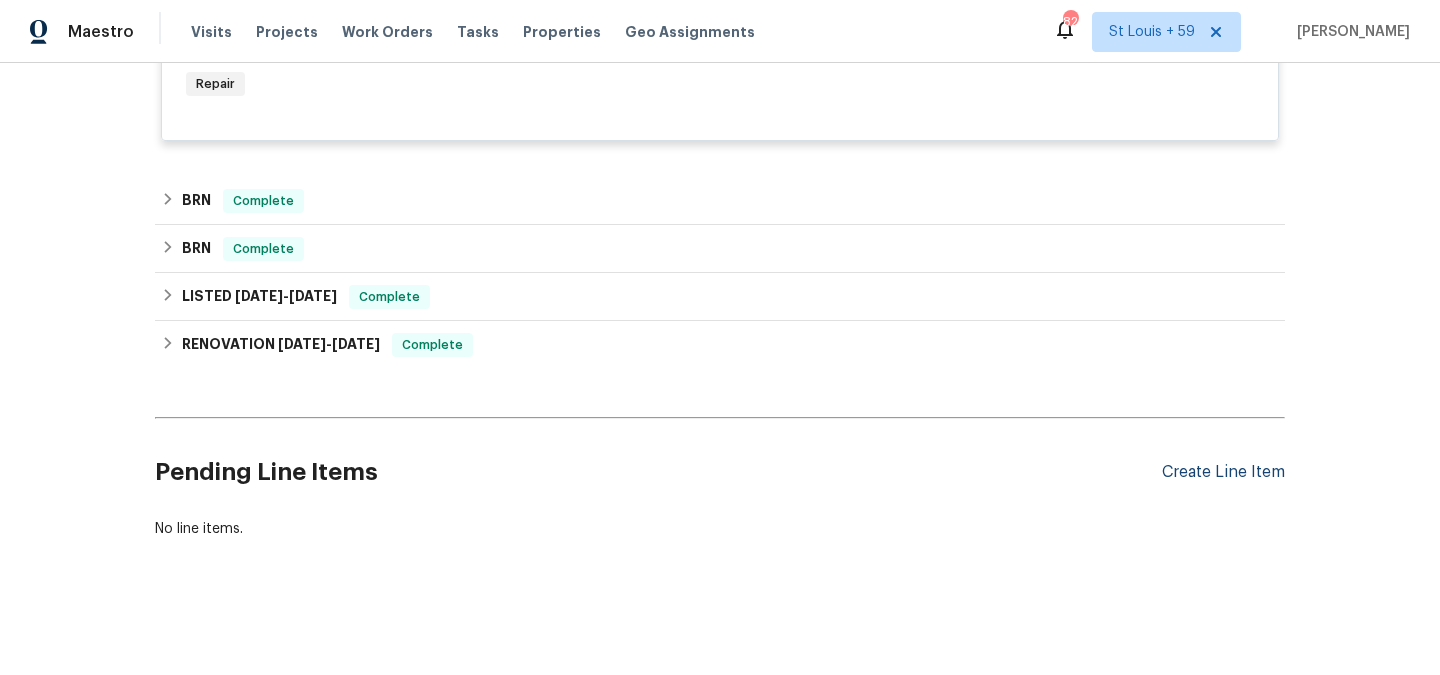 click on "Create Line Item" at bounding box center [1223, 472] 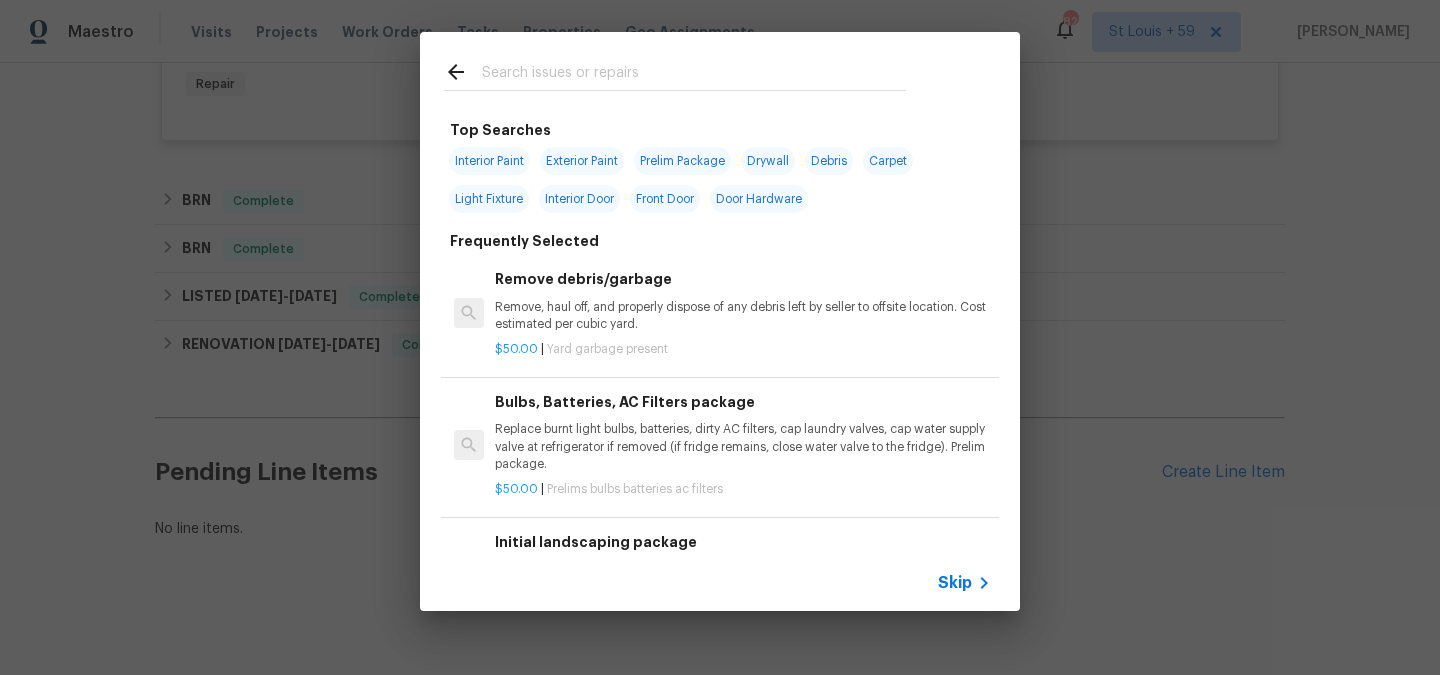 click on "Skip" at bounding box center (955, 583) 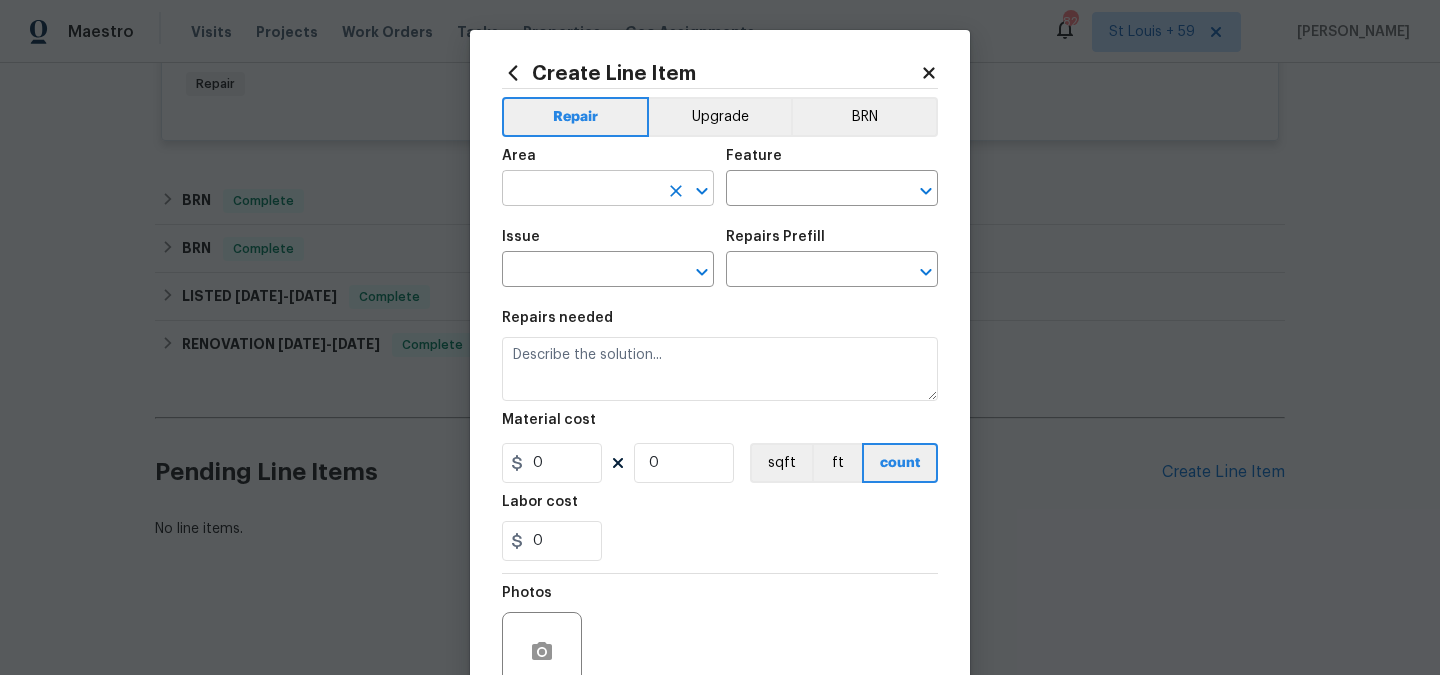 click at bounding box center [580, 190] 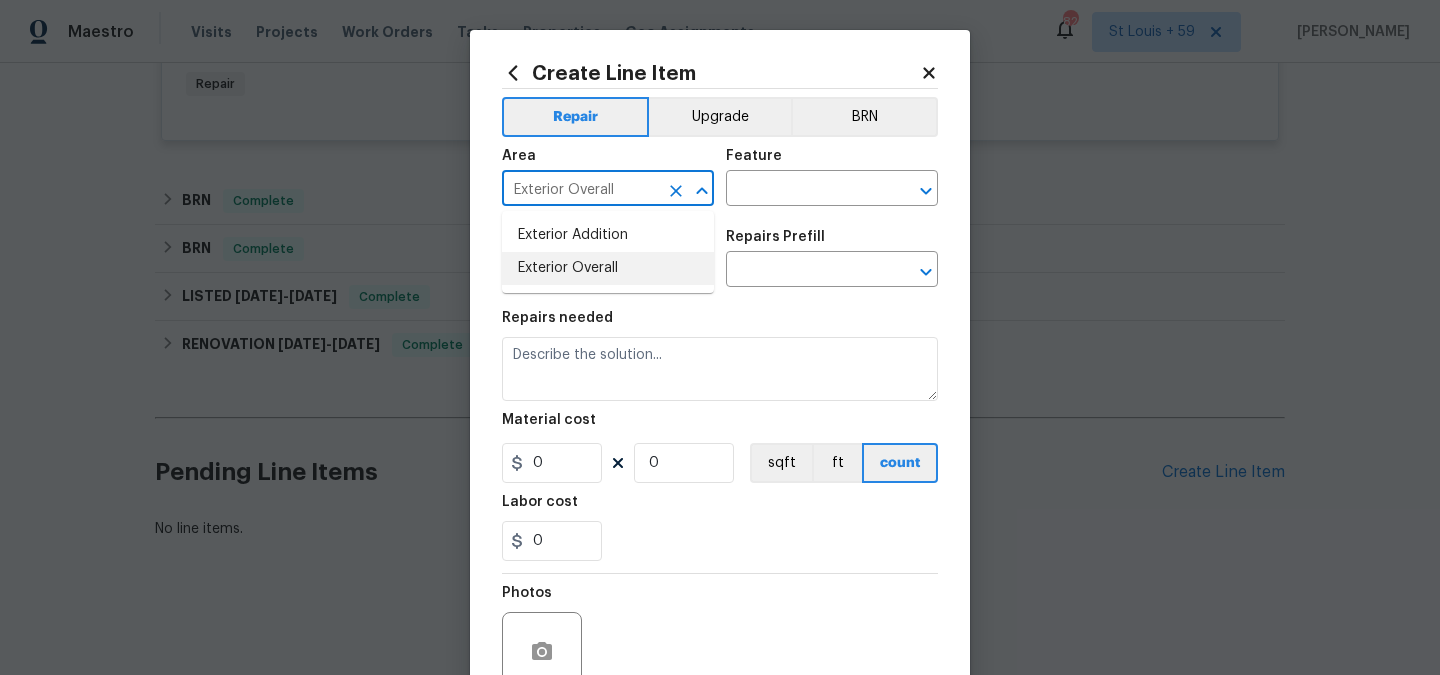 type on "Exterior Overall" 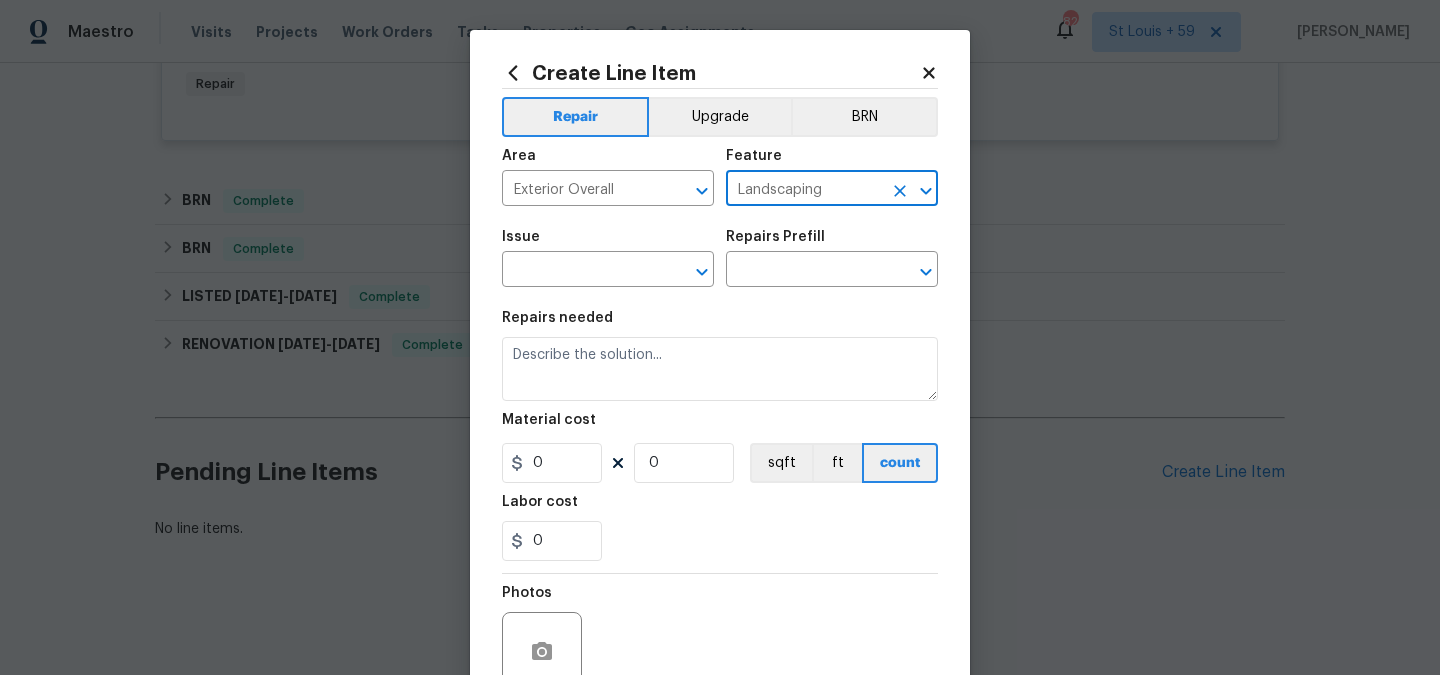 type on "Landscaping" 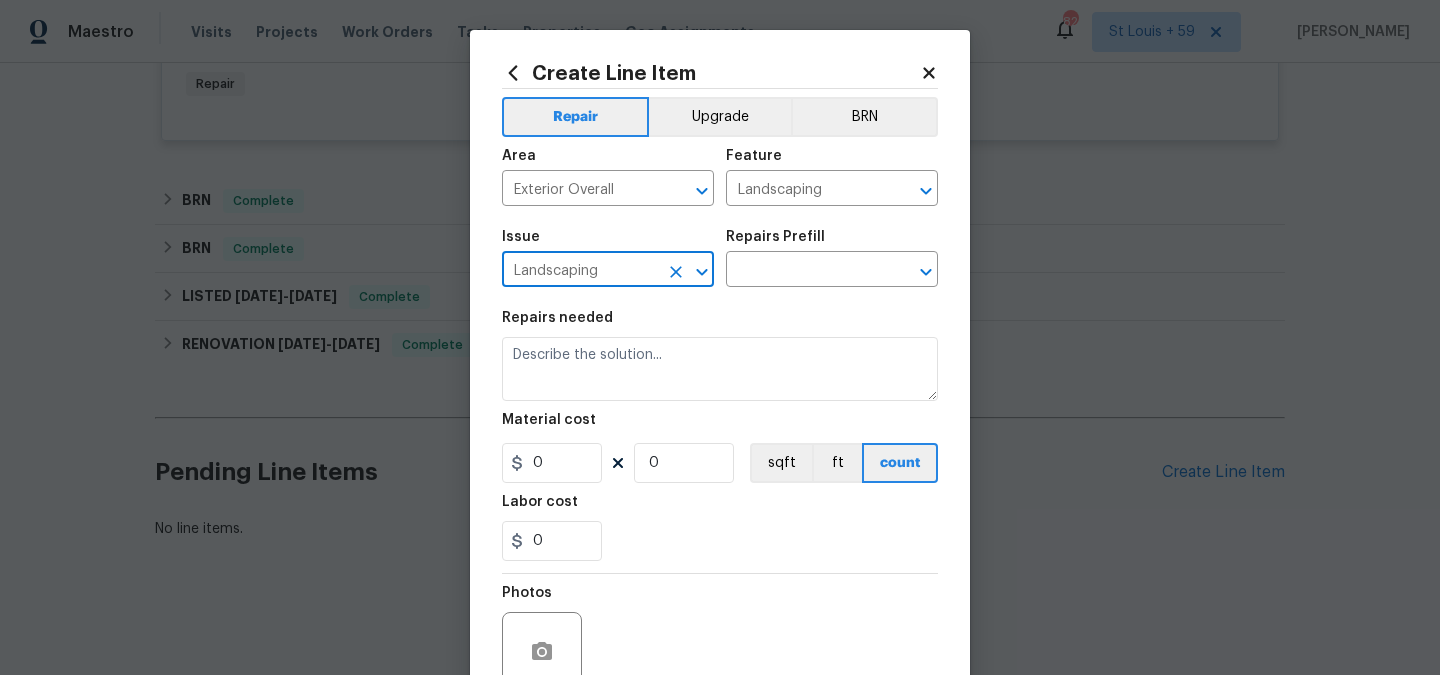 type on "Landscaping" 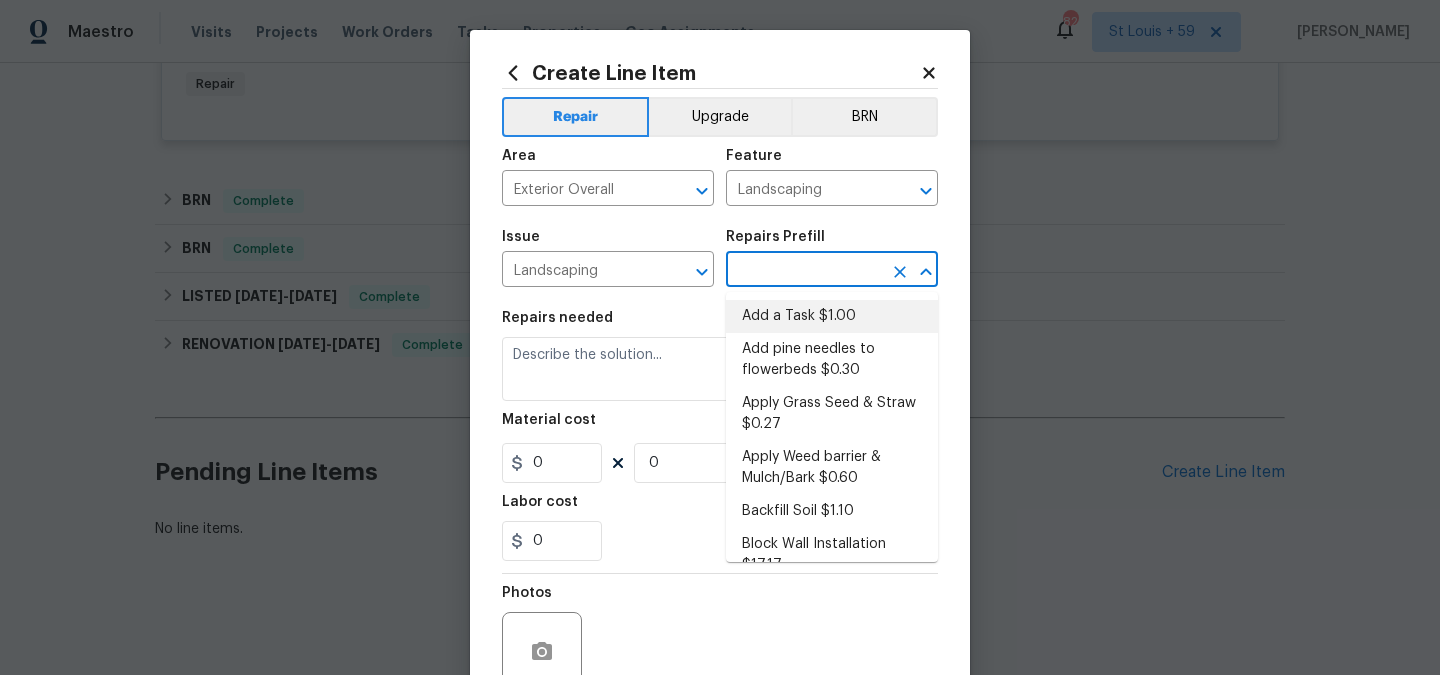 type on "Add a Task $1.00" 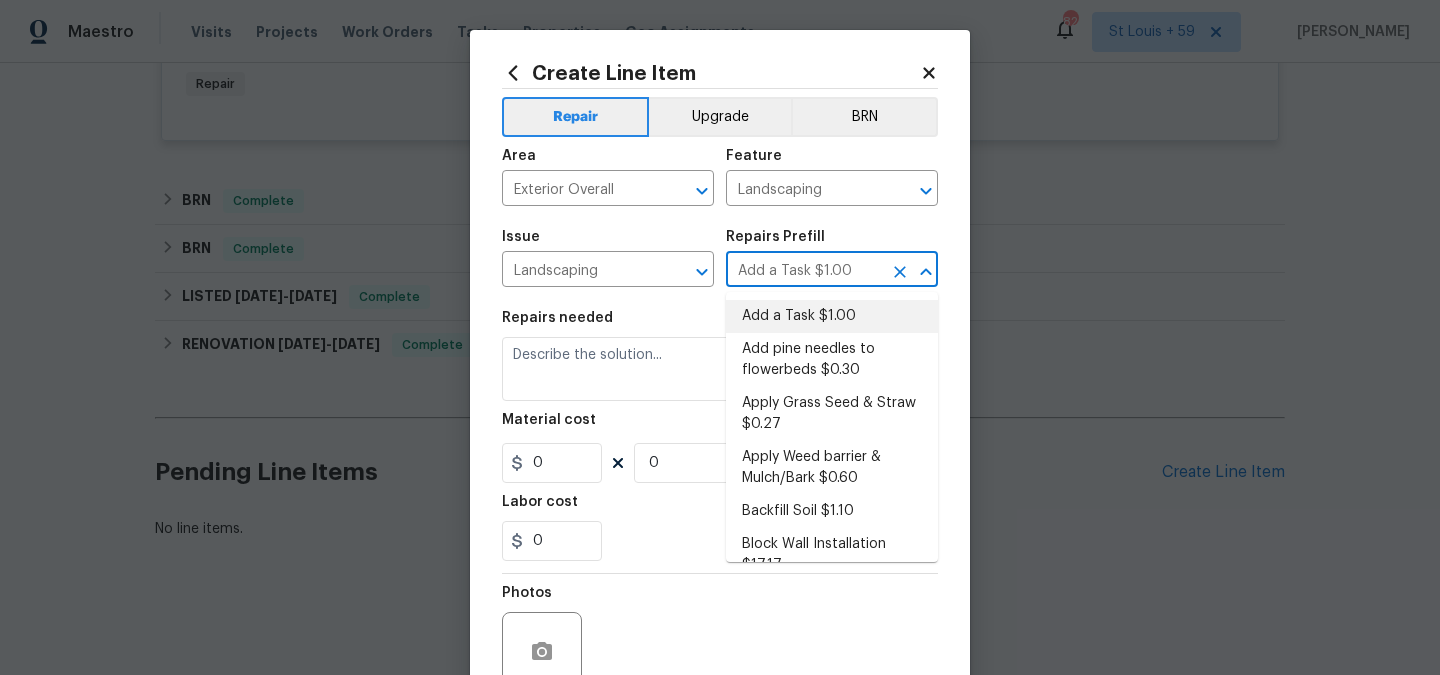type on "HPM to detail" 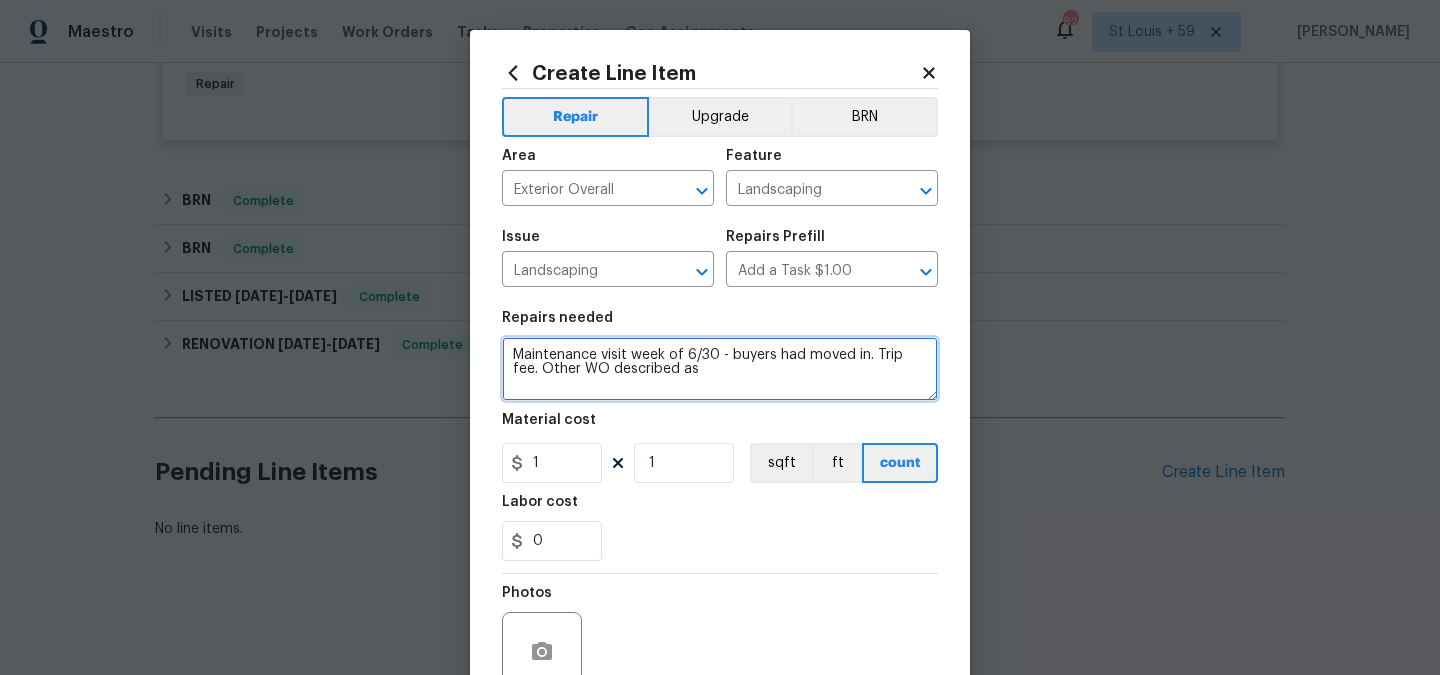 click on "Maintenance visit week of 6/30 - buyers had moved in. Trip fee. Other WO described as" at bounding box center [720, 369] 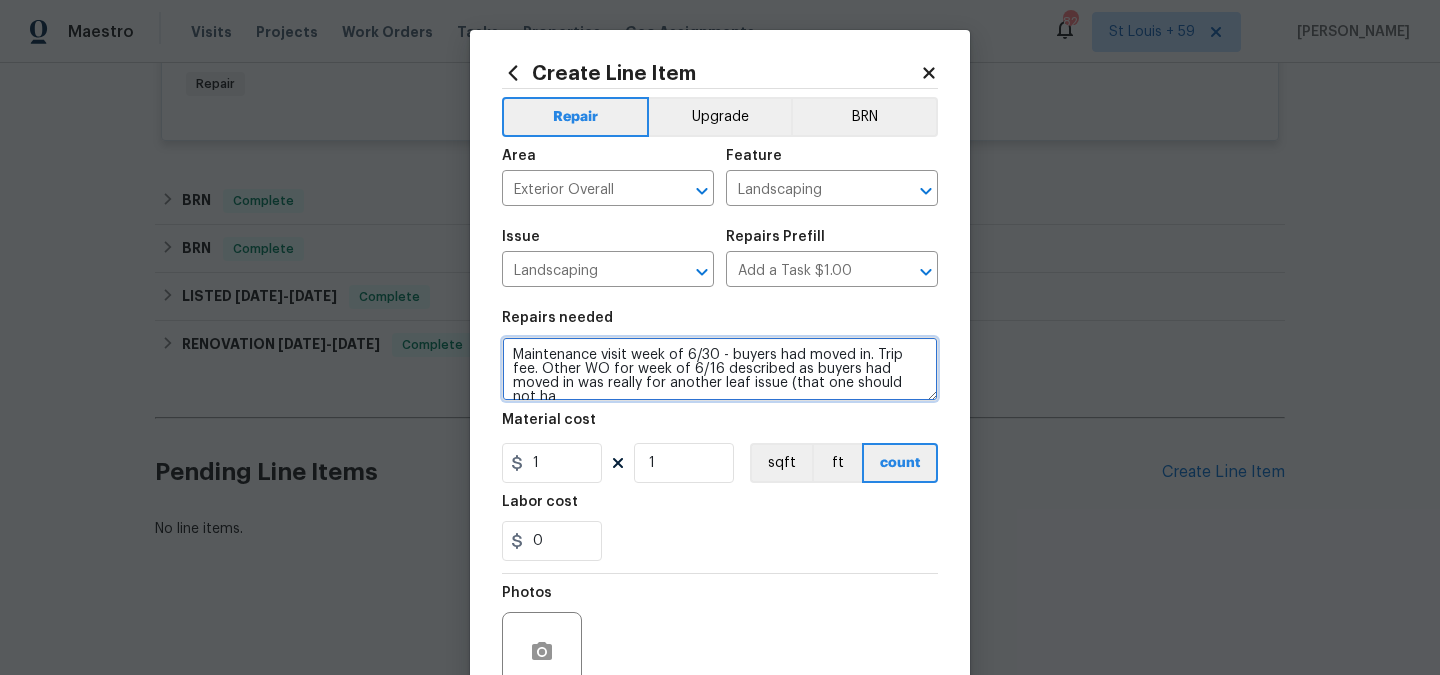 scroll, scrollTop: 4, scrollLeft: 0, axis: vertical 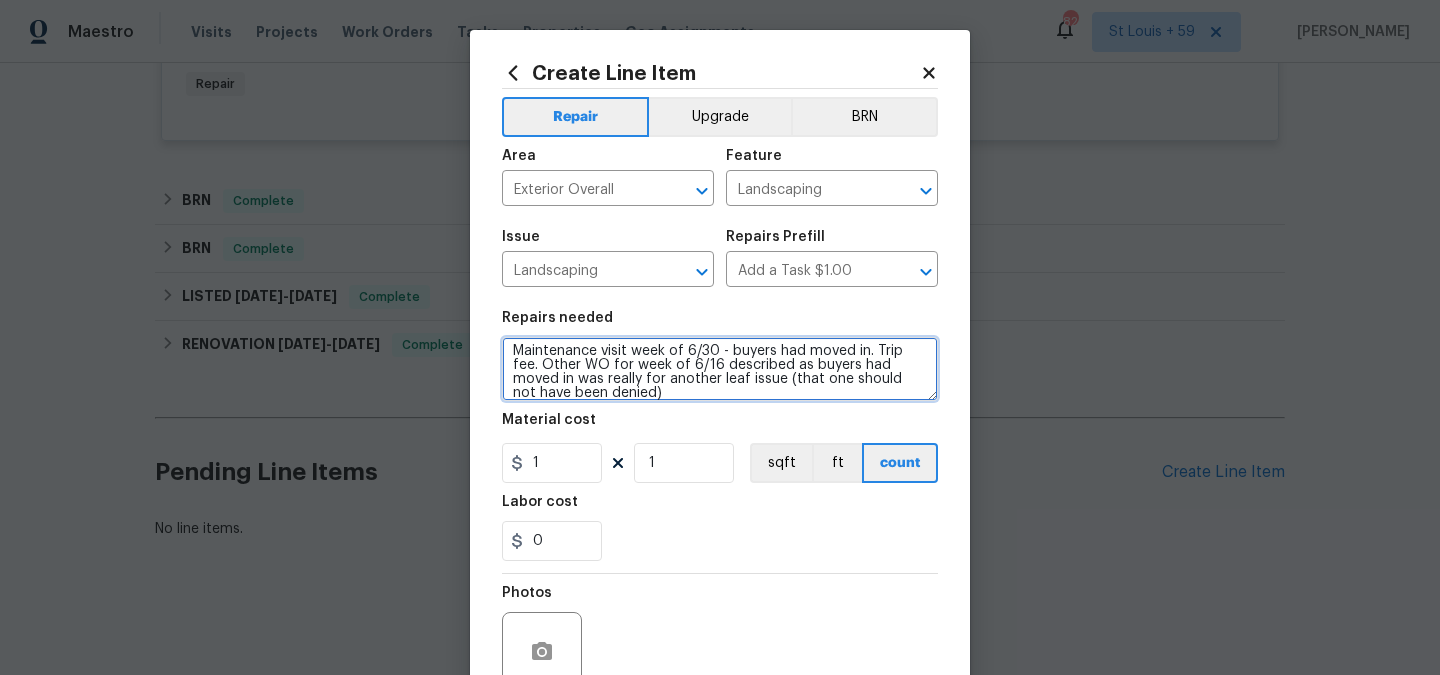 type on "Maintenance visit week of 6/30 - buyers had moved in. Trip fee. Other WO for week of 6/16 described as buyers had moved in was really for another leaf issue (that one should not have been denied)" 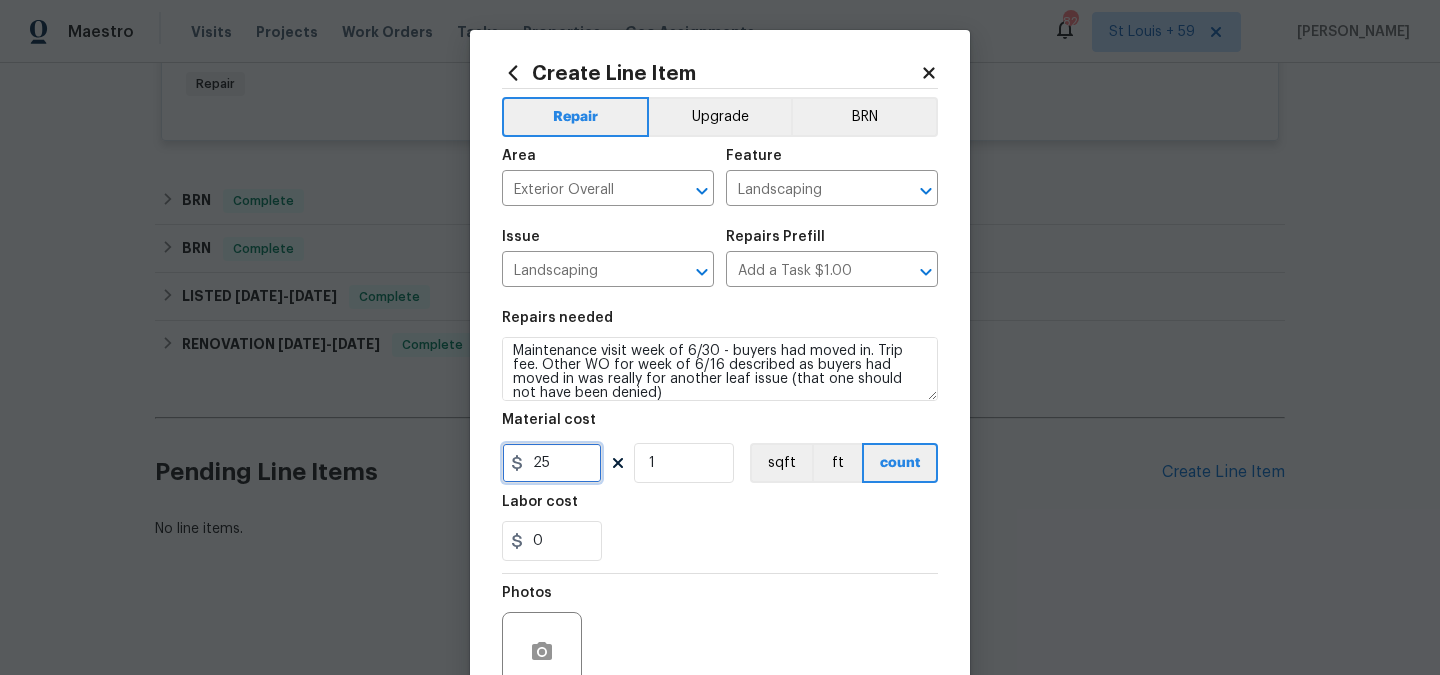 type on "25" 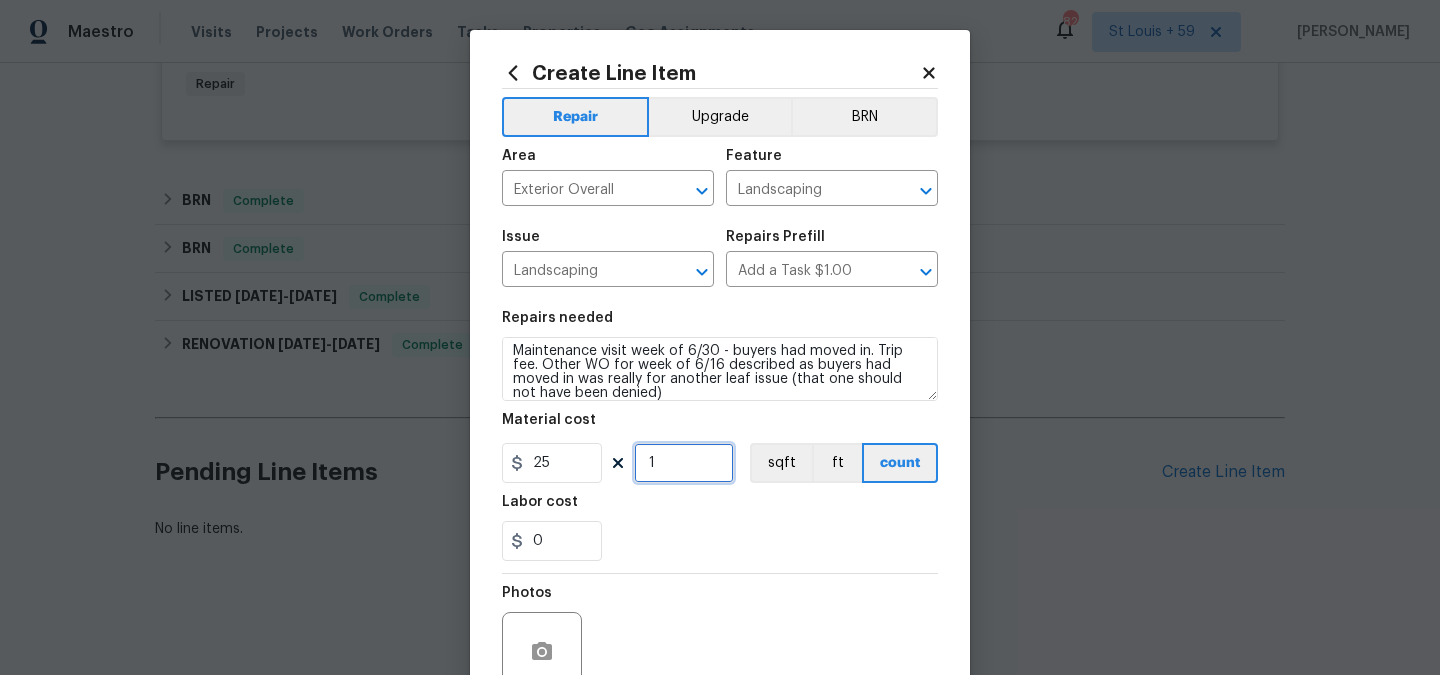 scroll, scrollTop: 43, scrollLeft: 0, axis: vertical 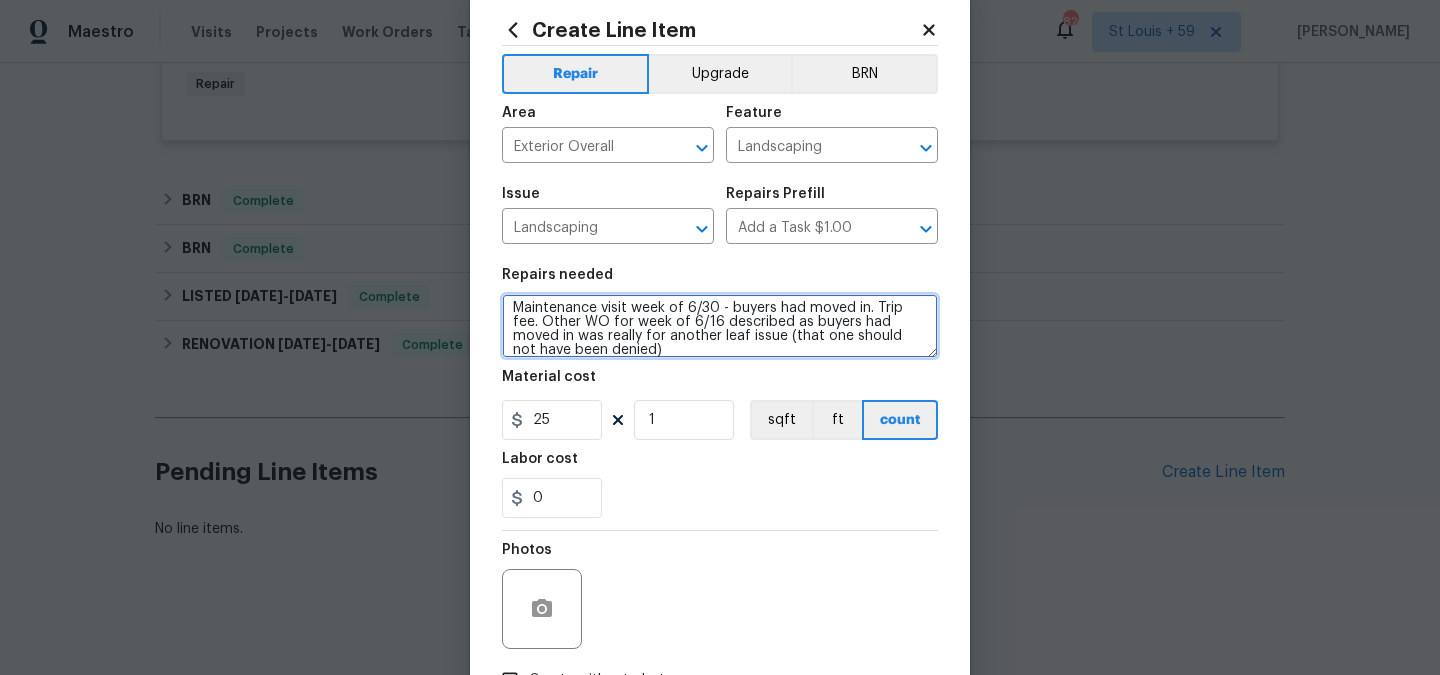 click on "Maintenance visit week of 6/30 - buyers had moved in. Trip fee. Other WO for week of 6/16 described as buyers had moved in was really for another leaf issue (that one should not have been denied)" at bounding box center [720, 326] 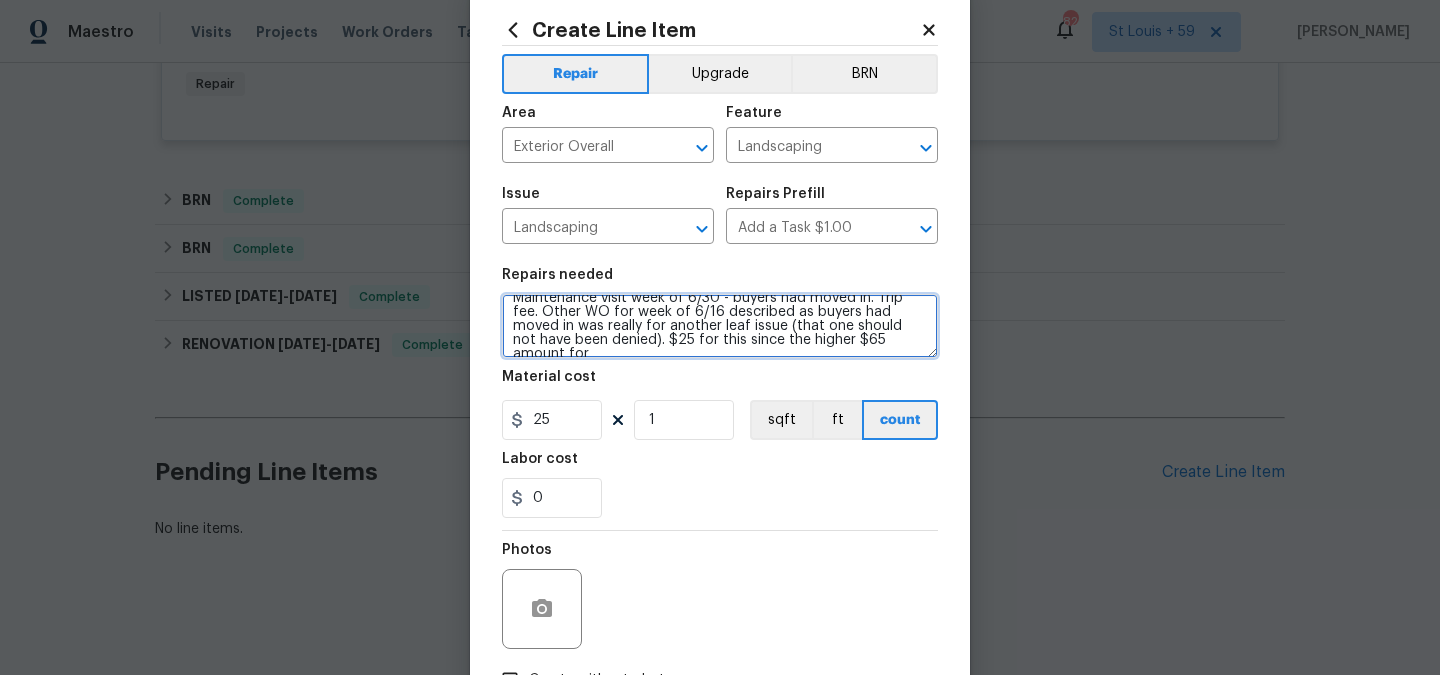 scroll, scrollTop: 18, scrollLeft: 0, axis: vertical 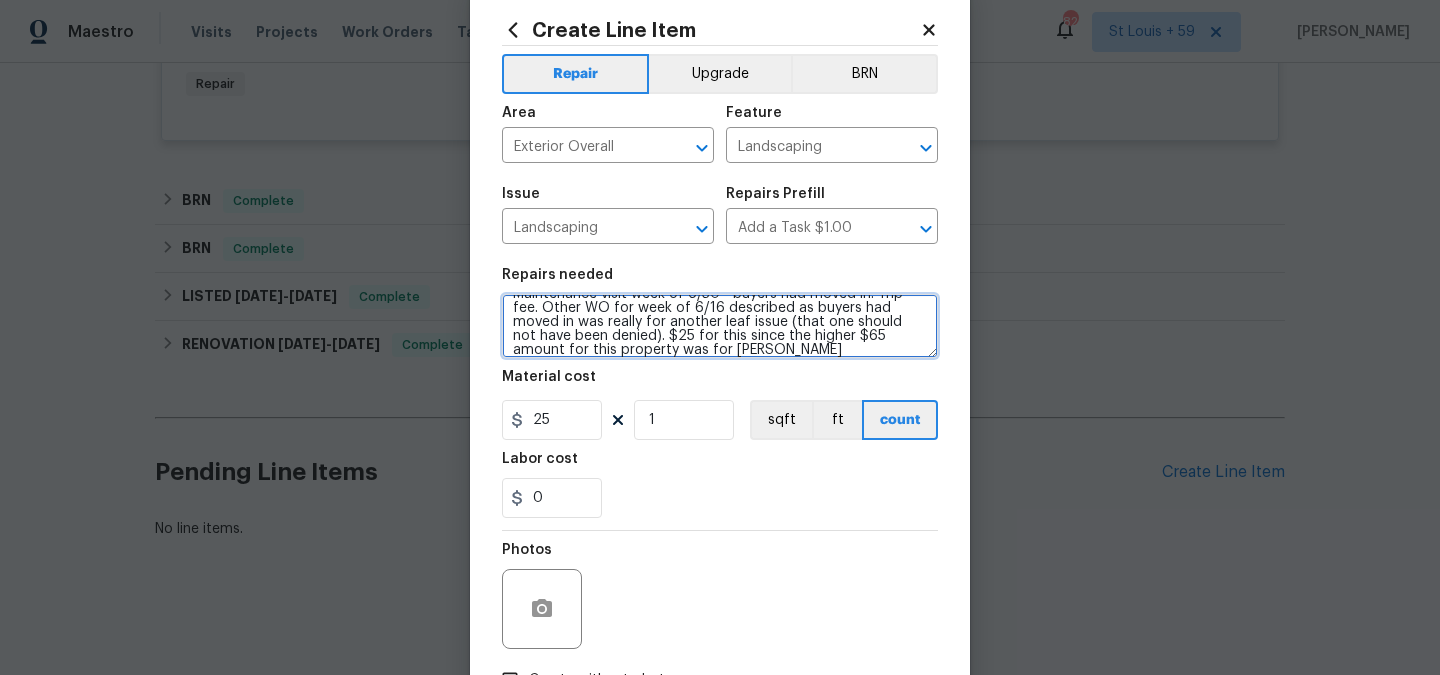 drag, startPoint x: 644, startPoint y: 335, endPoint x: 734, endPoint y: 358, distance: 92.89241 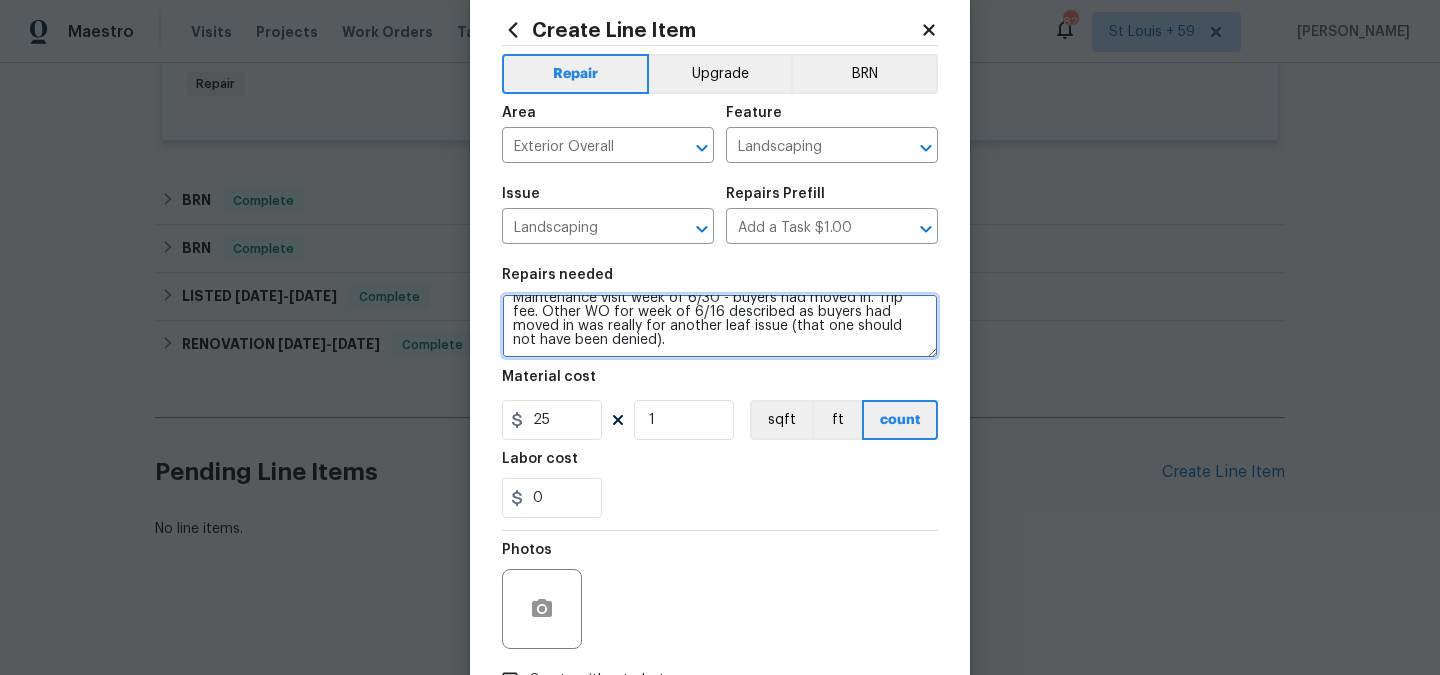 scroll, scrollTop: 14, scrollLeft: 0, axis: vertical 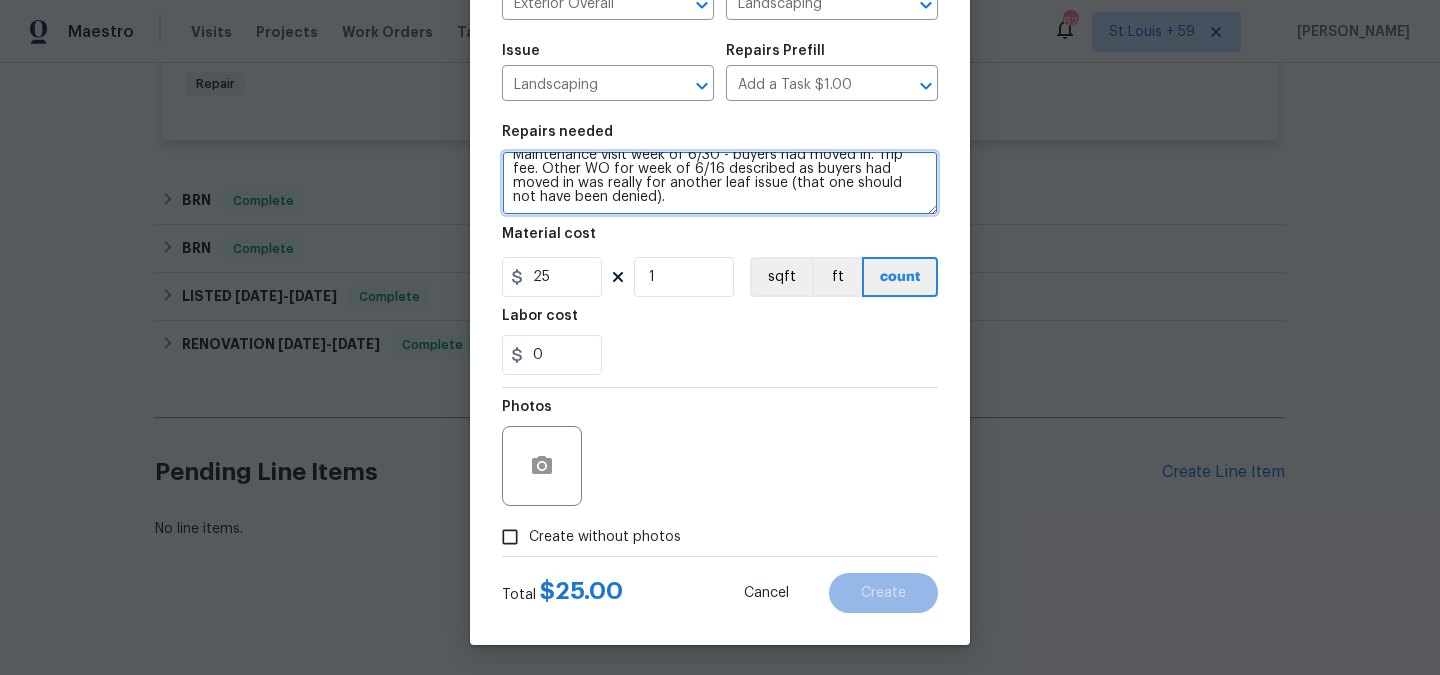 type on "Maintenance visit week of 6/30 - buyers had moved in. Trip fee. Other WO for week of 6/16 described as buyers had moved in was really for another leaf issue (that one should not have been denied)." 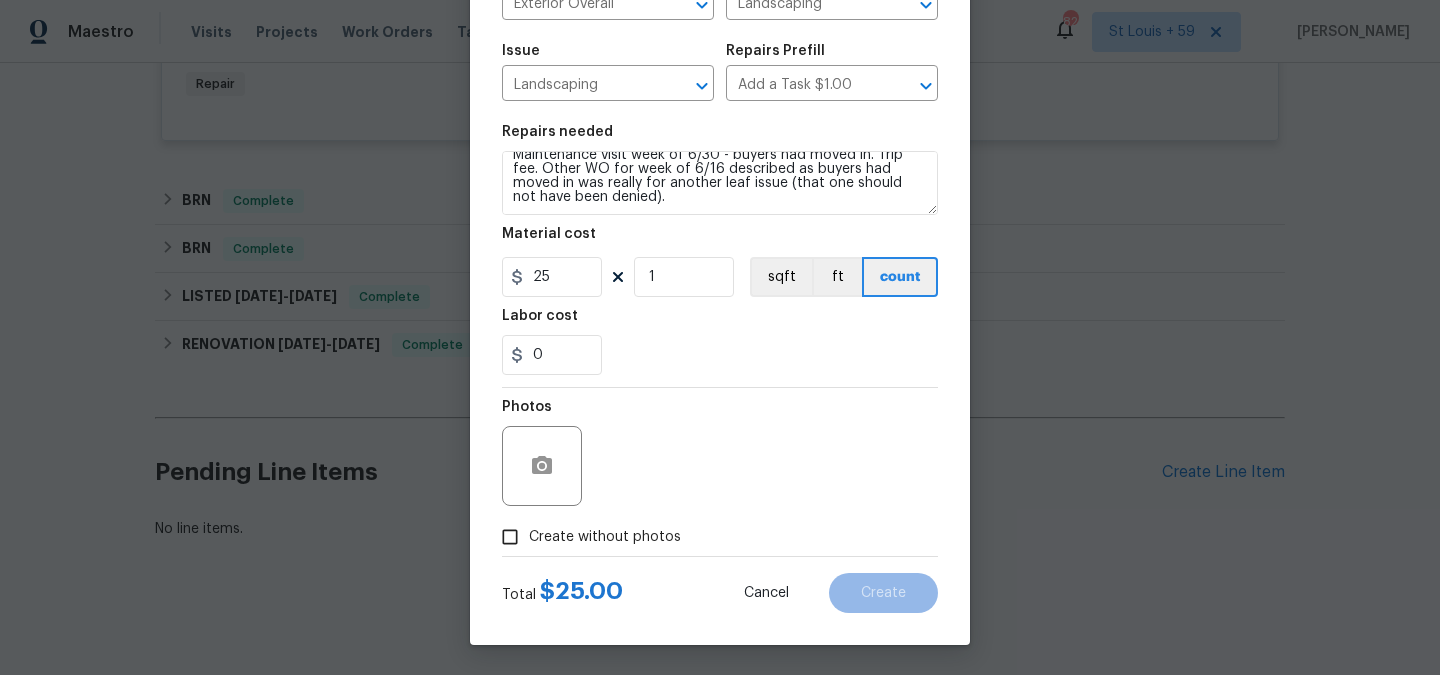 click on "Create without photos" at bounding box center [605, 537] 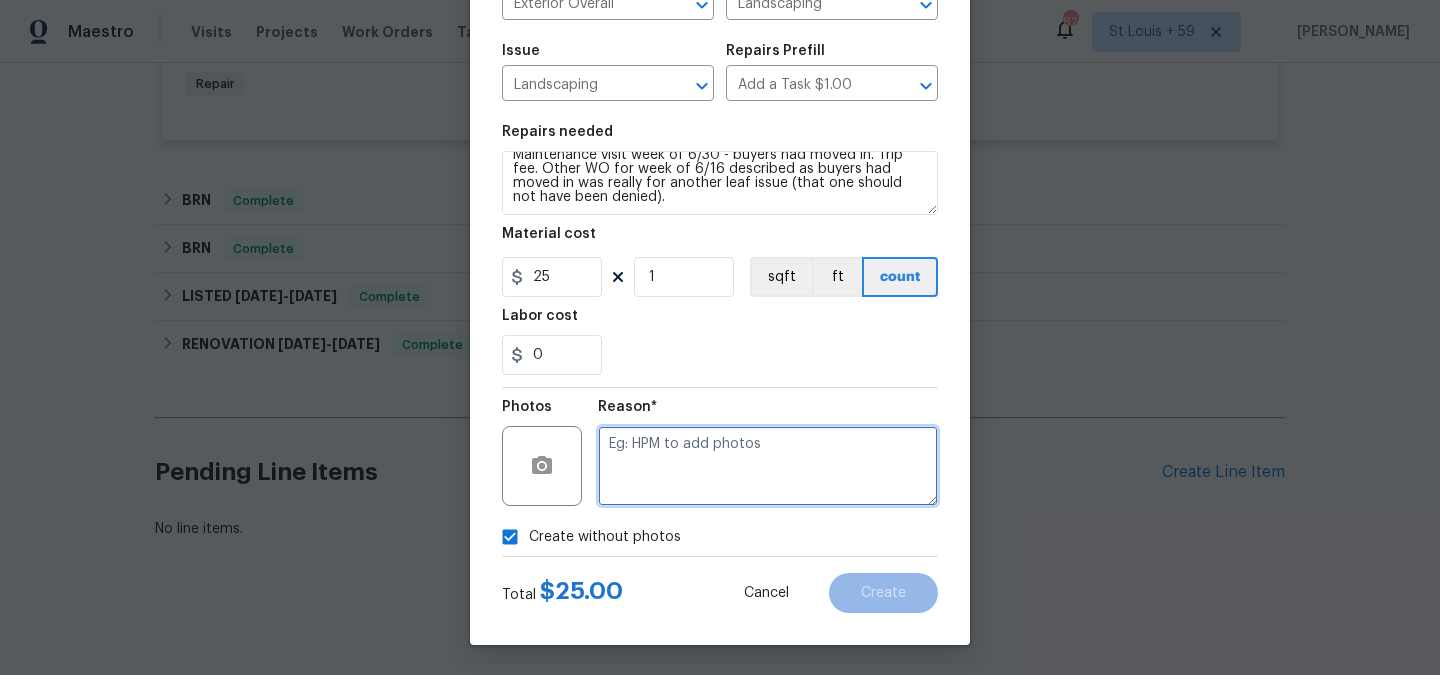 click at bounding box center [768, 466] 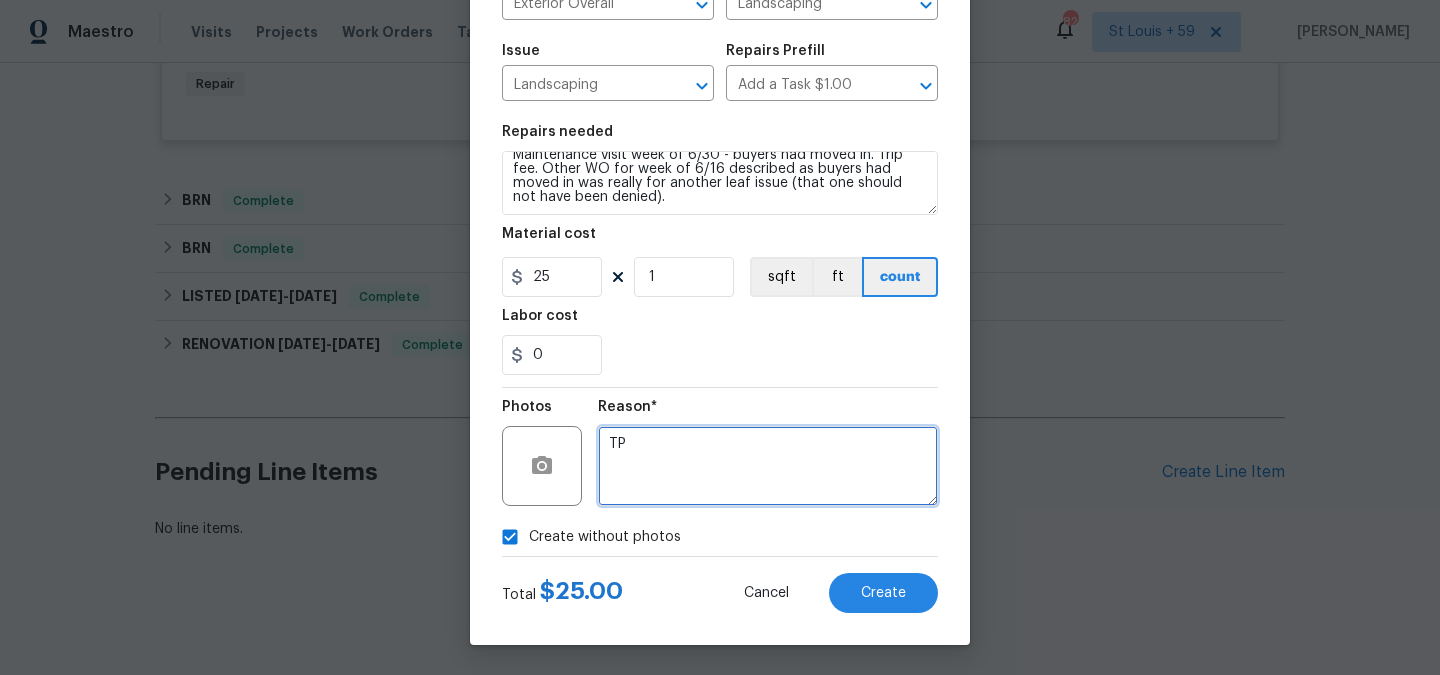 type on "T" 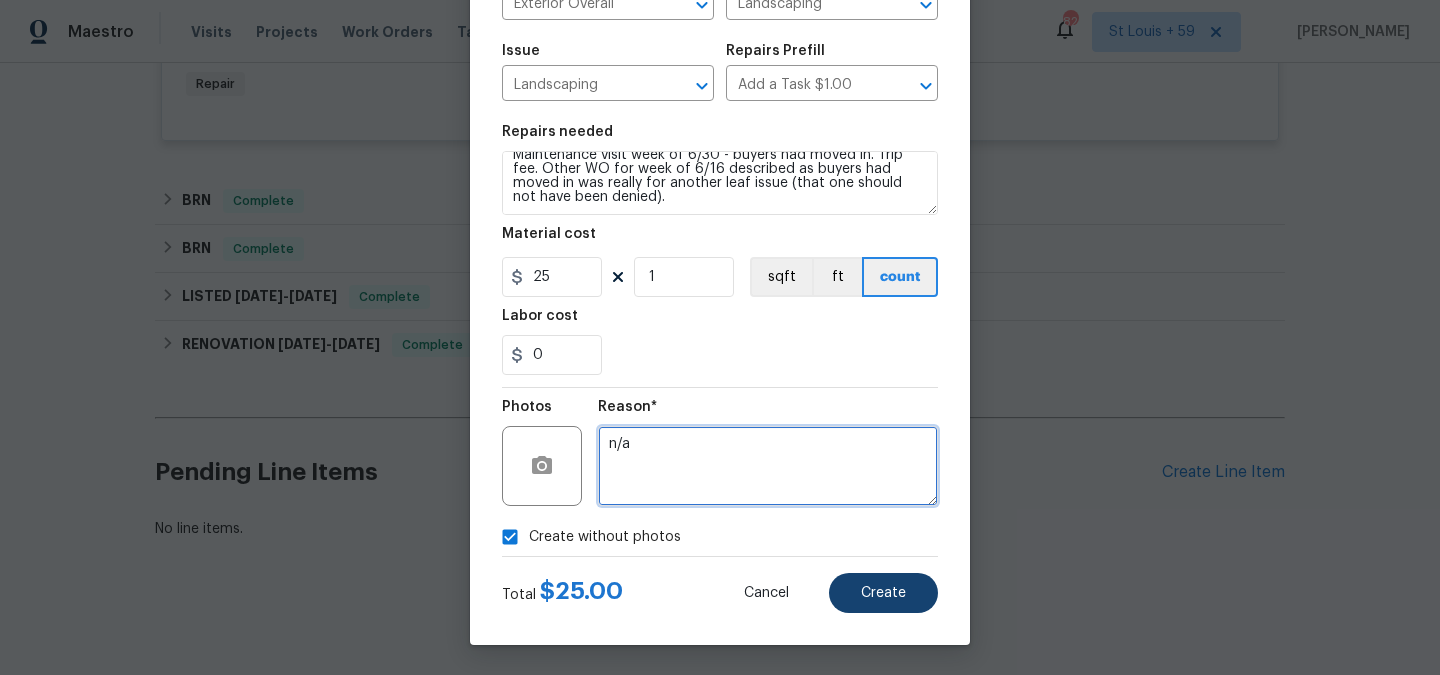 type on "n/a" 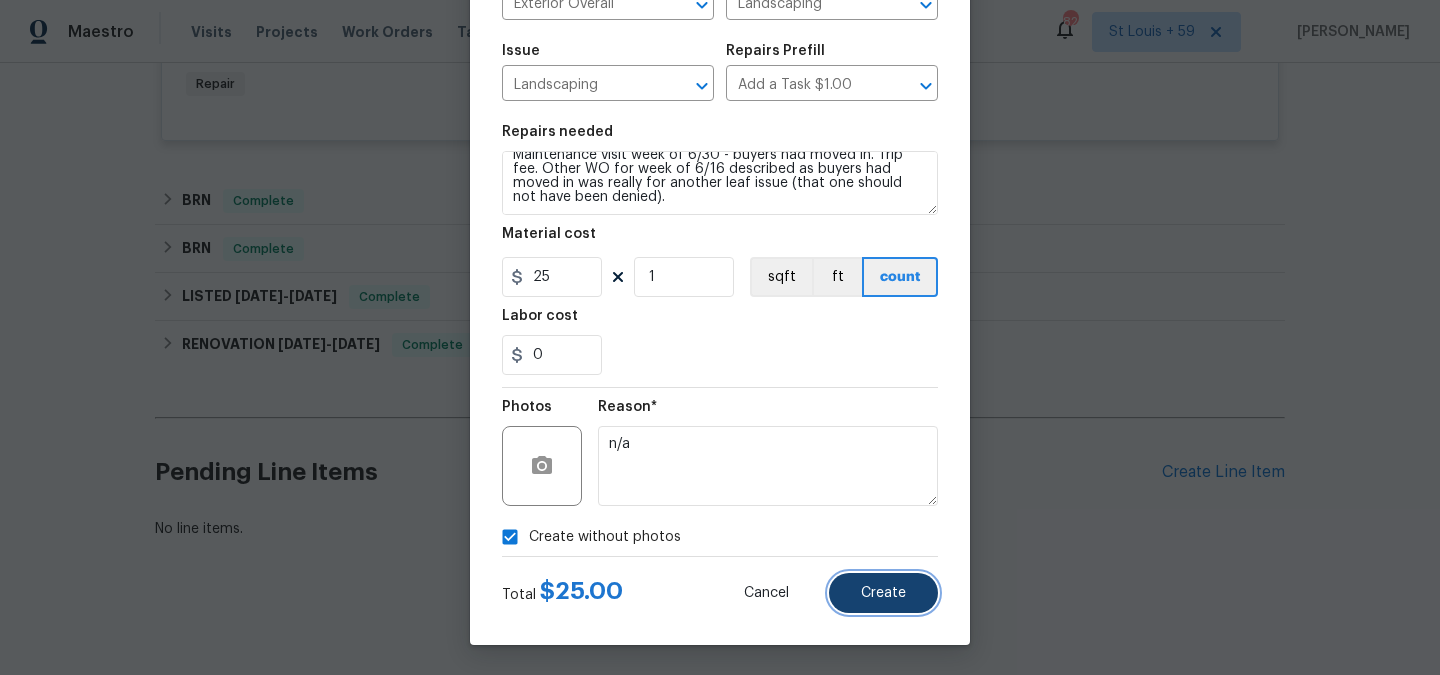 click on "Create" at bounding box center [883, 593] 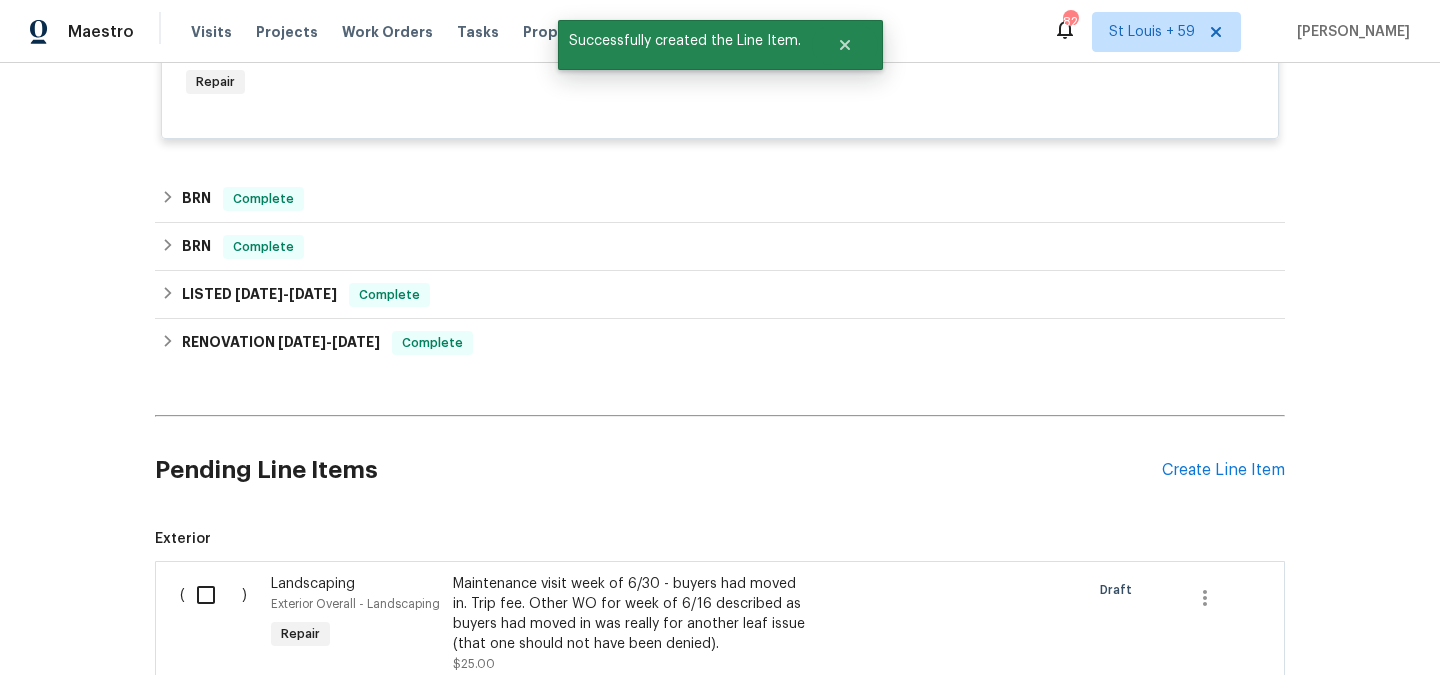 scroll, scrollTop: 1423, scrollLeft: 0, axis: vertical 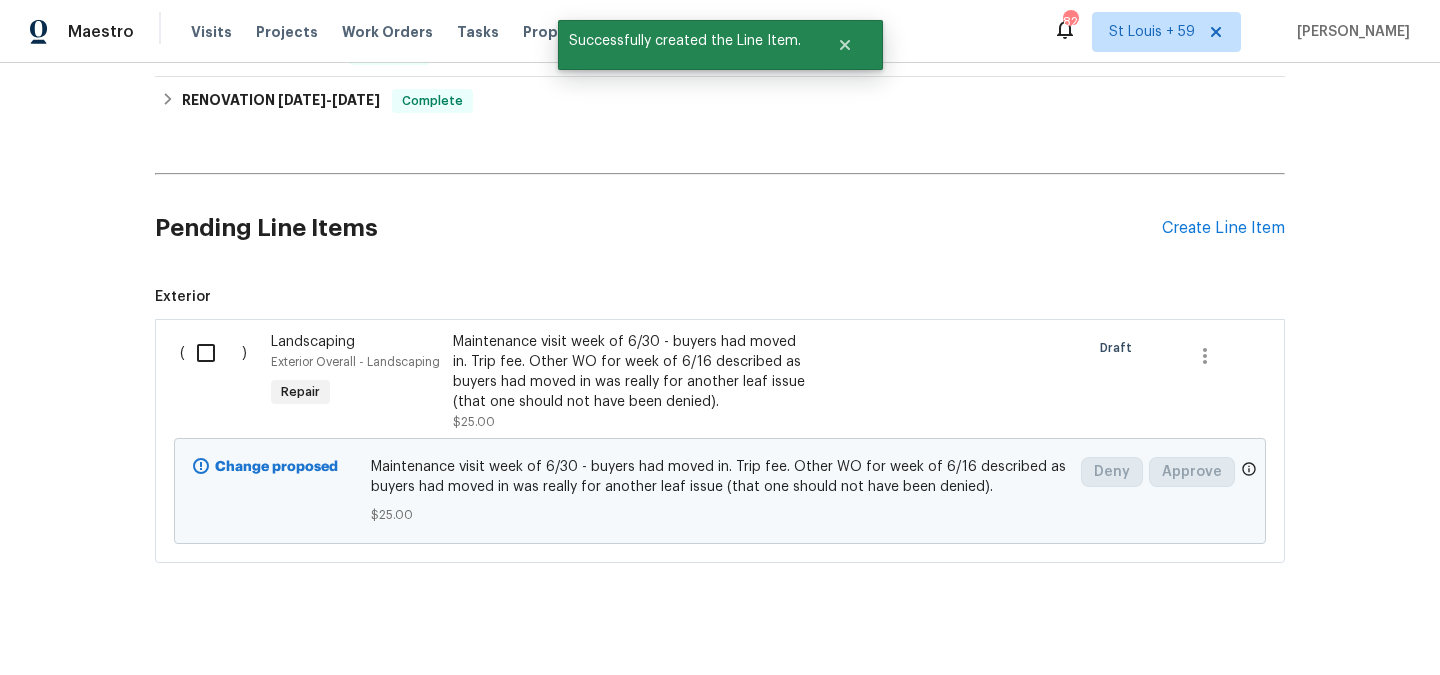 click at bounding box center [213, 353] 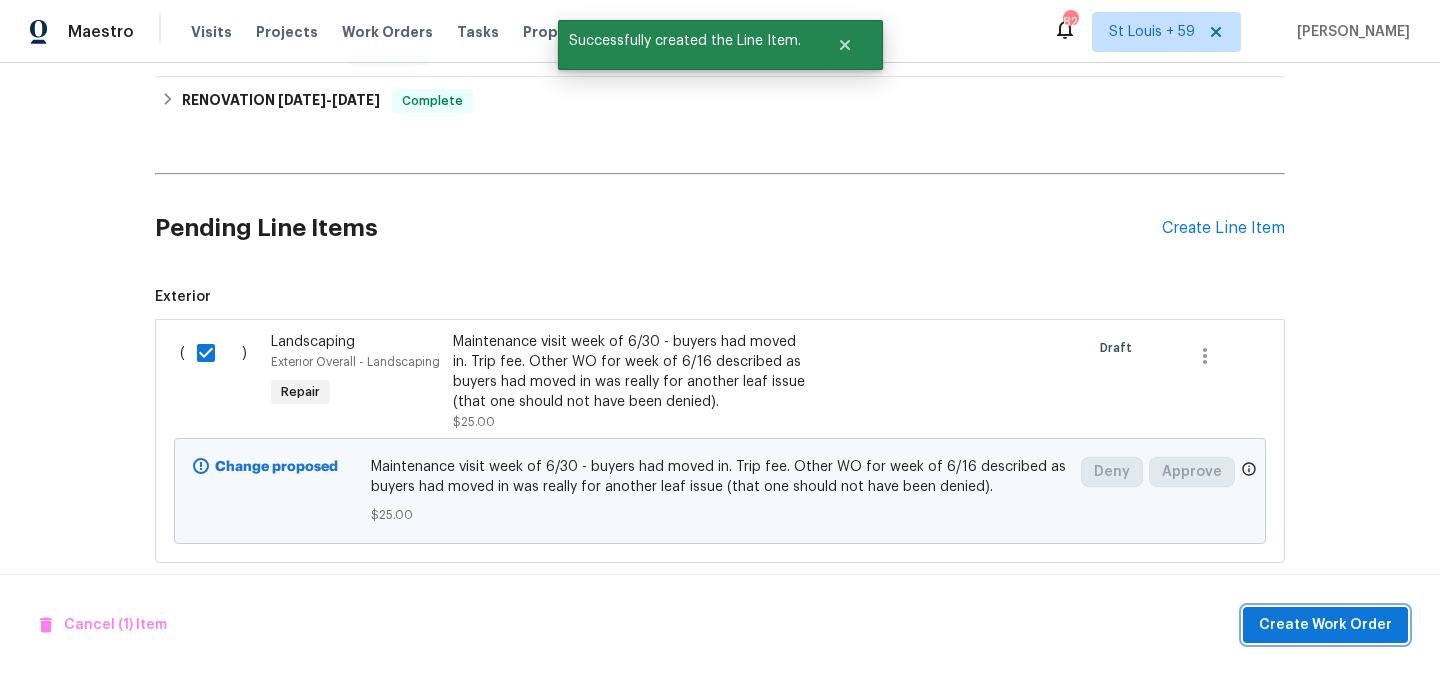 click on "Create Work Order" at bounding box center (1325, 625) 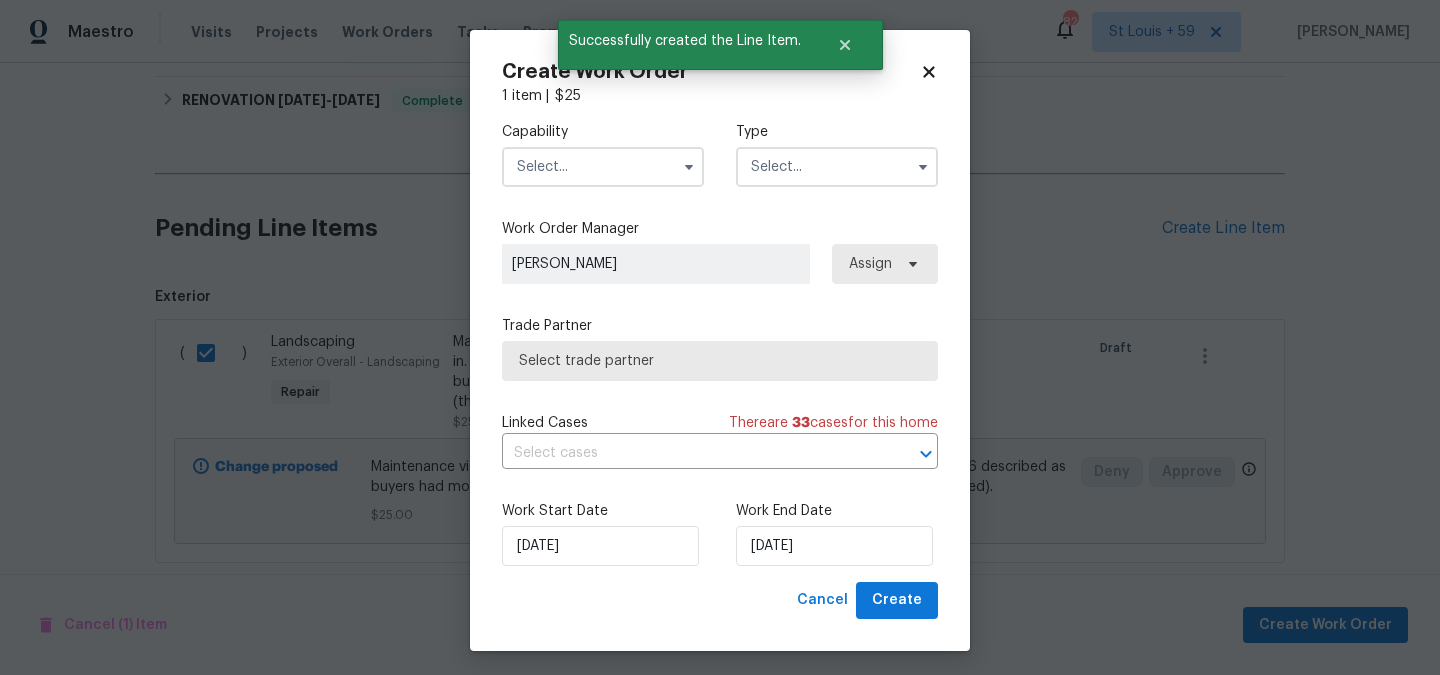 click at bounding box center [603, 167] 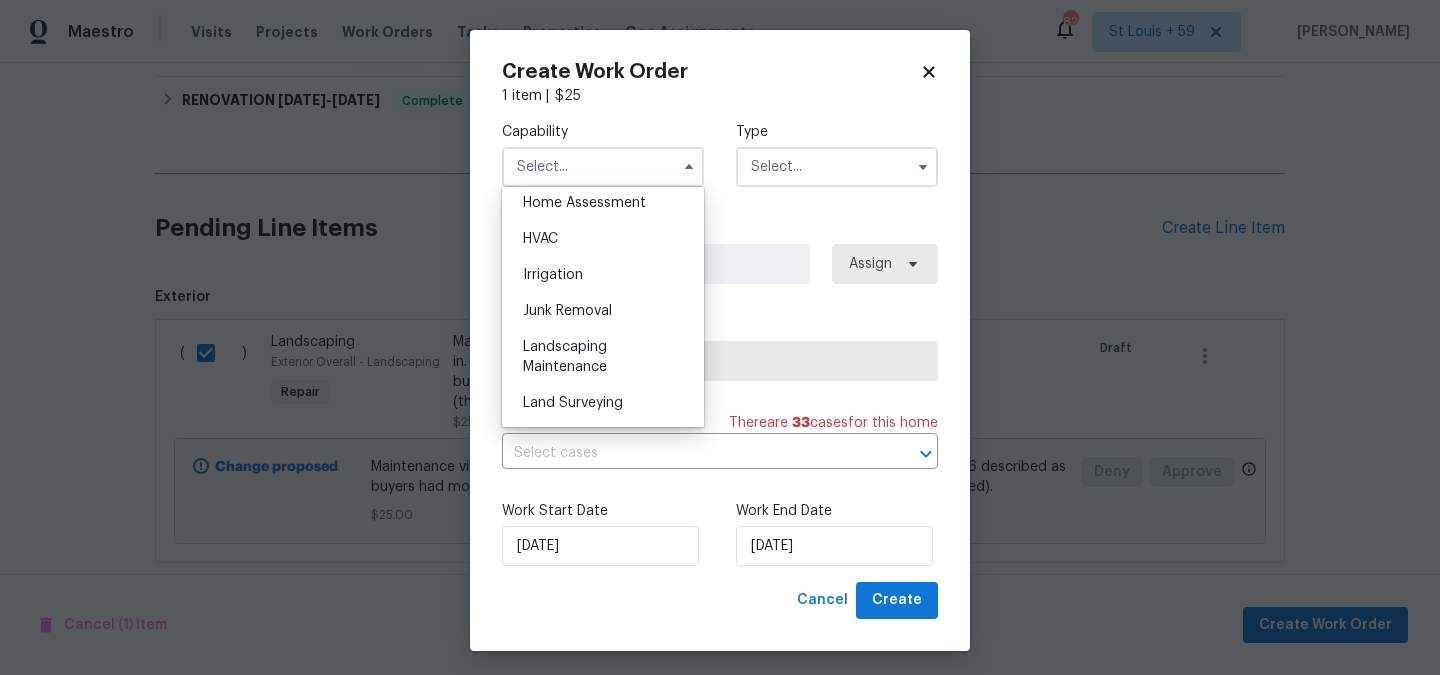 scroll, scrollTop: 1209, scrollLeft: 0, axis: vertical 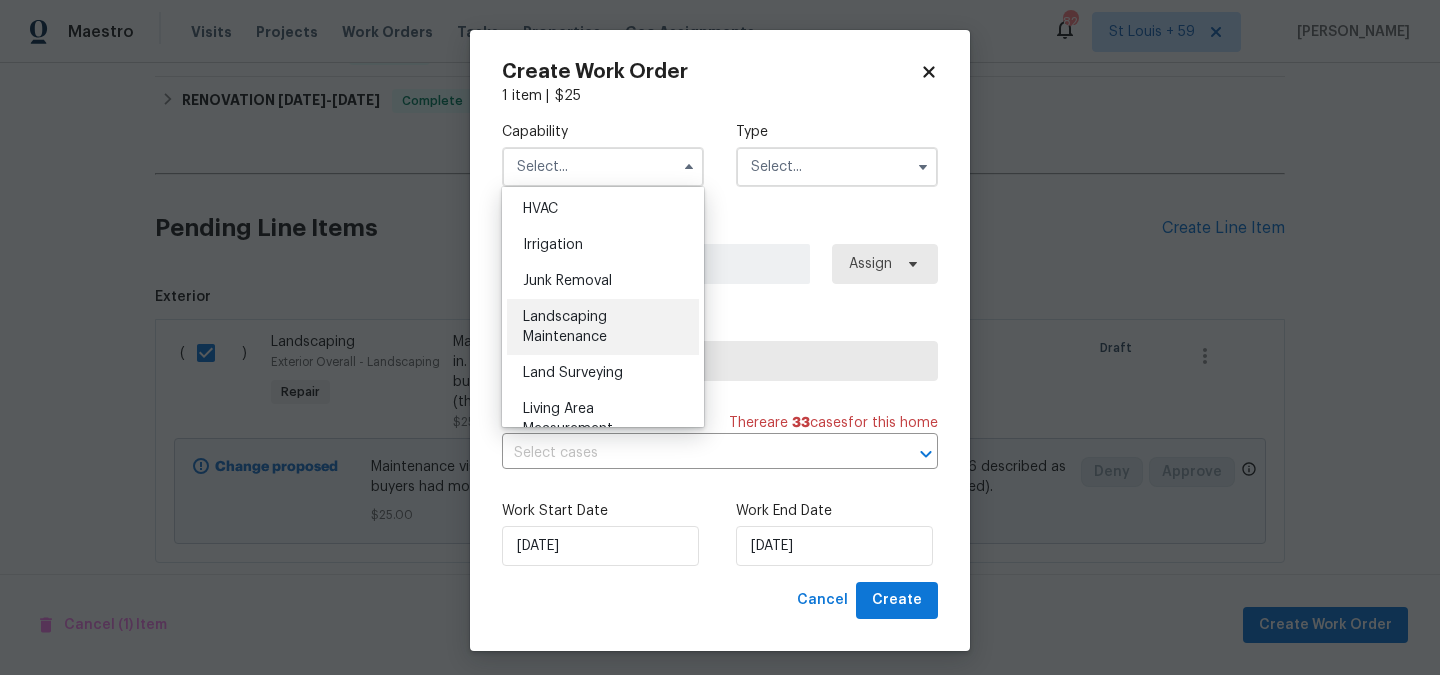 click on "Landscaping Maintenance" at bounding box center [603, 327] 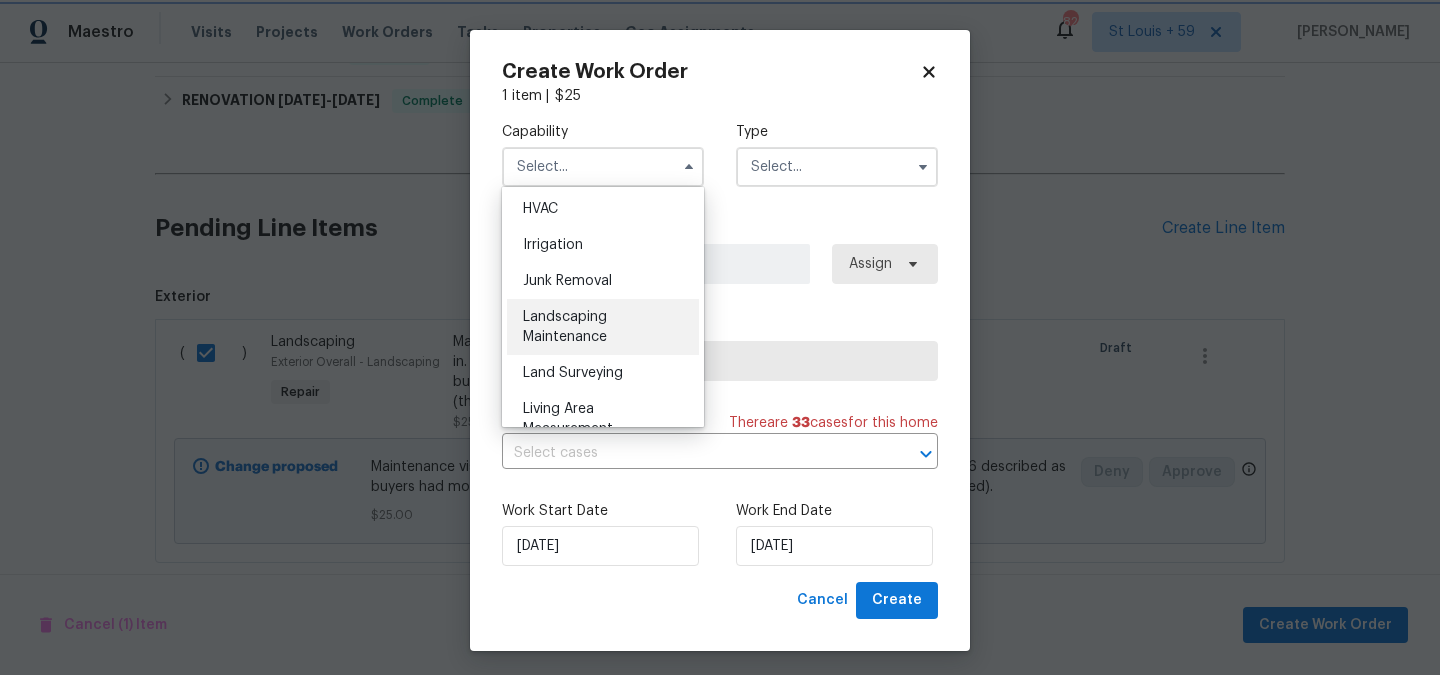 type on "Landscaping Maintenance" 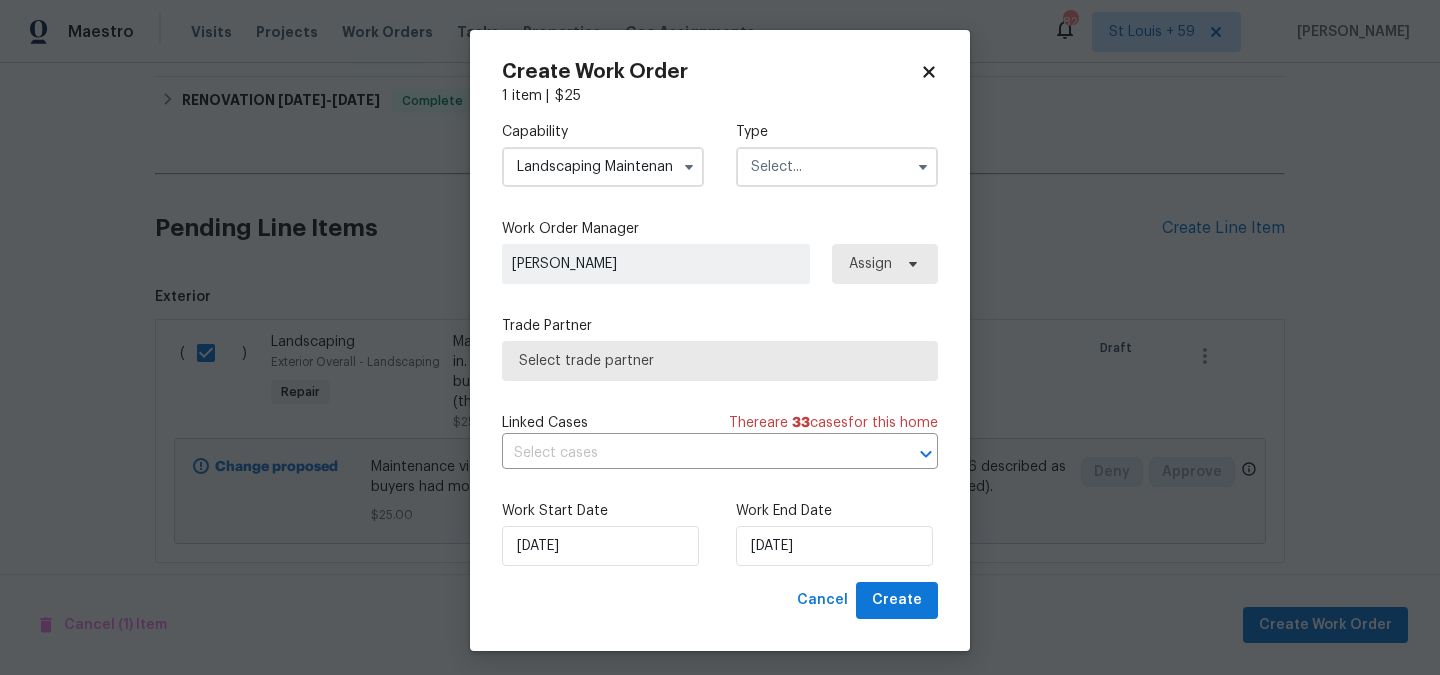 click at bounding box center [837, 167] 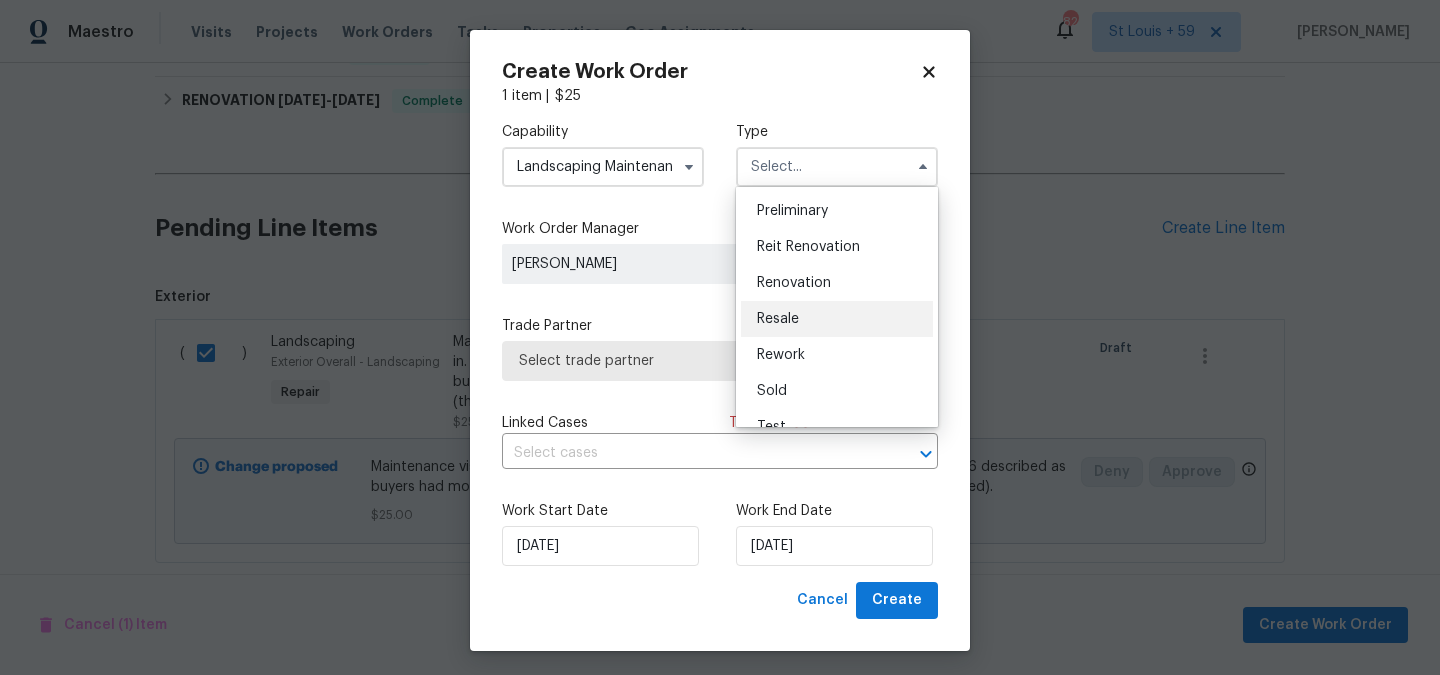 scroll, scrollTop: 454, scrollLeft: 0, axis: vertical 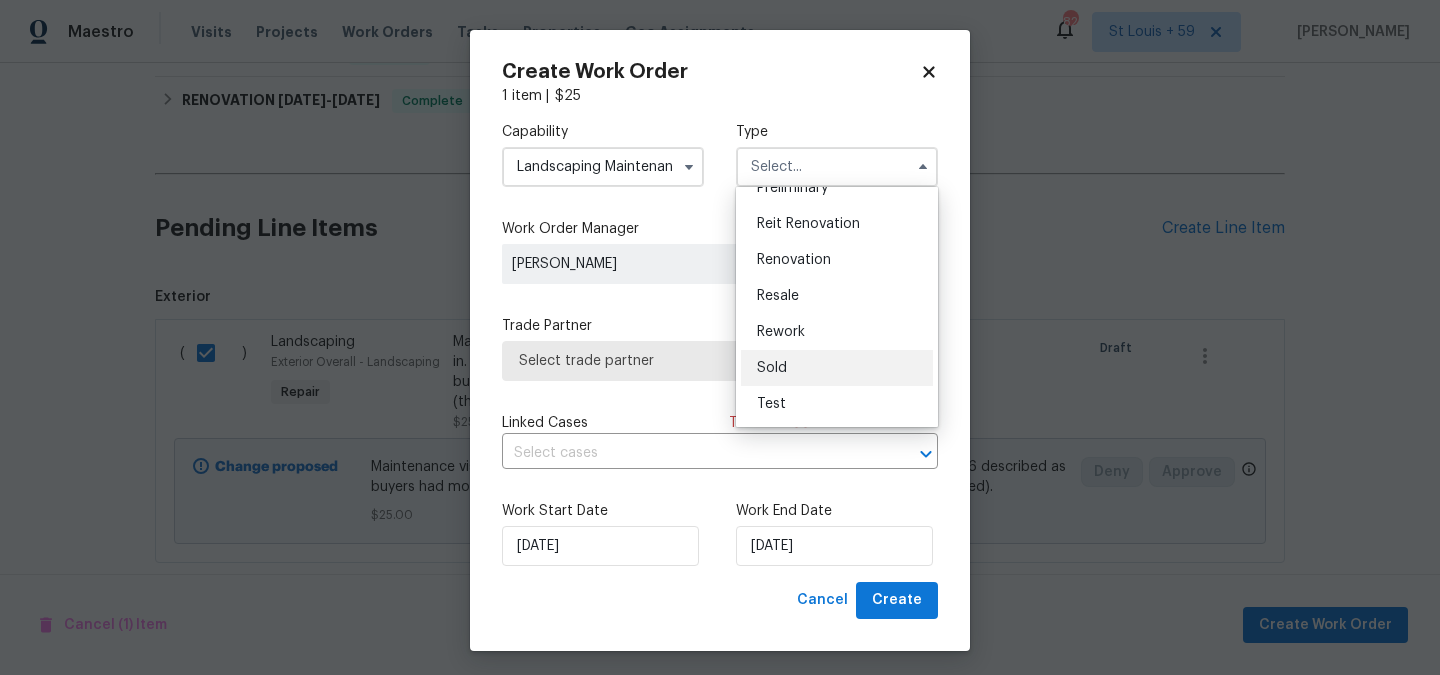 click on "Sold" at bounding box center [837, 368] 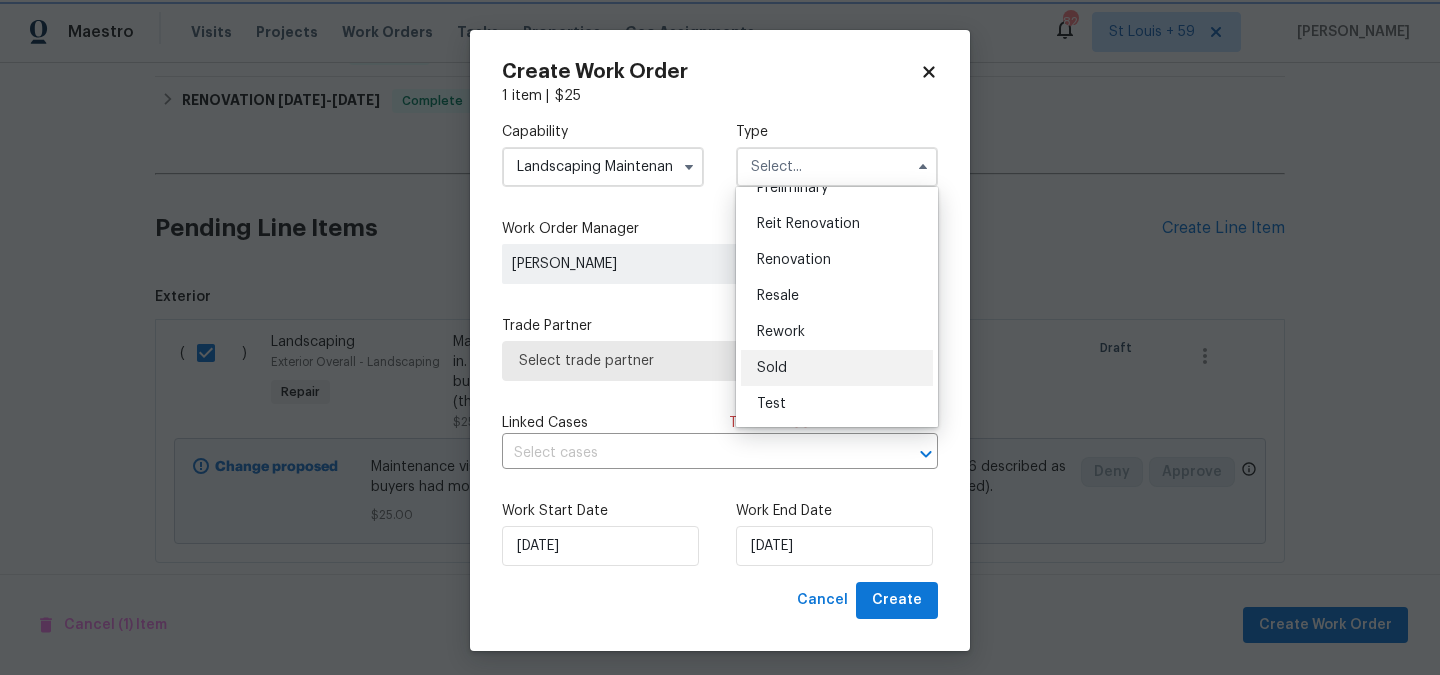 type on "Sold" 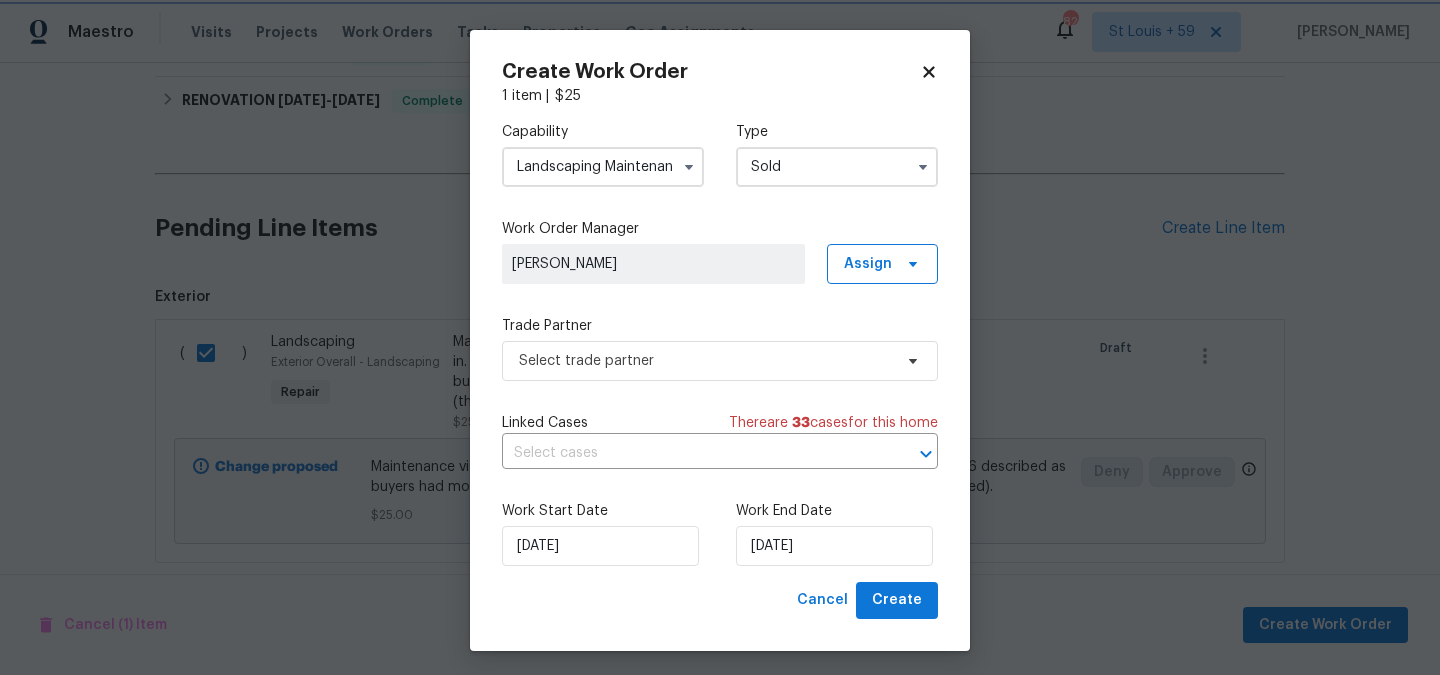 scroll, scrollTop: 0, scrollLeft: 0, axis: both 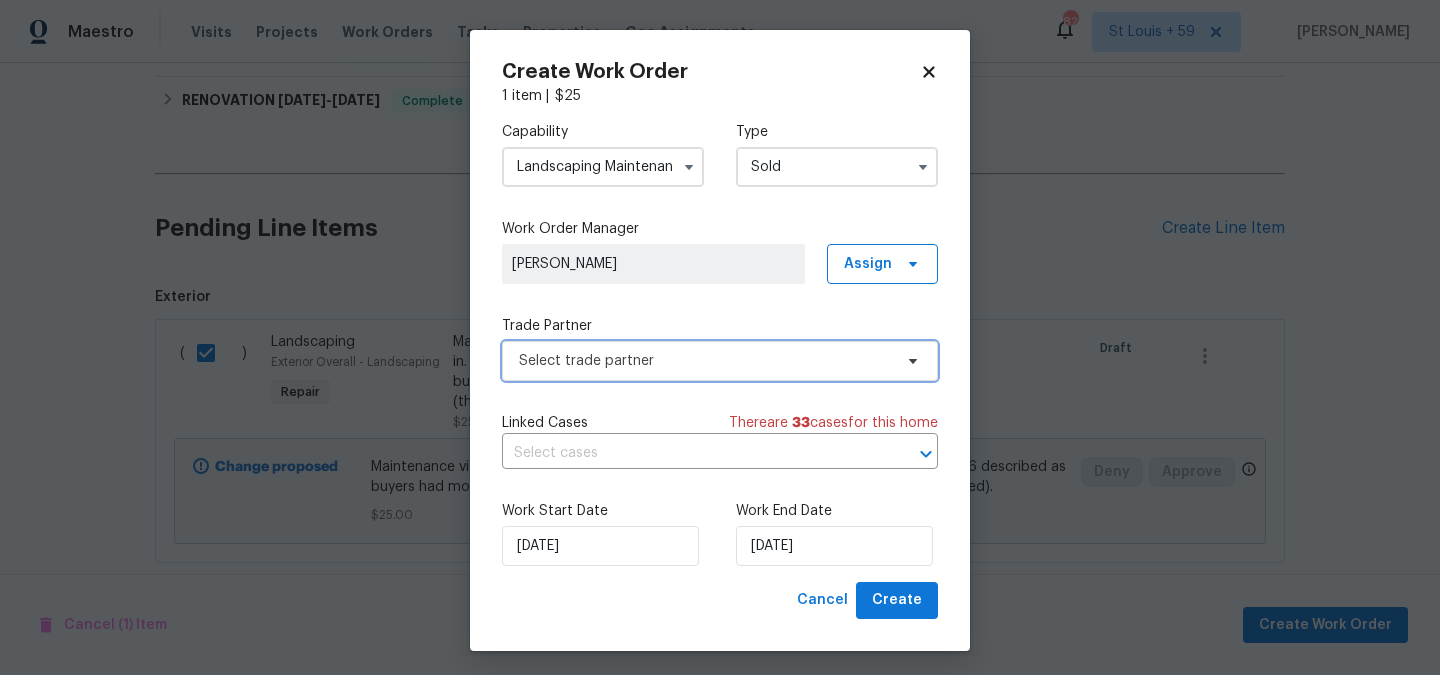 click on "Select trade partner" at bounding box center [705, 361] 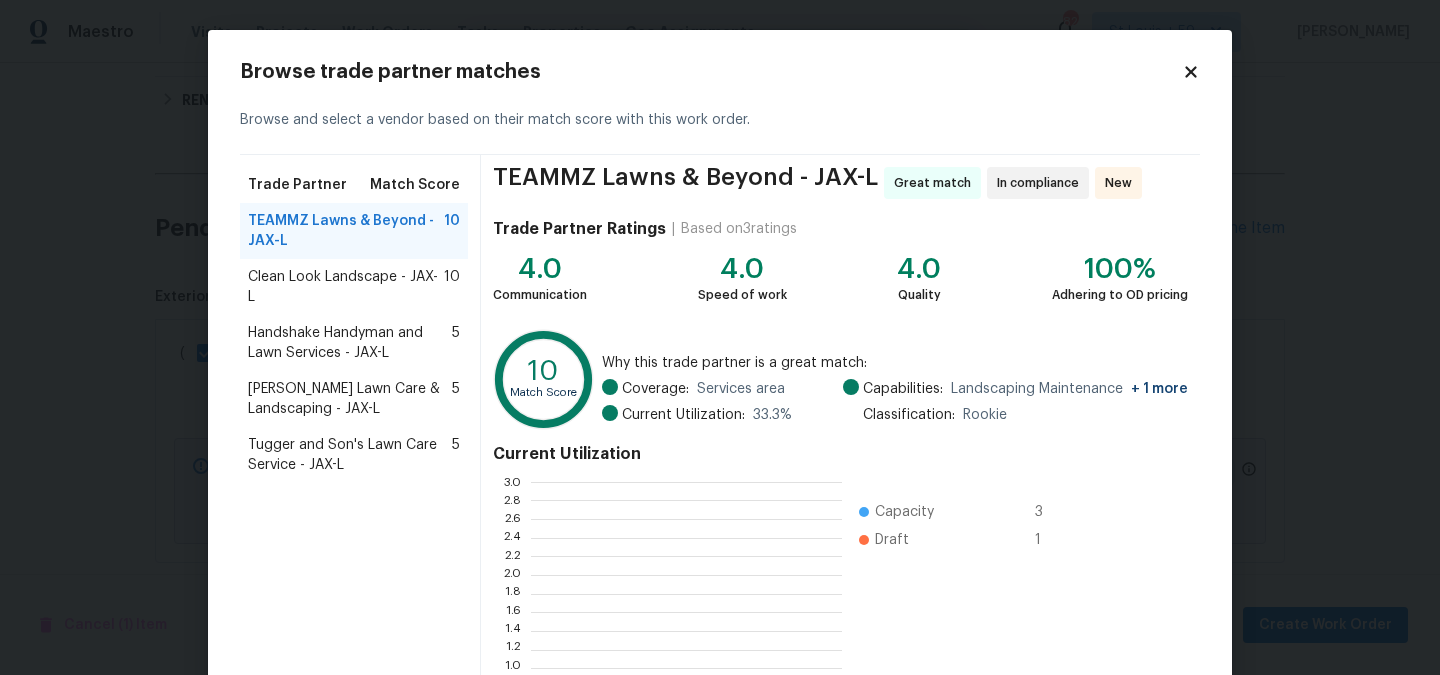 scroll, scrollTop: 2, scrollLeft: 1, axis: both 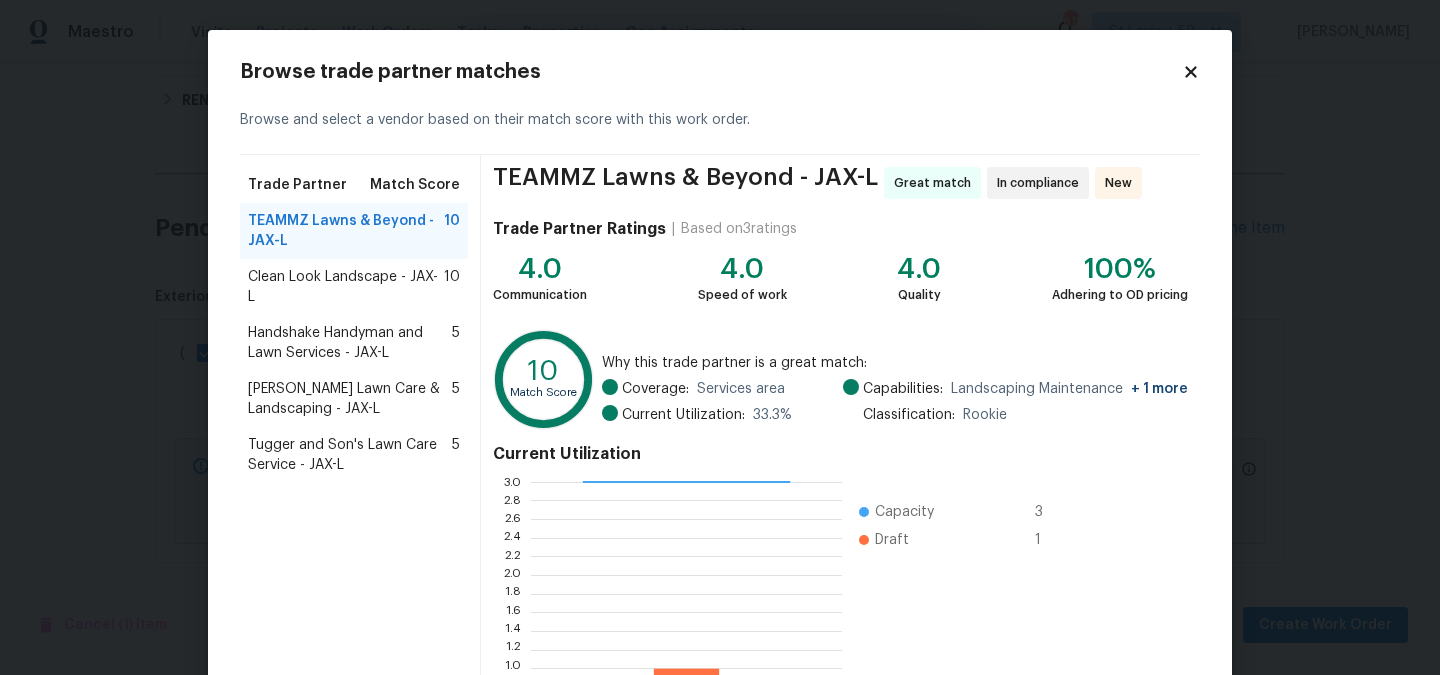 click 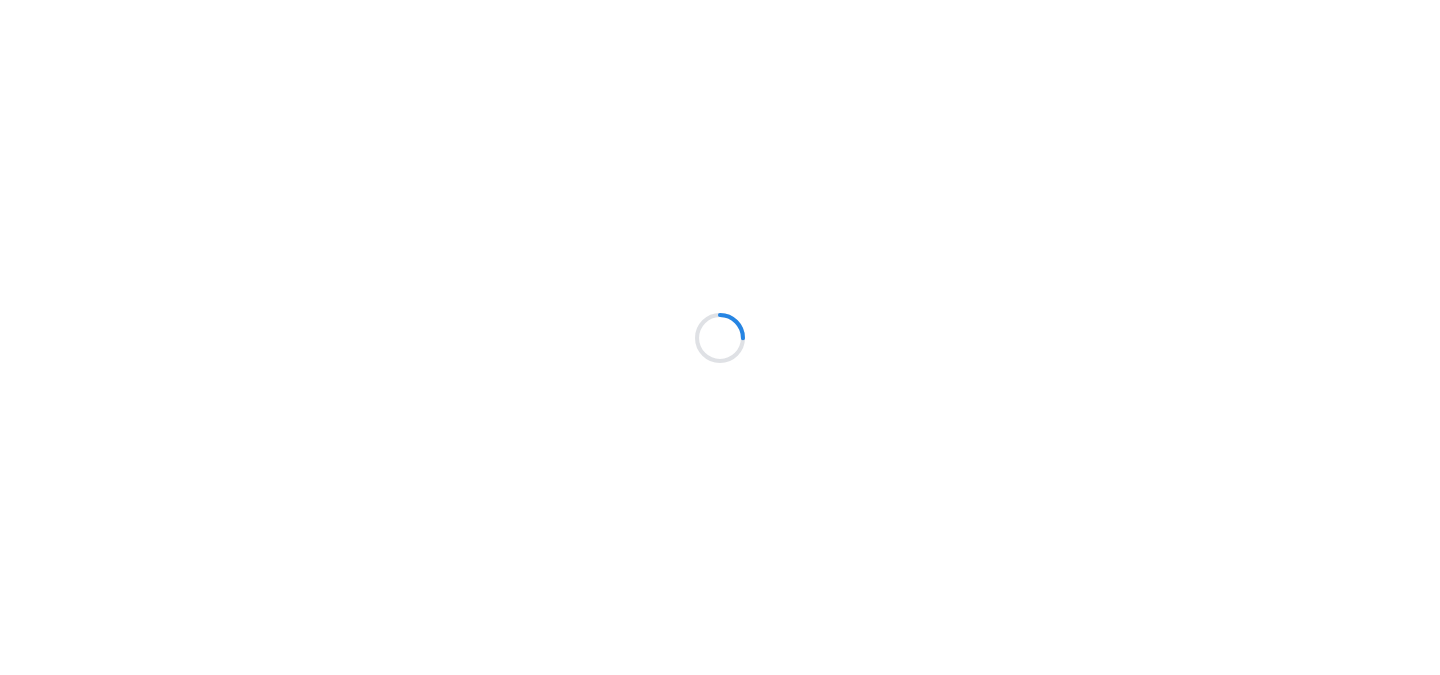 scroll, scrollTop: 0, scrollLeft: 0, axis: both 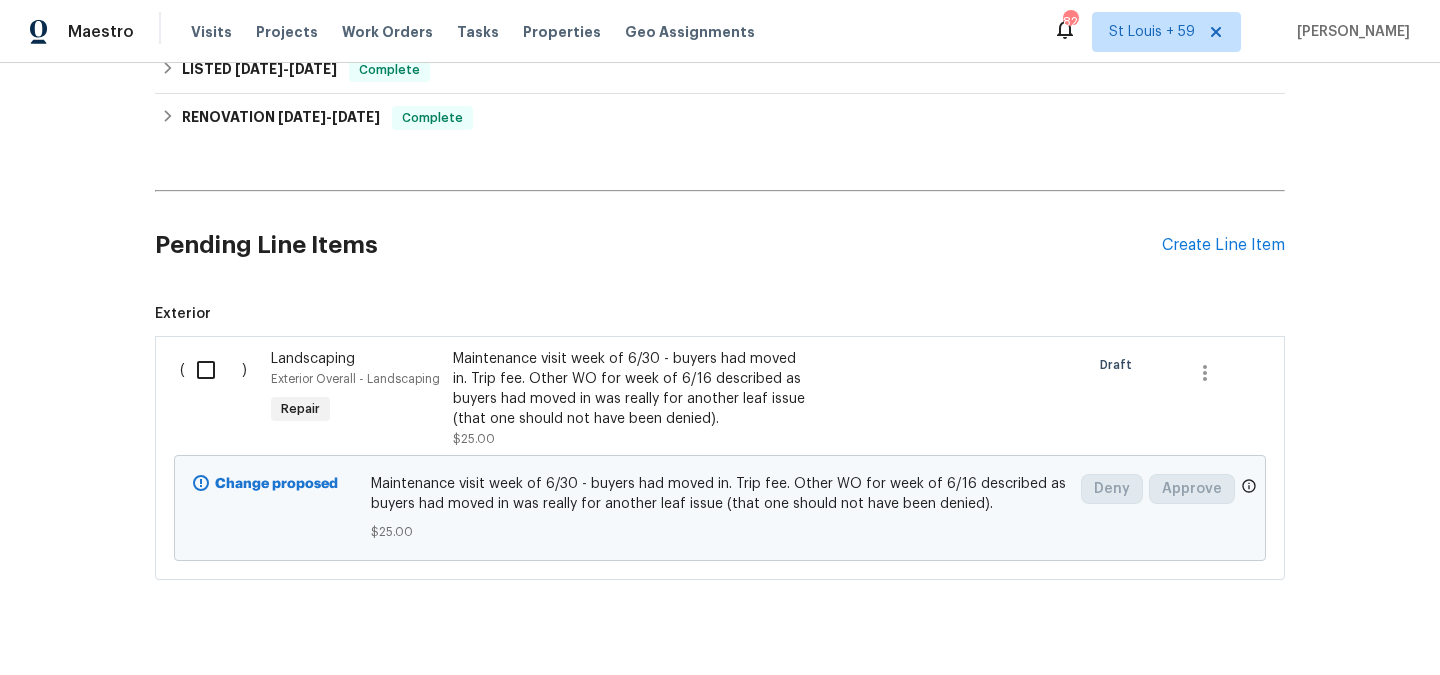 click at bounding box center [213, 370] 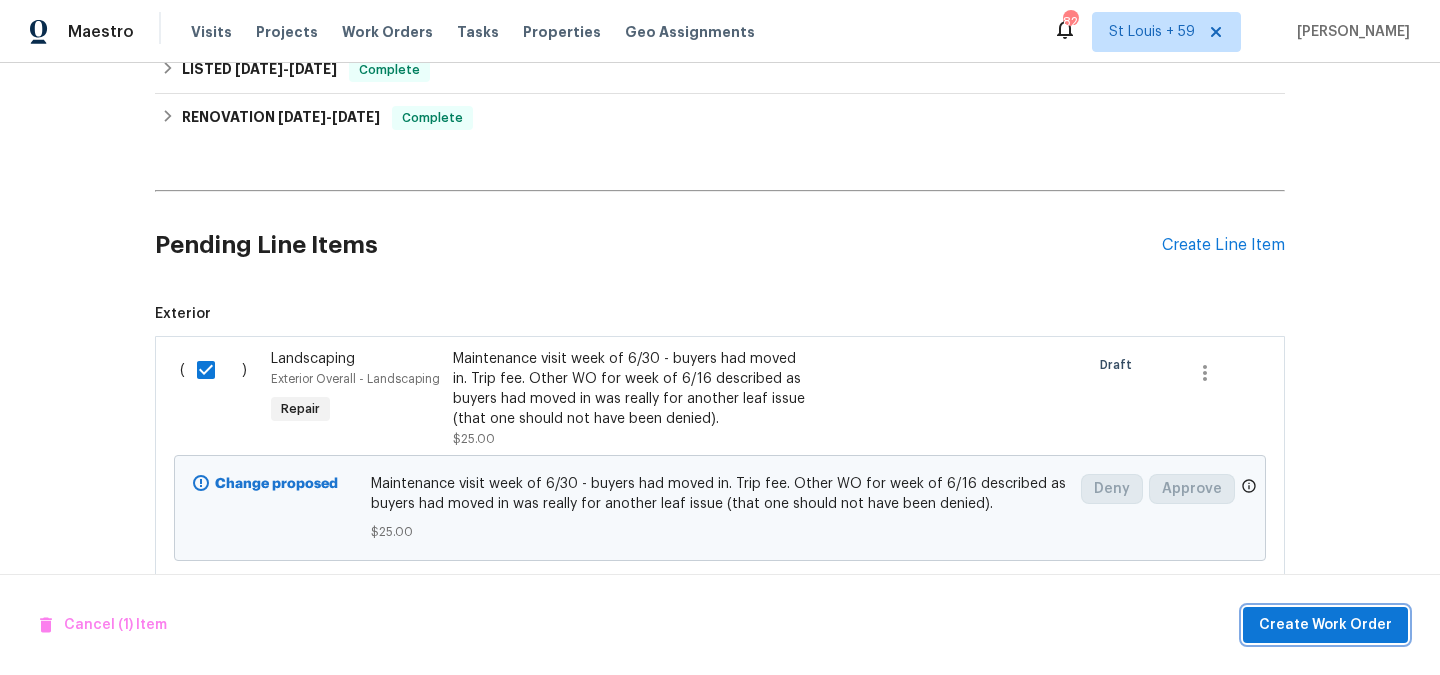 click on "Create Work Order" at bounding box center [1325, 625] 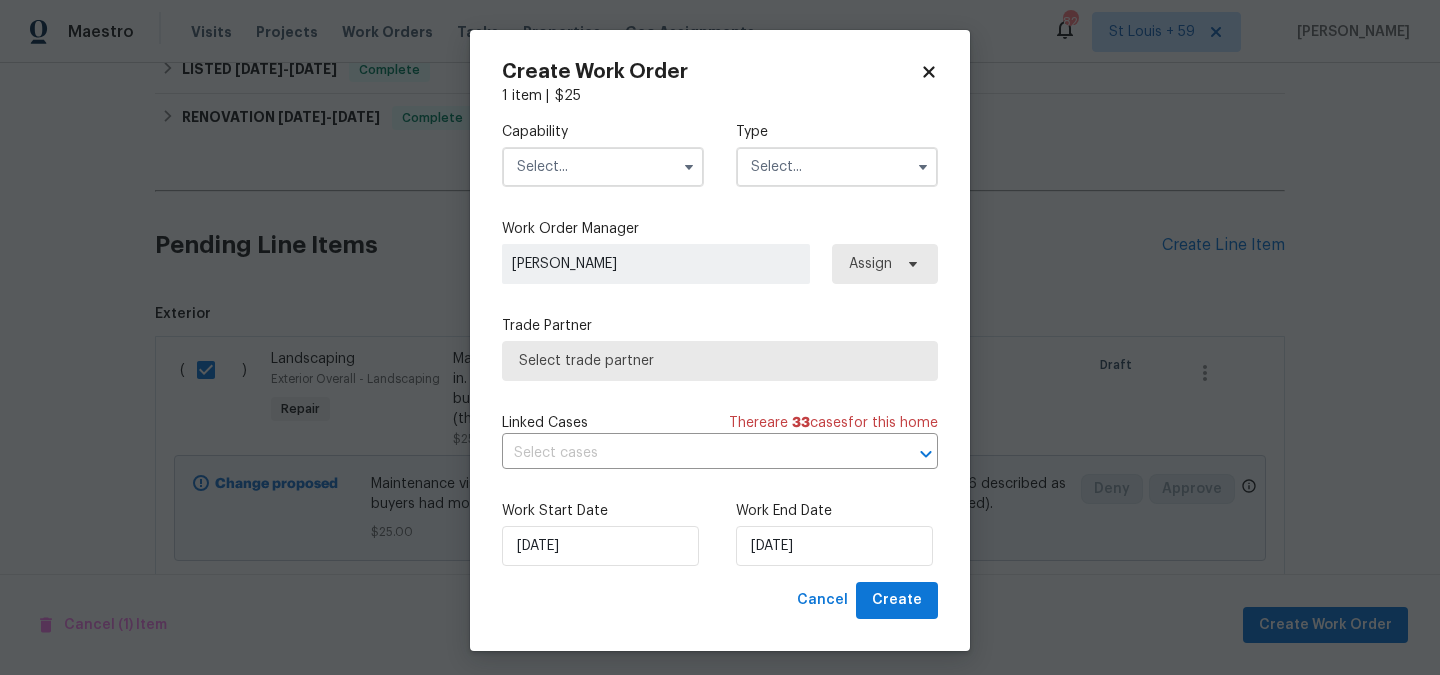 click at bounding box center (603, 167) 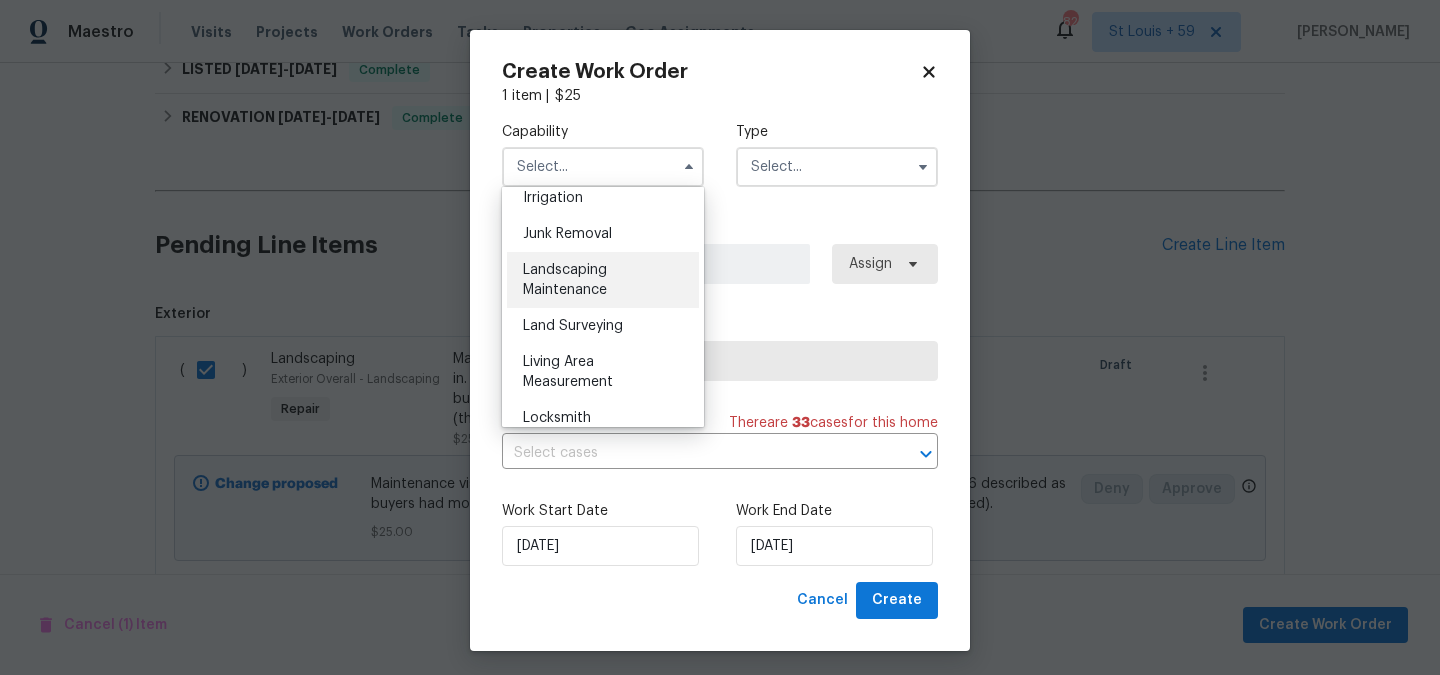 scroll, scrollTop: 1255, scrollLeft: 0, axis: vertical 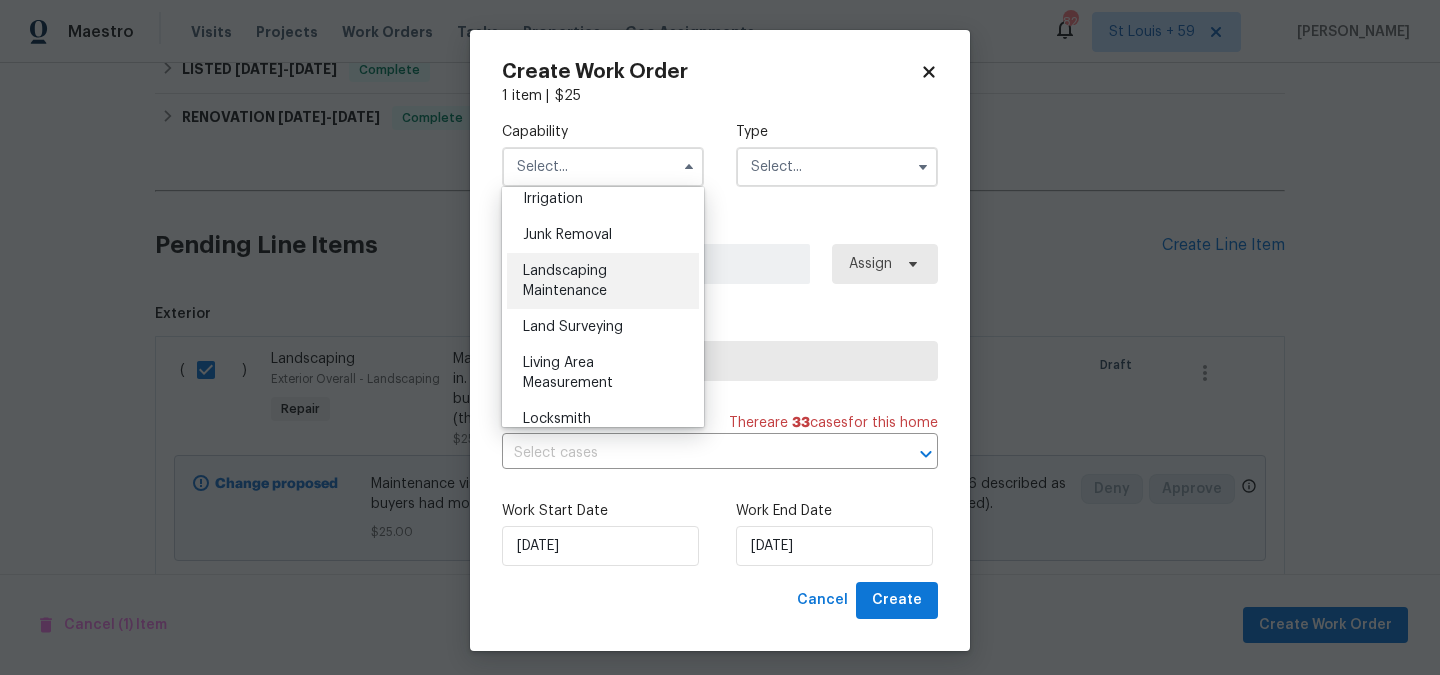 click on "Landscaping Maintenance" at bounding box center (565, 281) 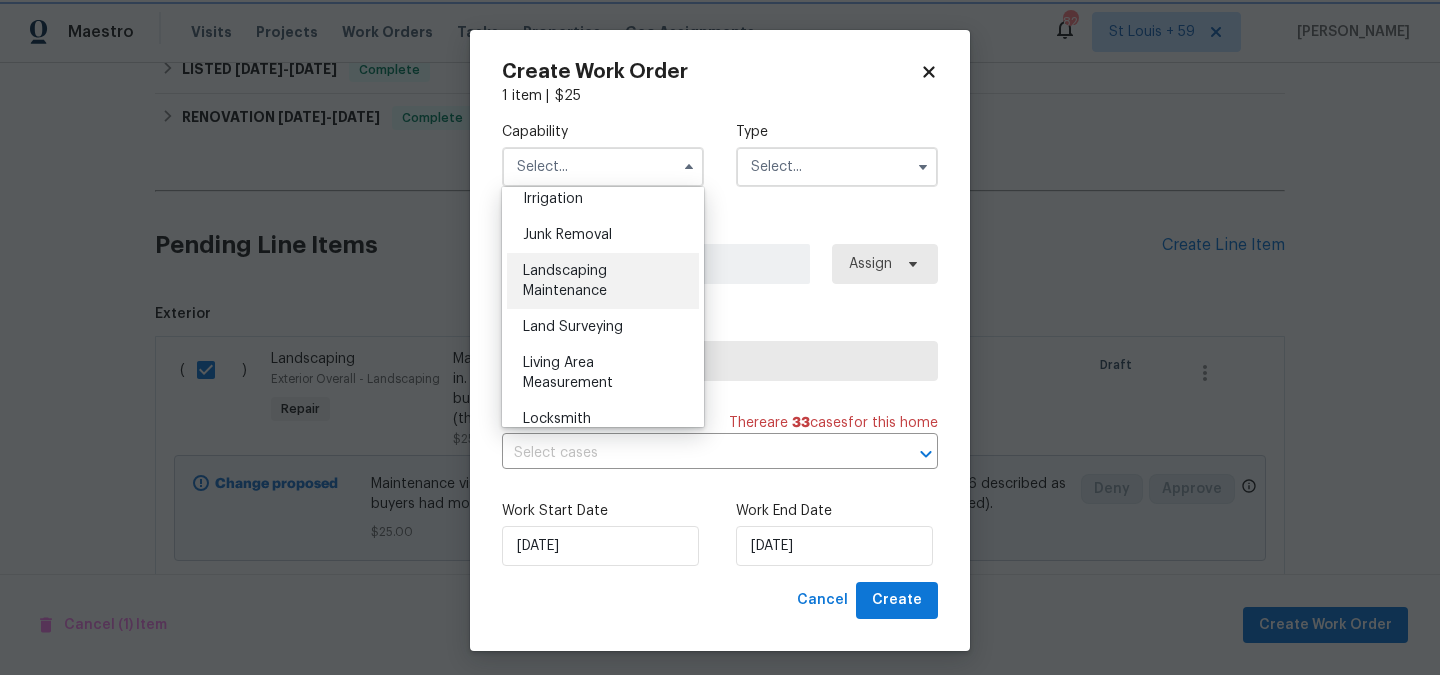 type on "Landscaping Maintenance" 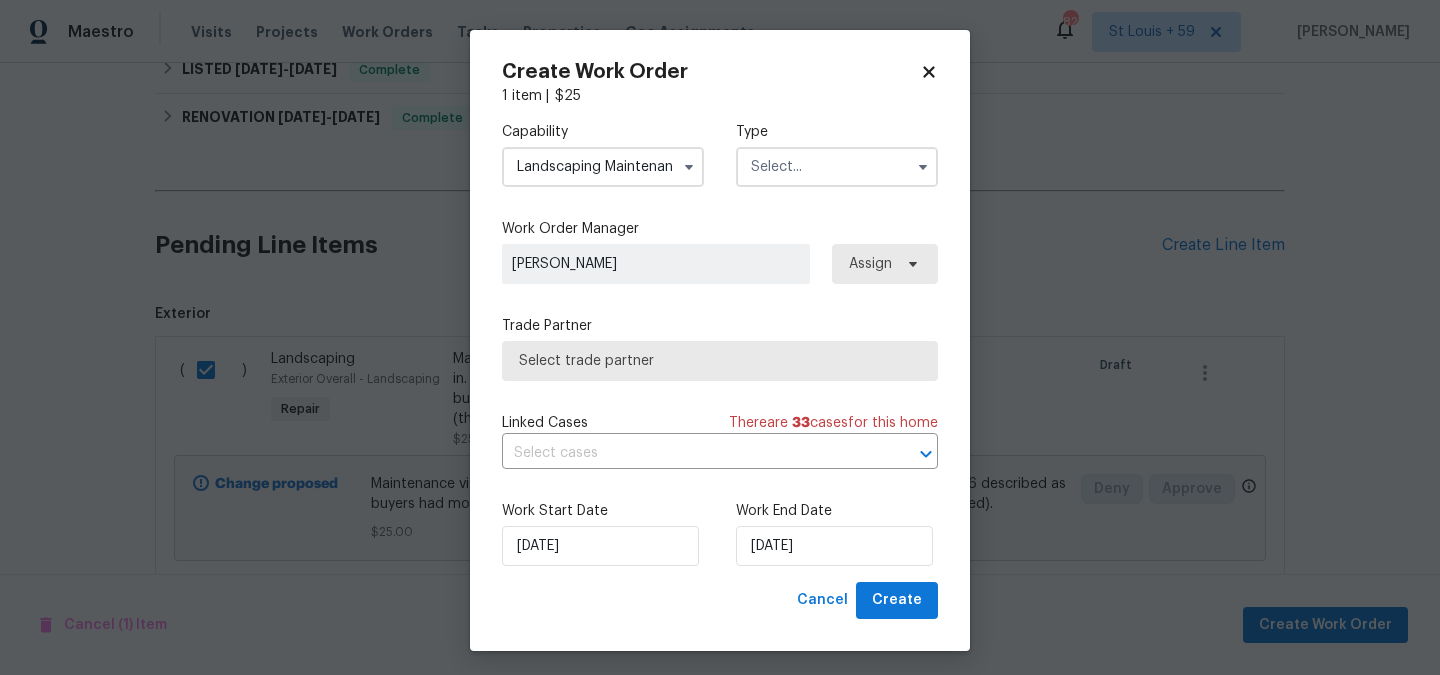 click at bounding box center (837, 167) 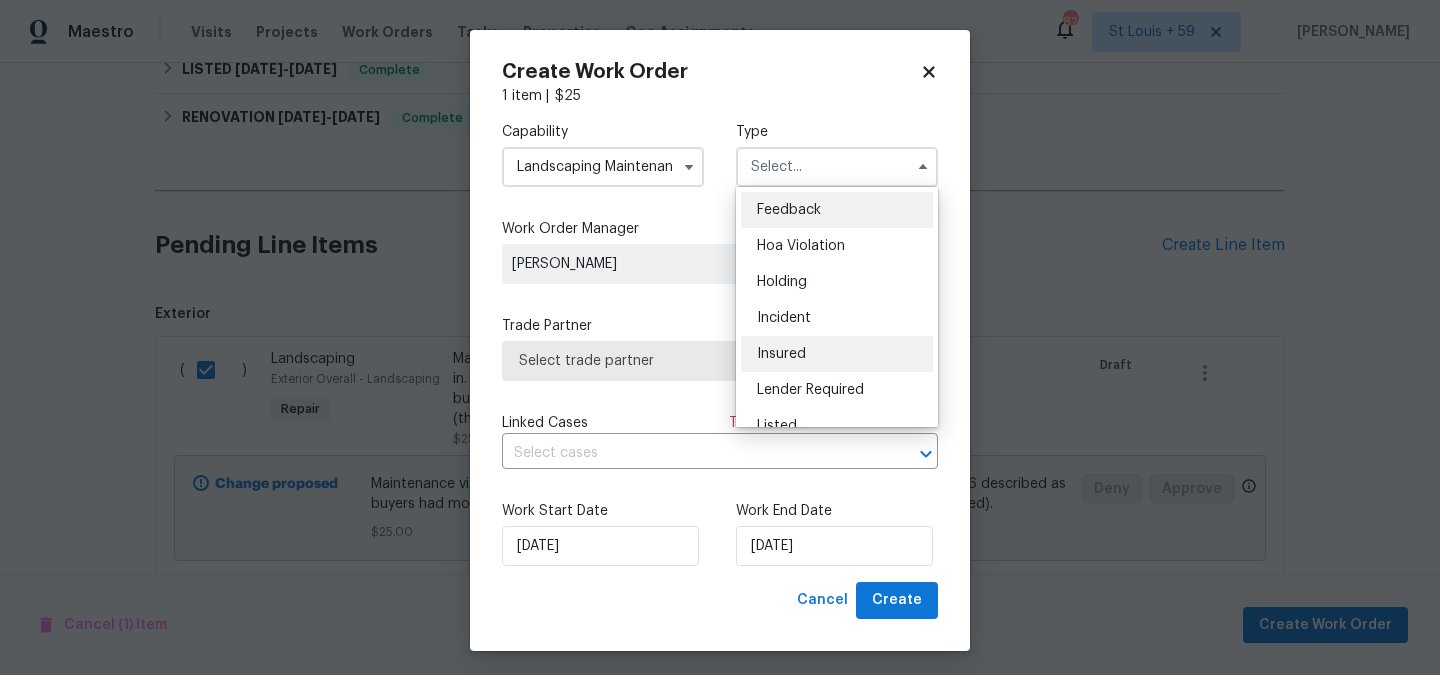 scroll, scrollTop: 454, scrollLeft: 0, axis: vertical 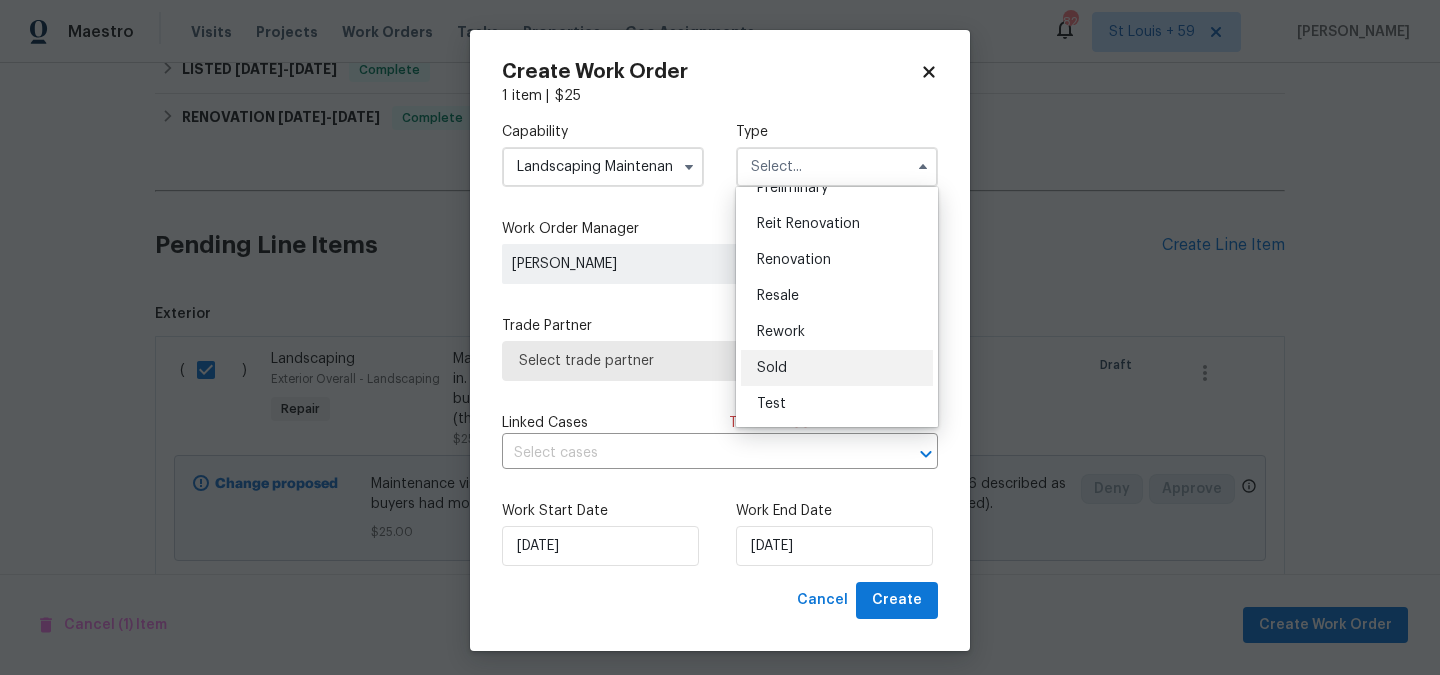 click on "Sold" at bounding box center (837, 368) 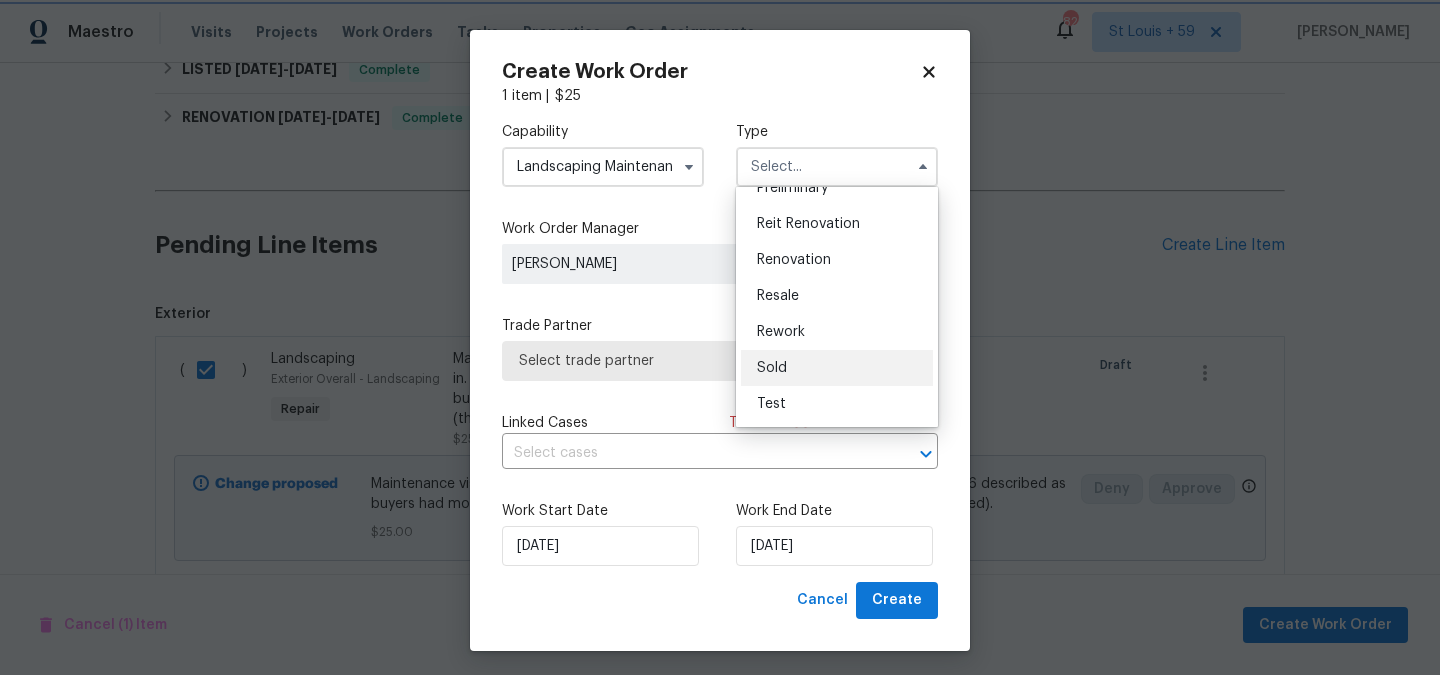 type on "Sold" 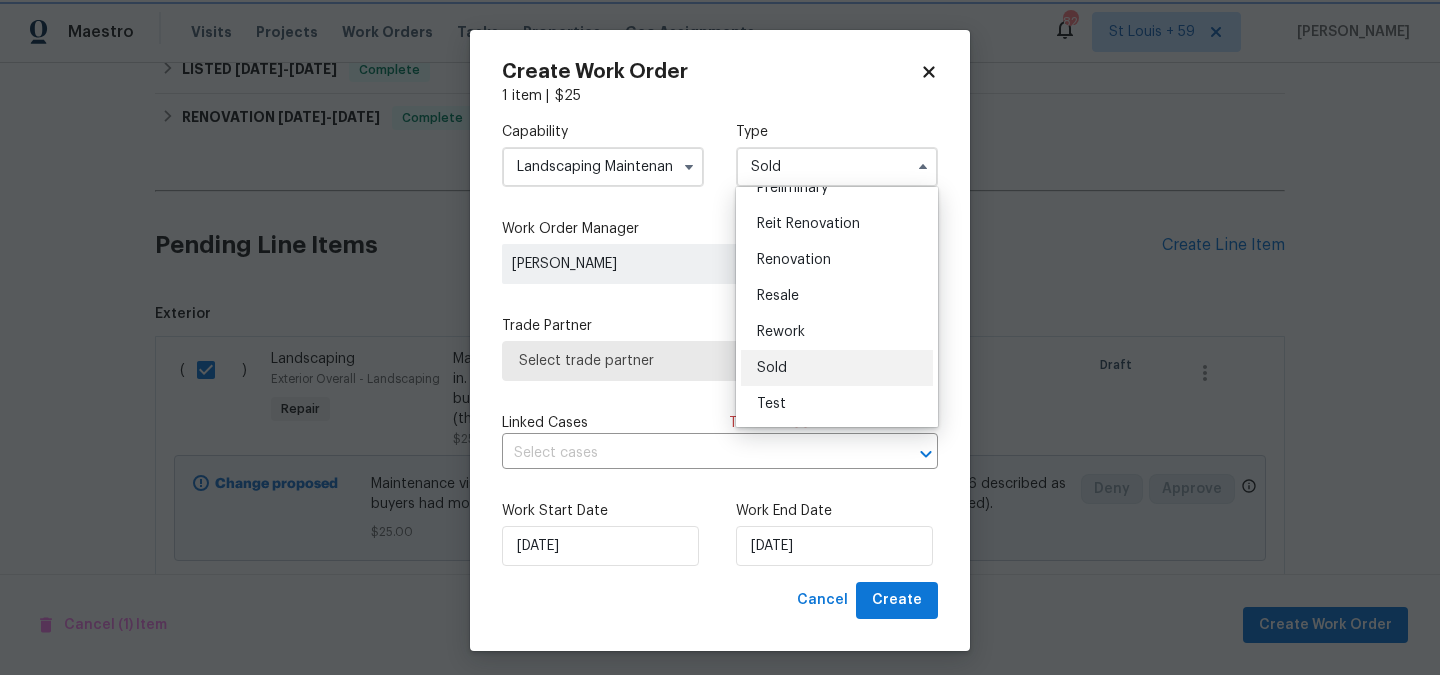 scroll, scrollTop: 0, scrollLeft: 0, axis: both 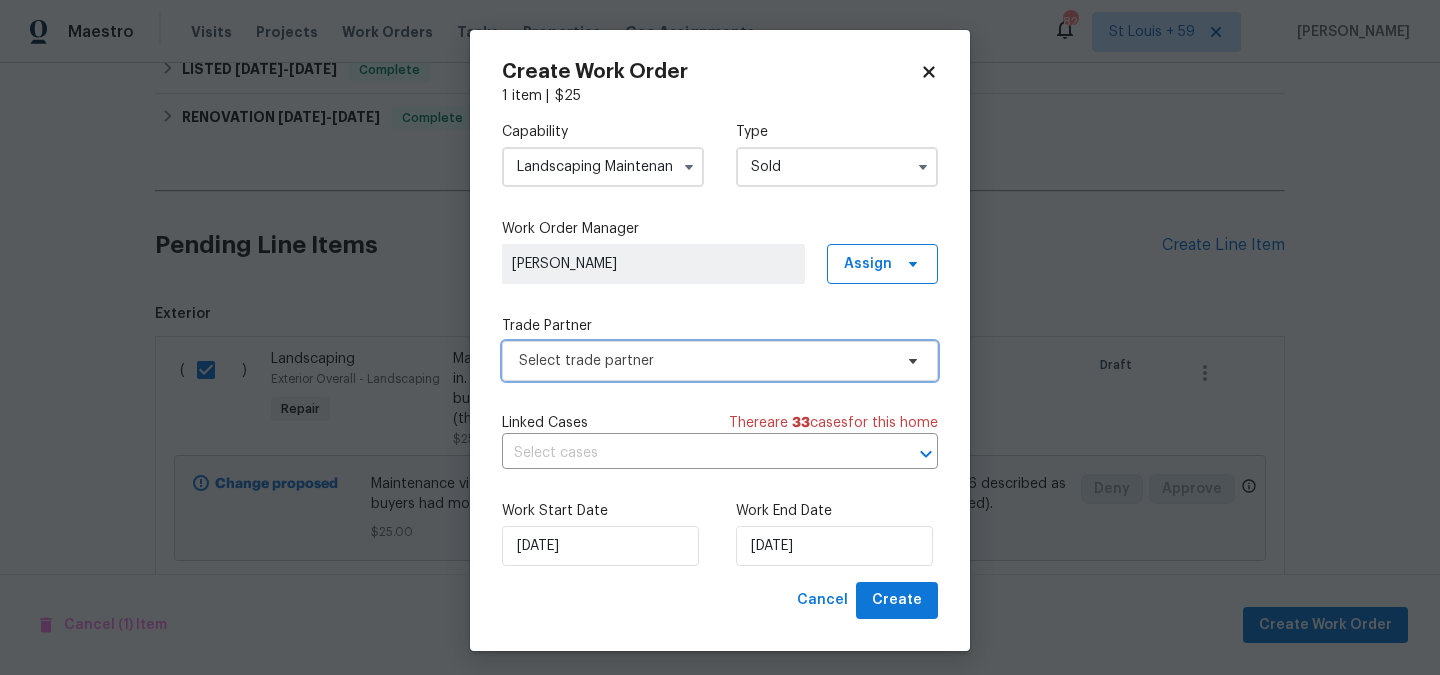 click on "Select trade partner" at bounding box center (705, 361) 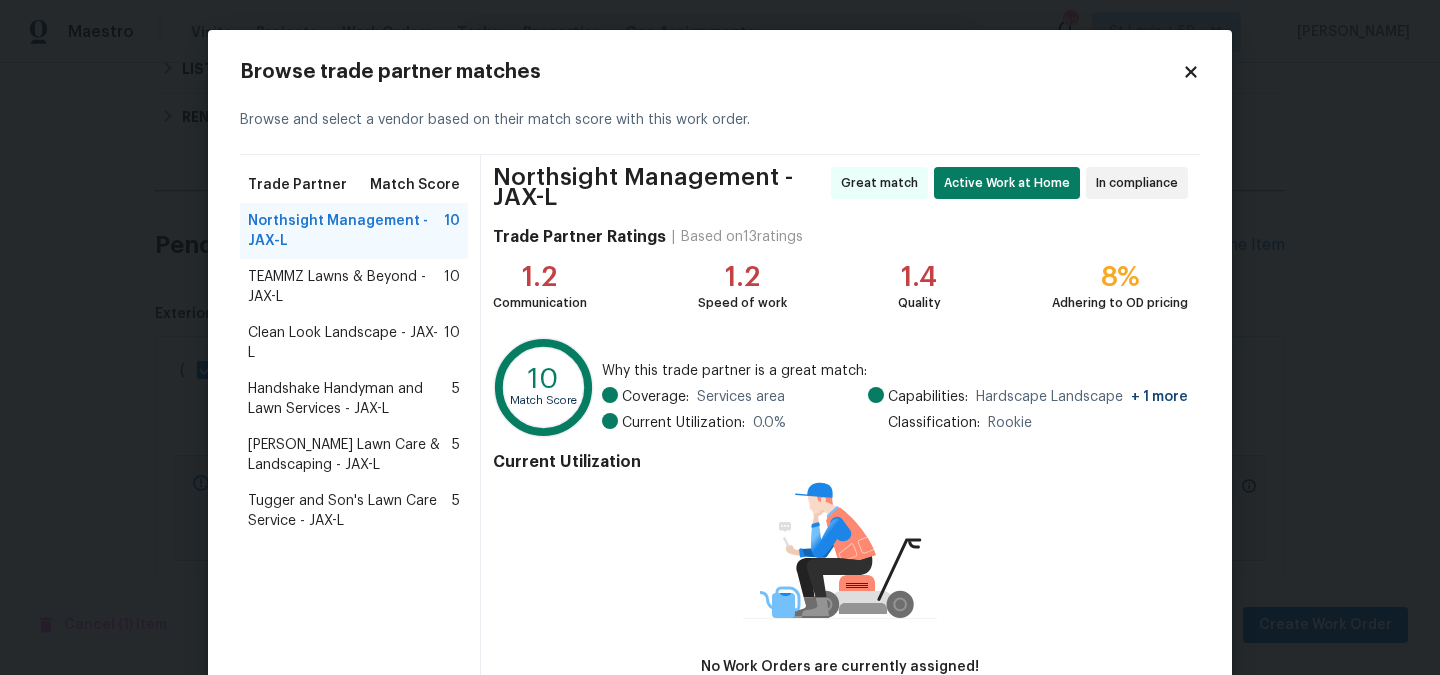 scroll, scrollTop: 131, scrollLeft: 0, axis: vertical 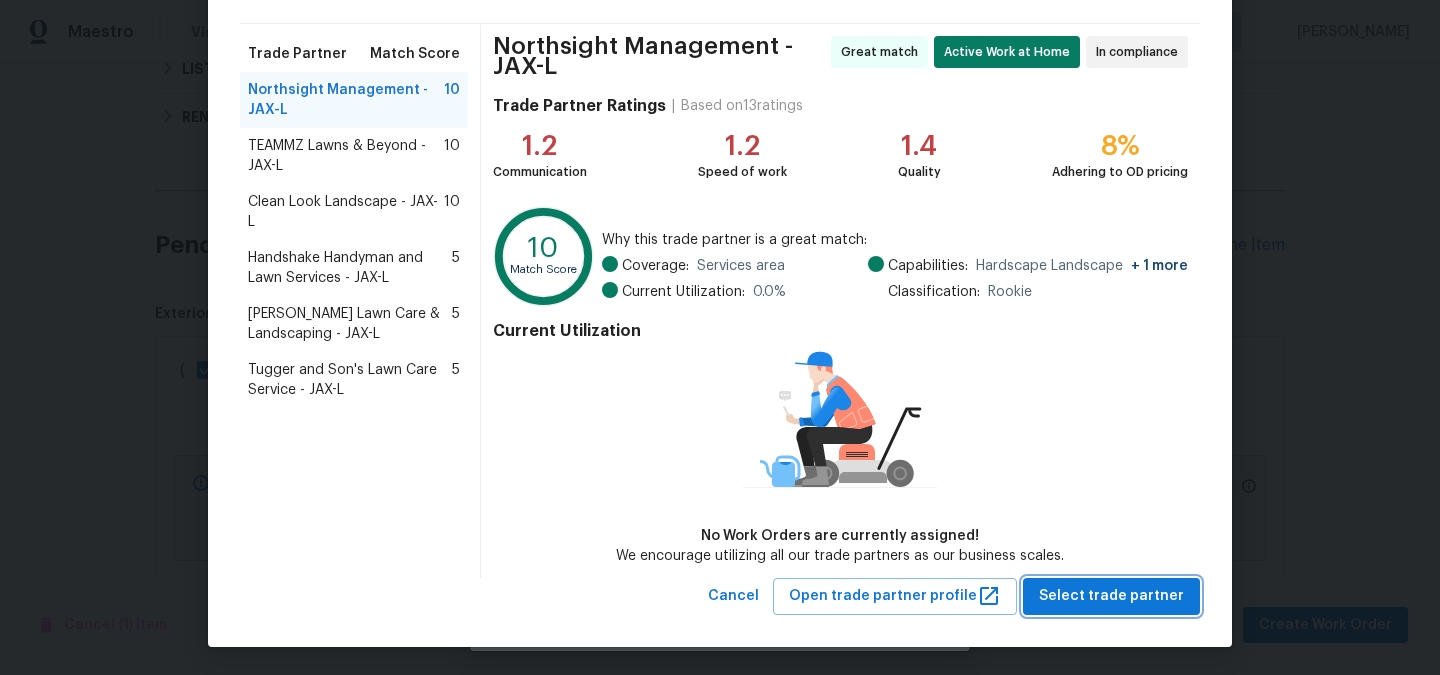 click on "Select trade partner" at bounding box center (1111, 596) 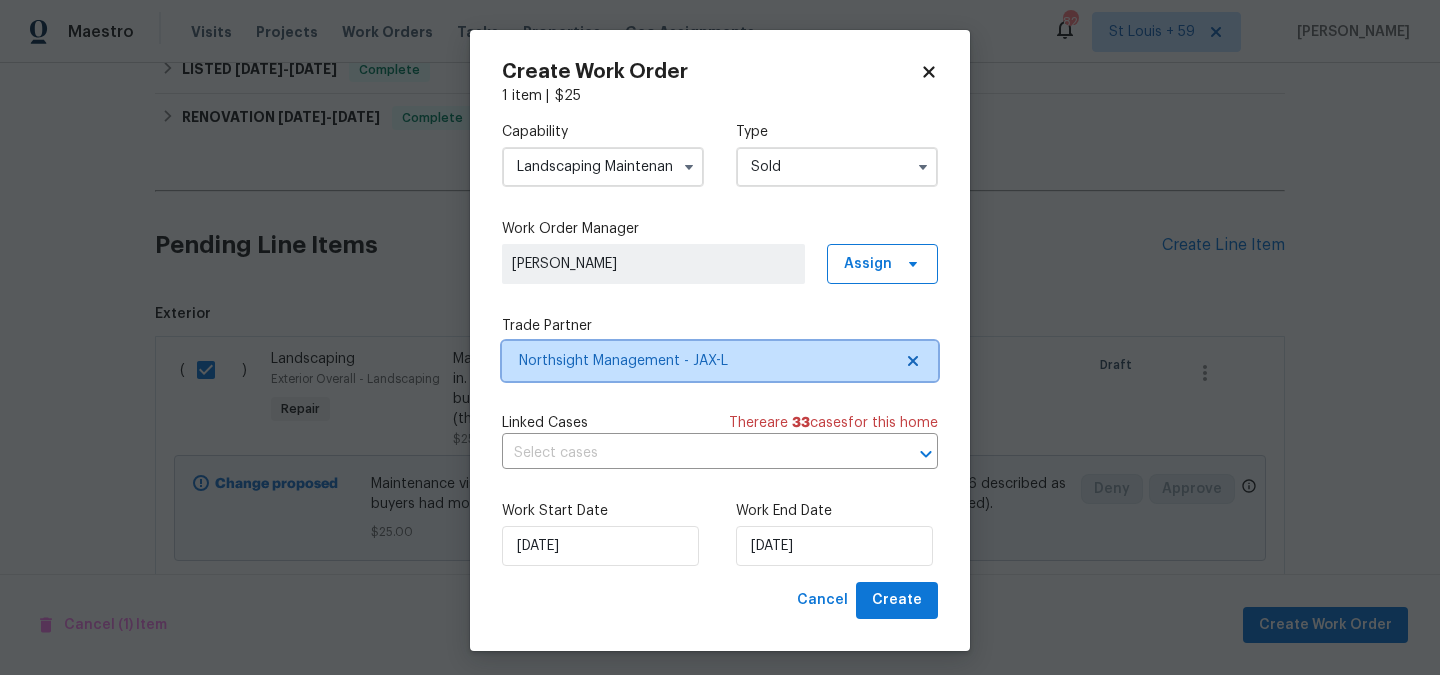 scroll, scrollTop: 0, scrollLeft: 0, axis: both 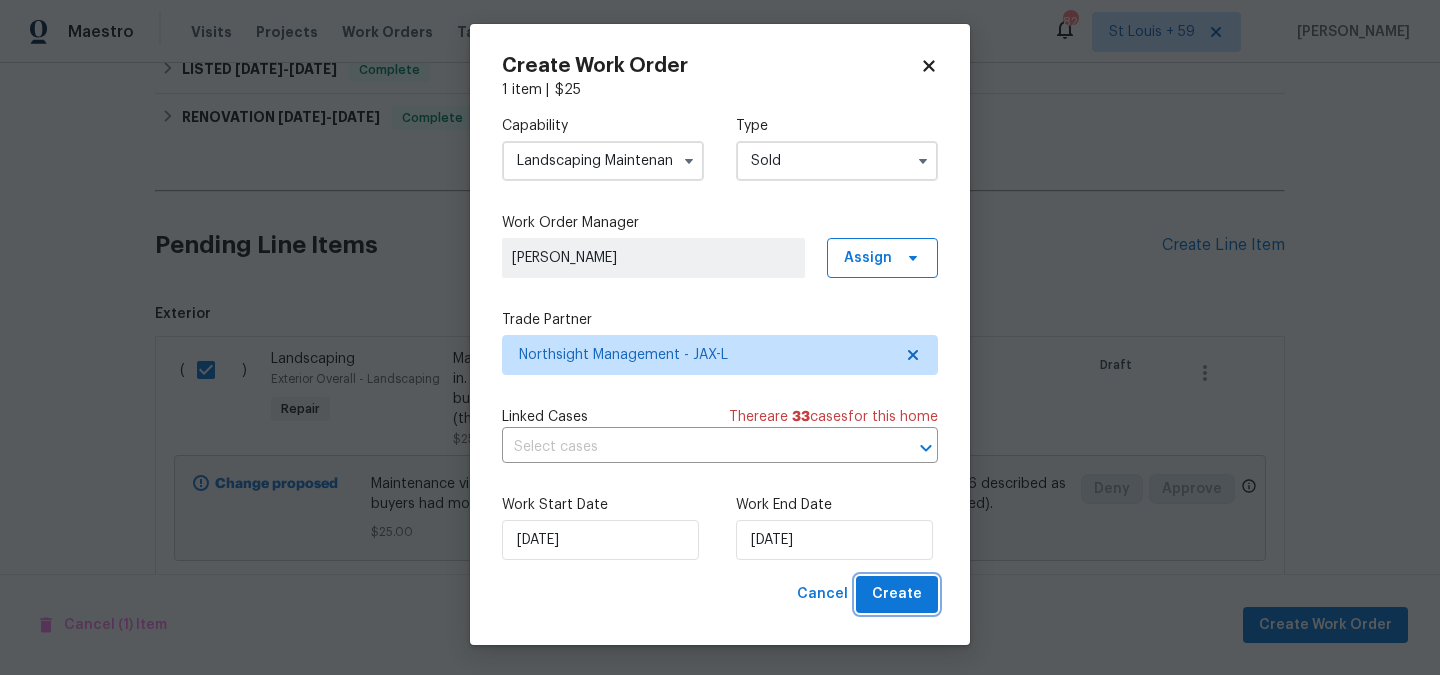 click on "Create" at bounding box center (897, 594) 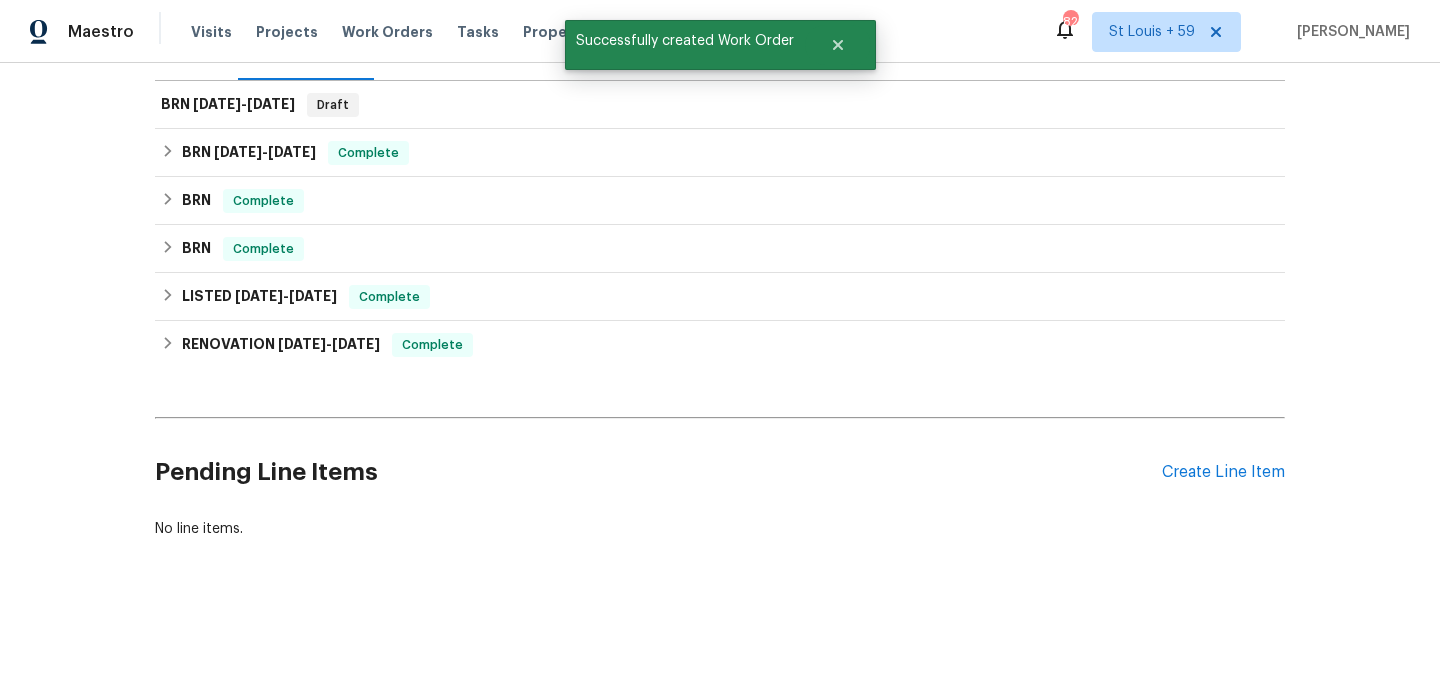 scroll, scrollTop: 0, scrollLeft: 0, axis: both 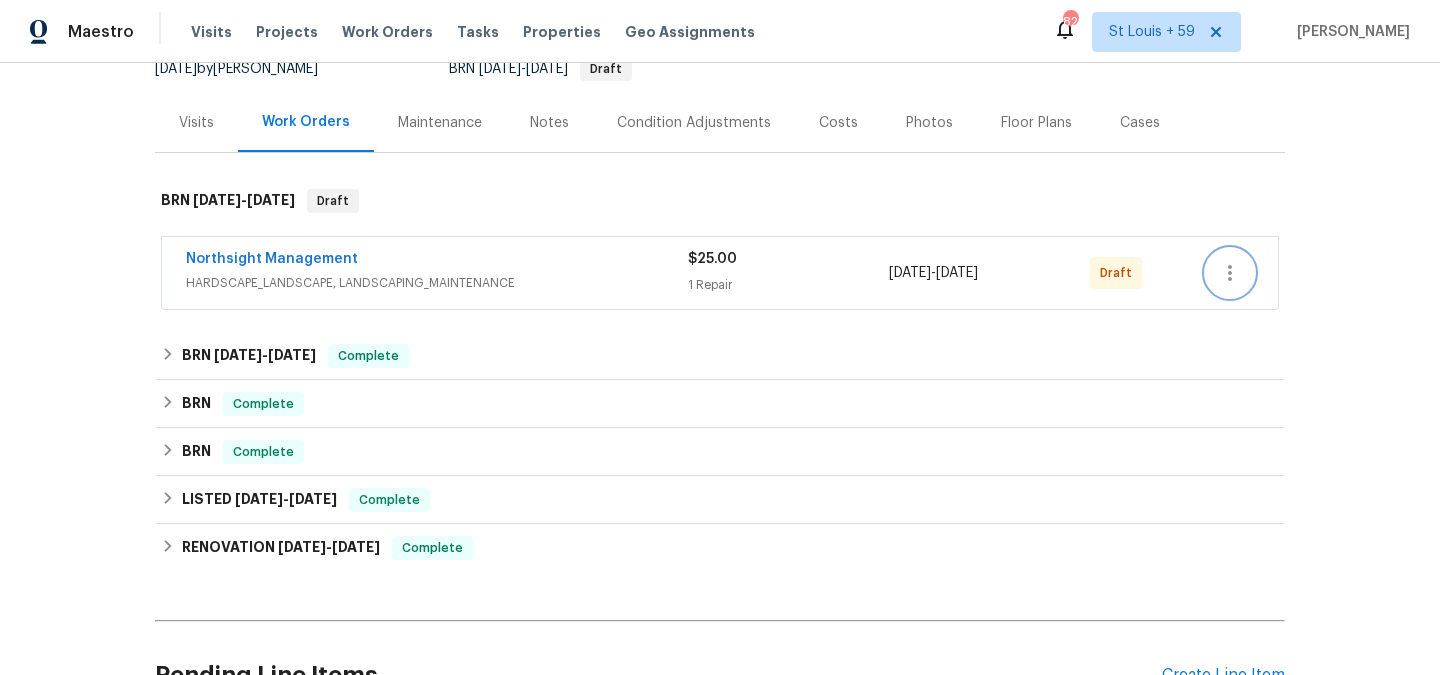 click 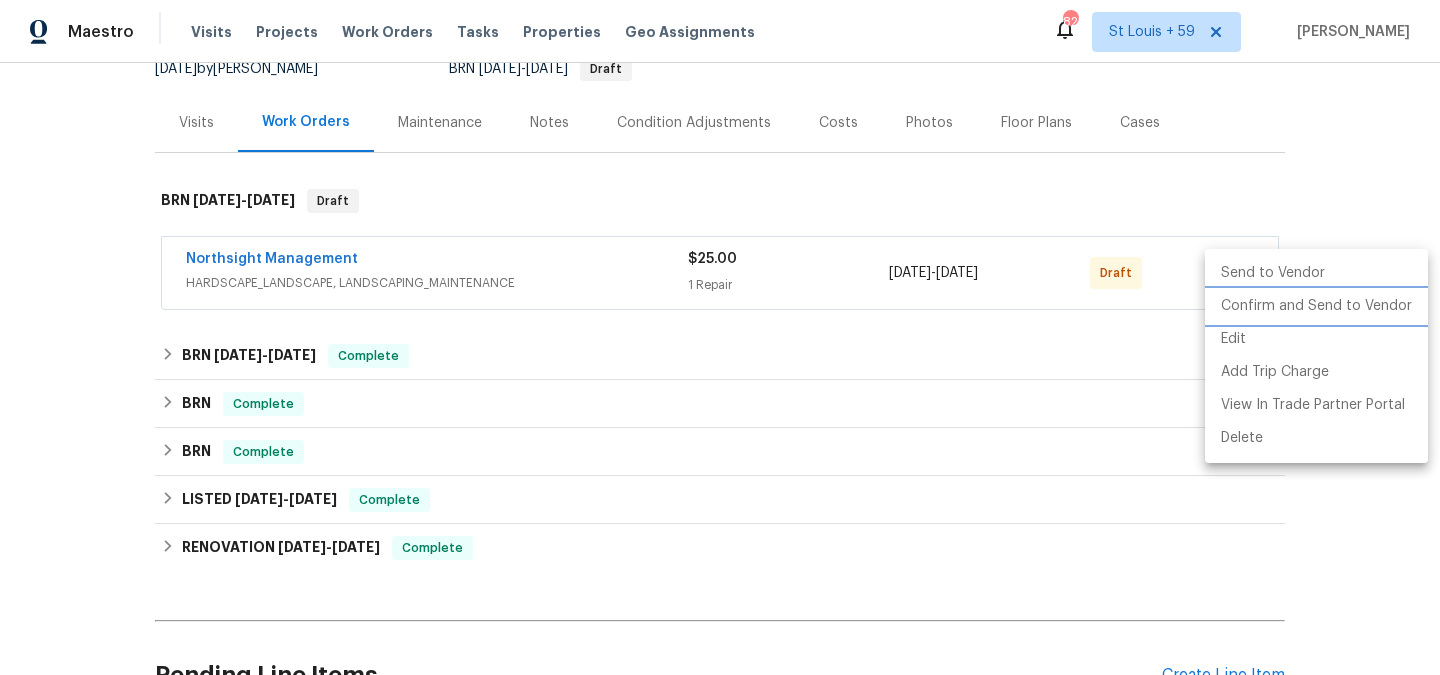 click on "Confirm and Send to Vendor" at bounding box center (1316, 306) 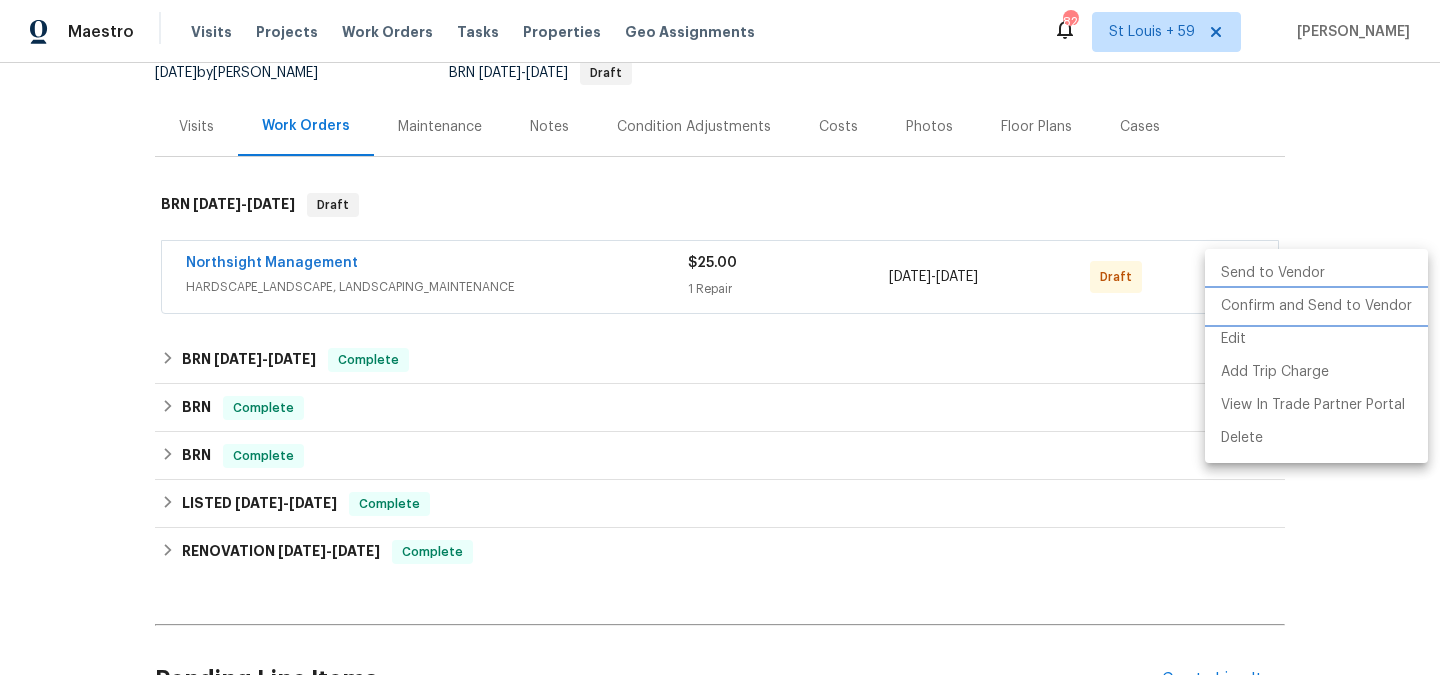 scroll, scrollTop: 210, scrollLeft: 0, axis: vertical 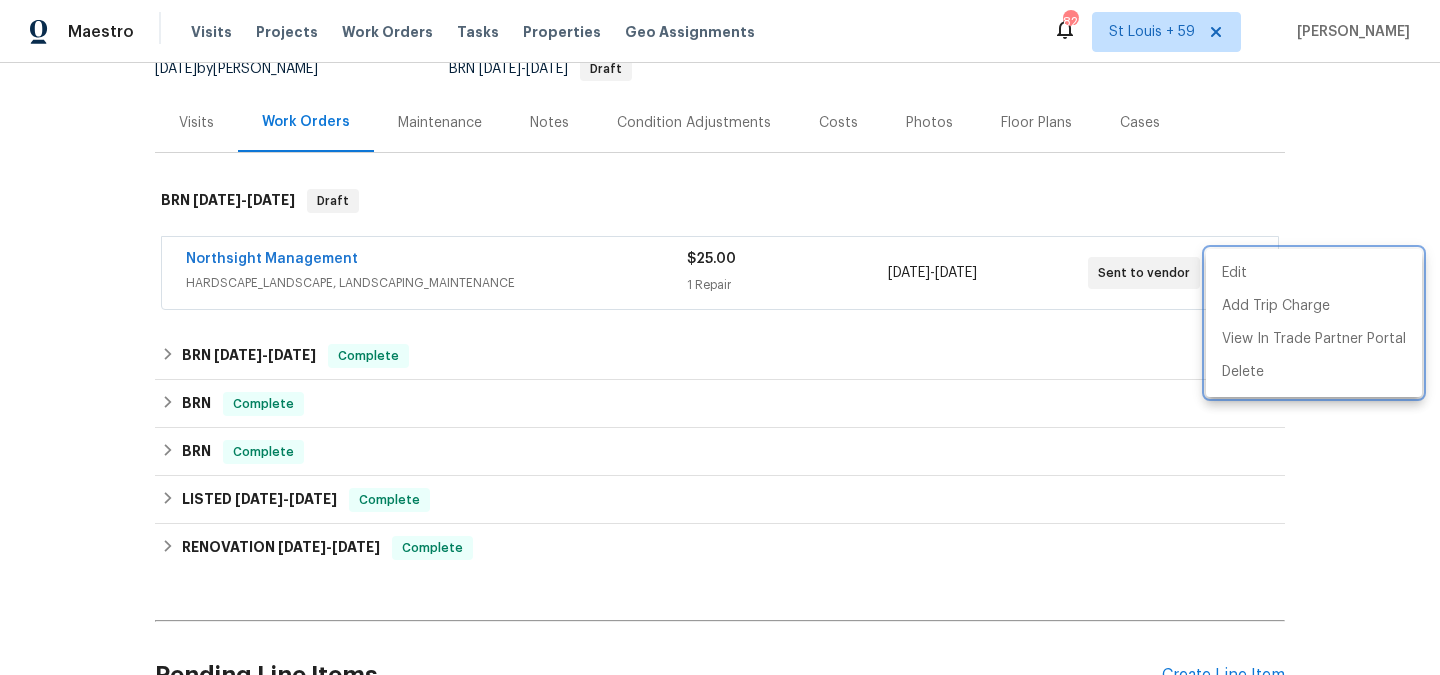 click at bounding box center [720, 337] 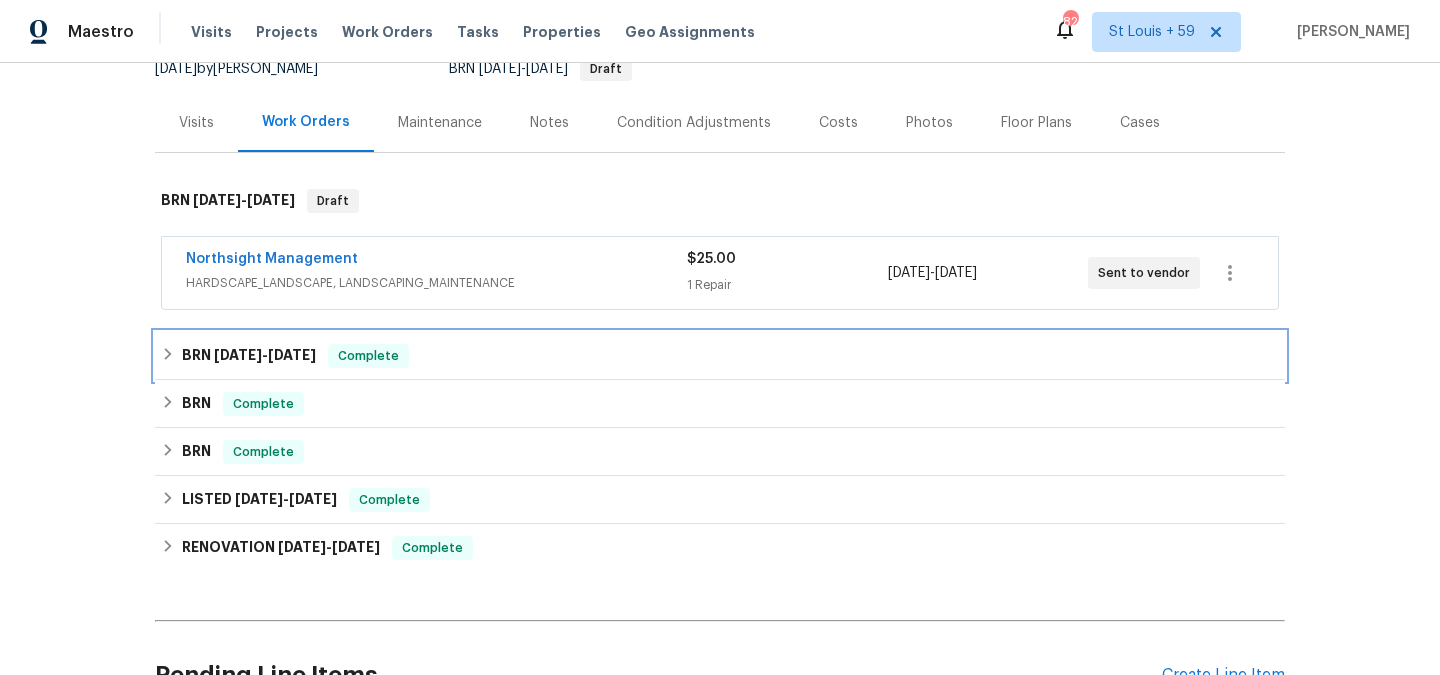 click on "[DATE]" at bounding box center (238, 355) 